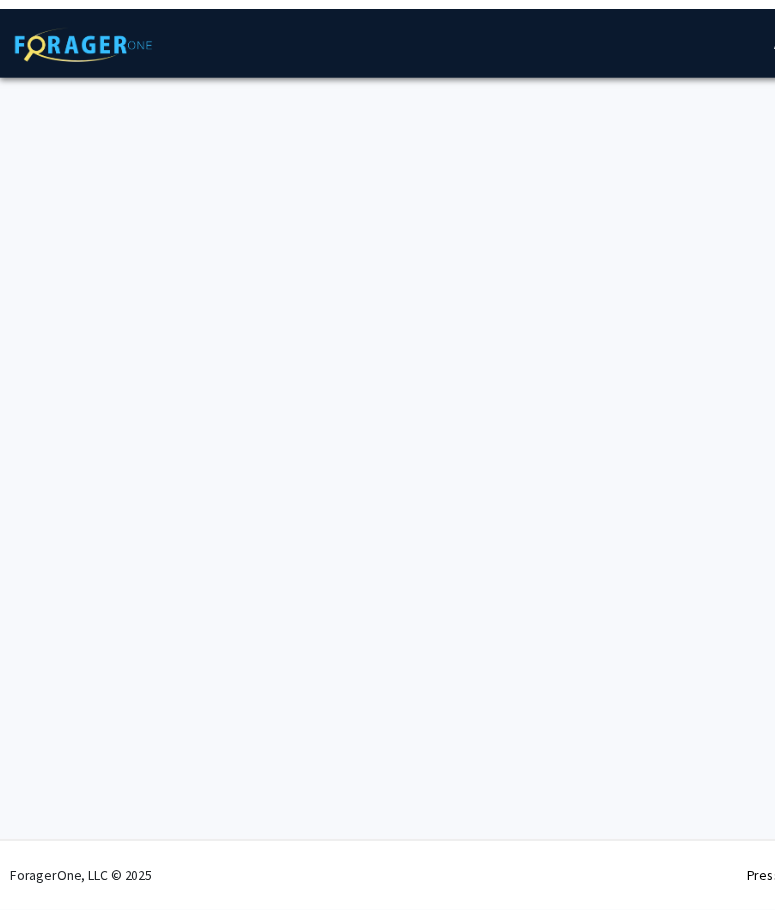scroll, scrollTop: 0, scrollLeft: 0, axis: both 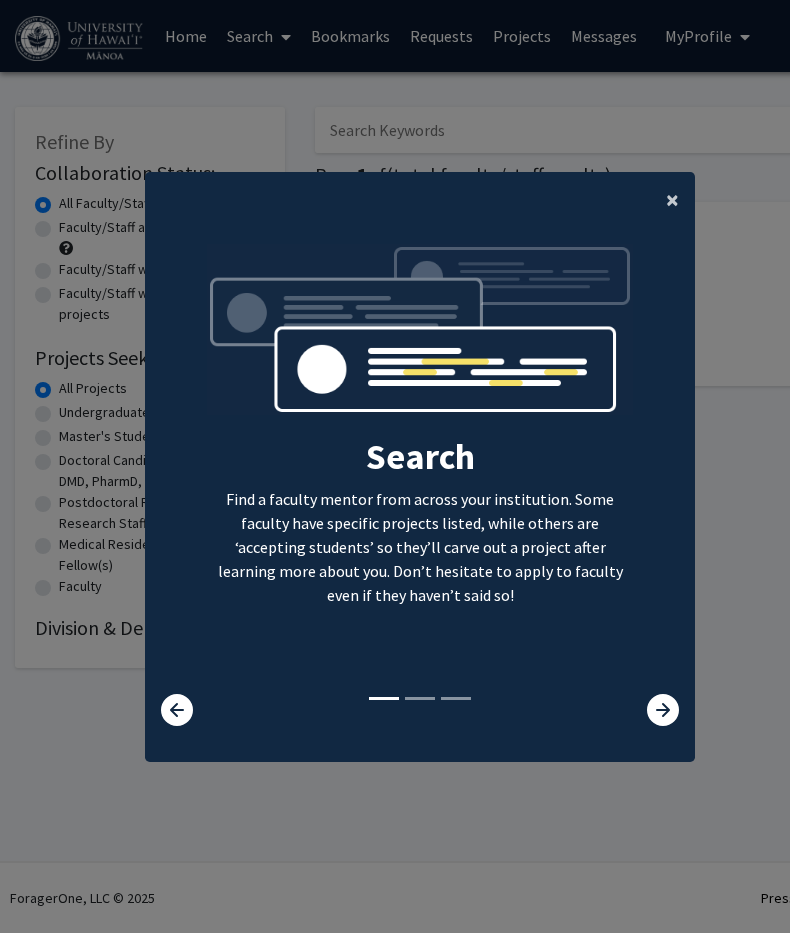 click on "×" 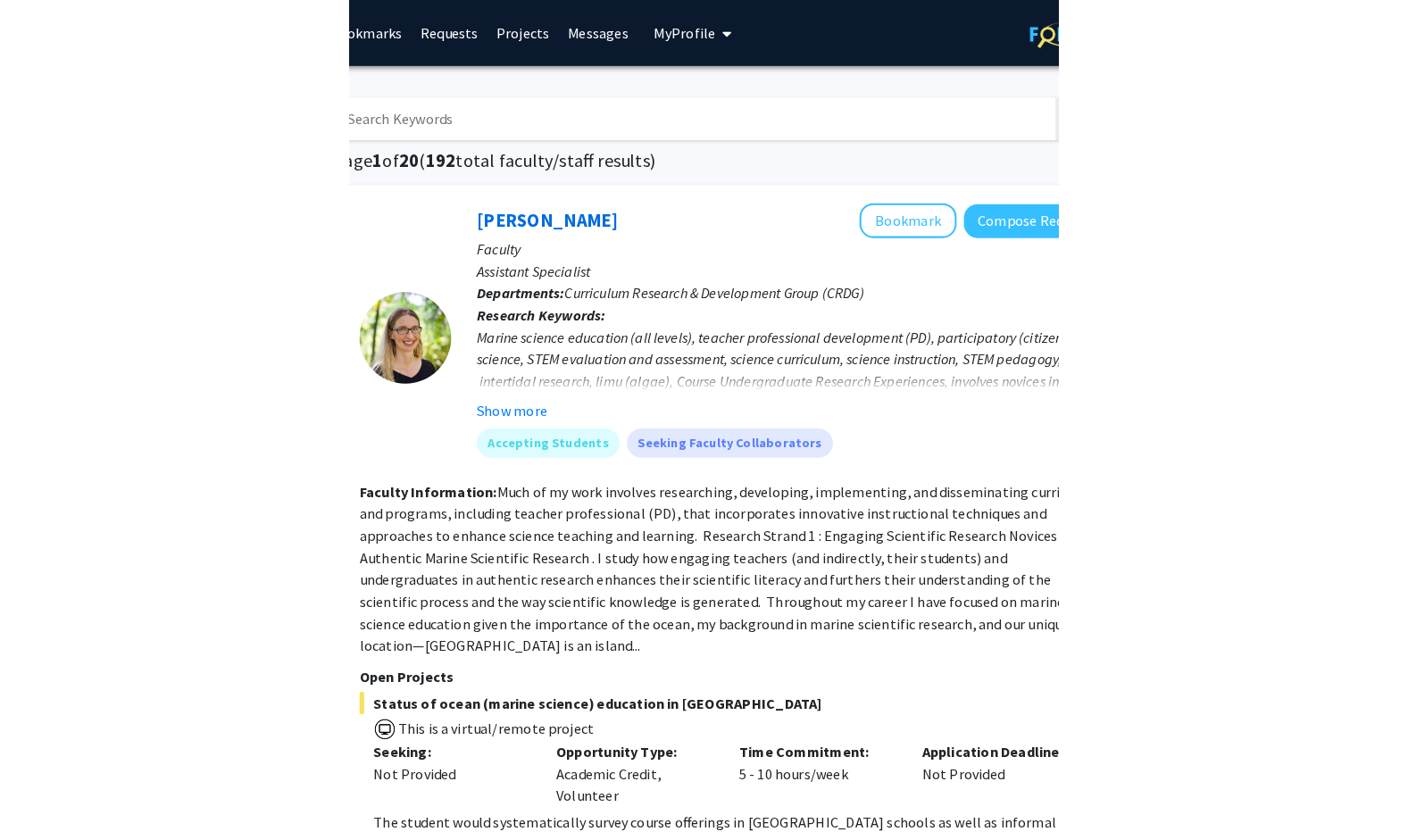 scroll, scrollTop: 0, scrollLeft: 0, axis: both 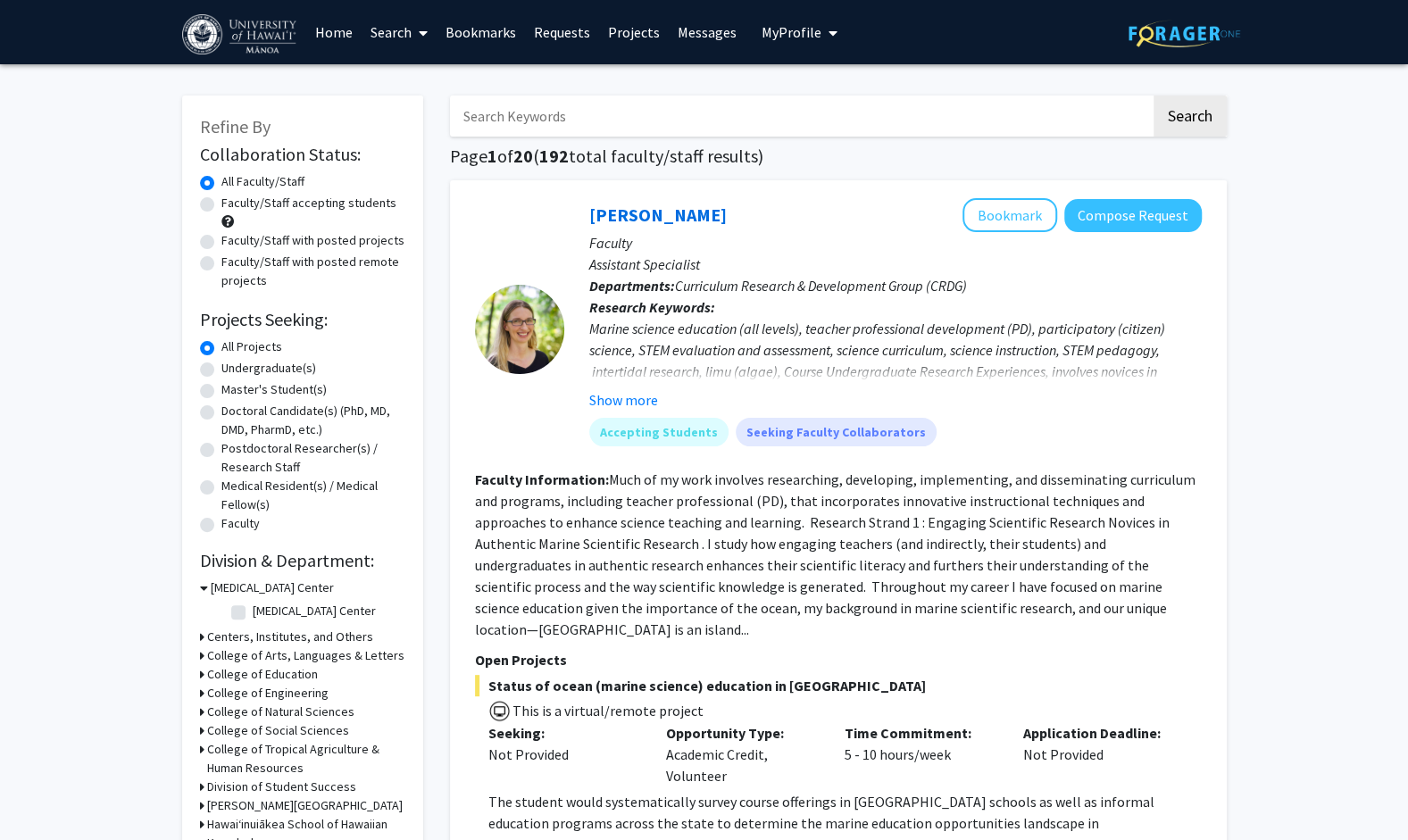 click at bounding box center (800, 116) 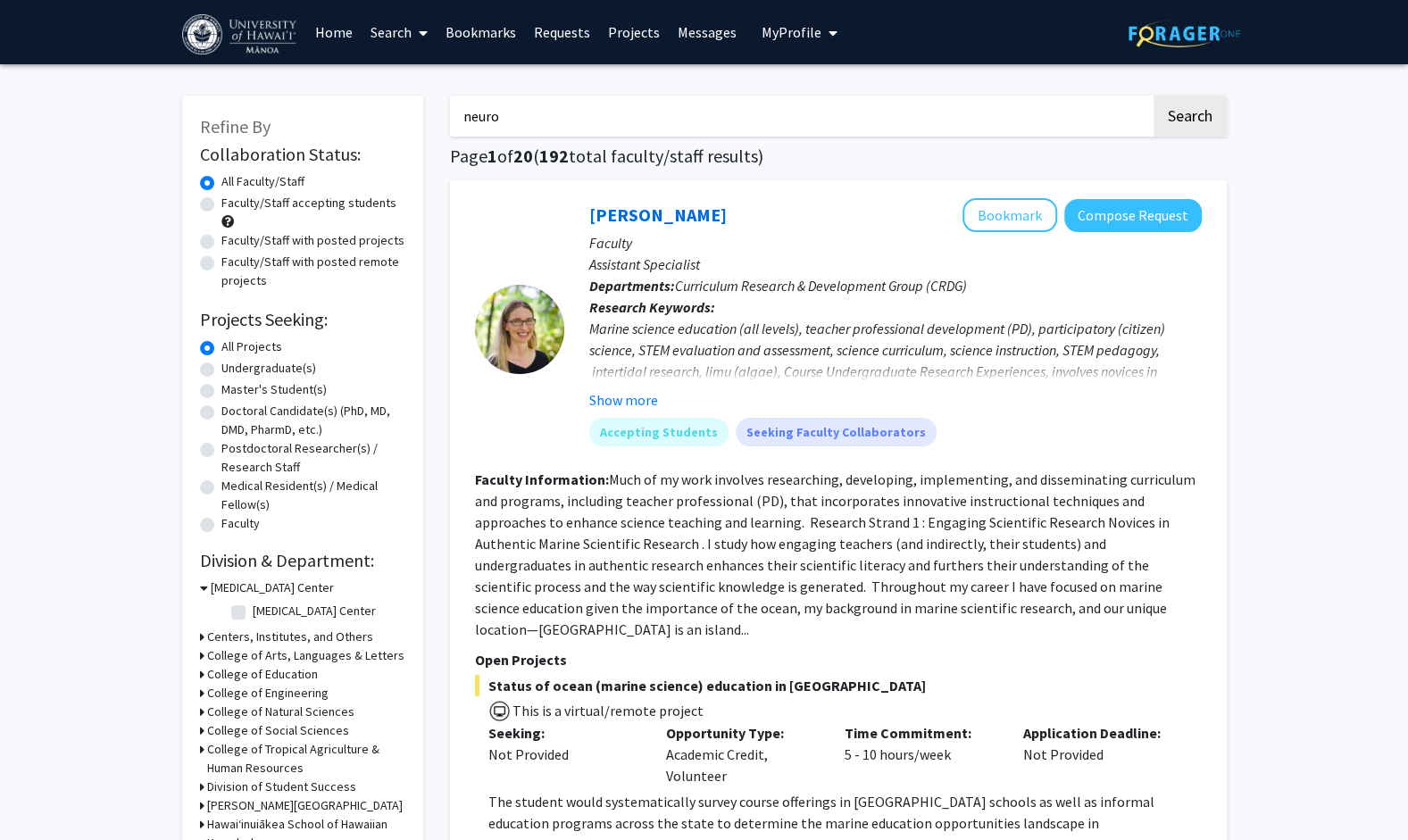 type on "neuro" 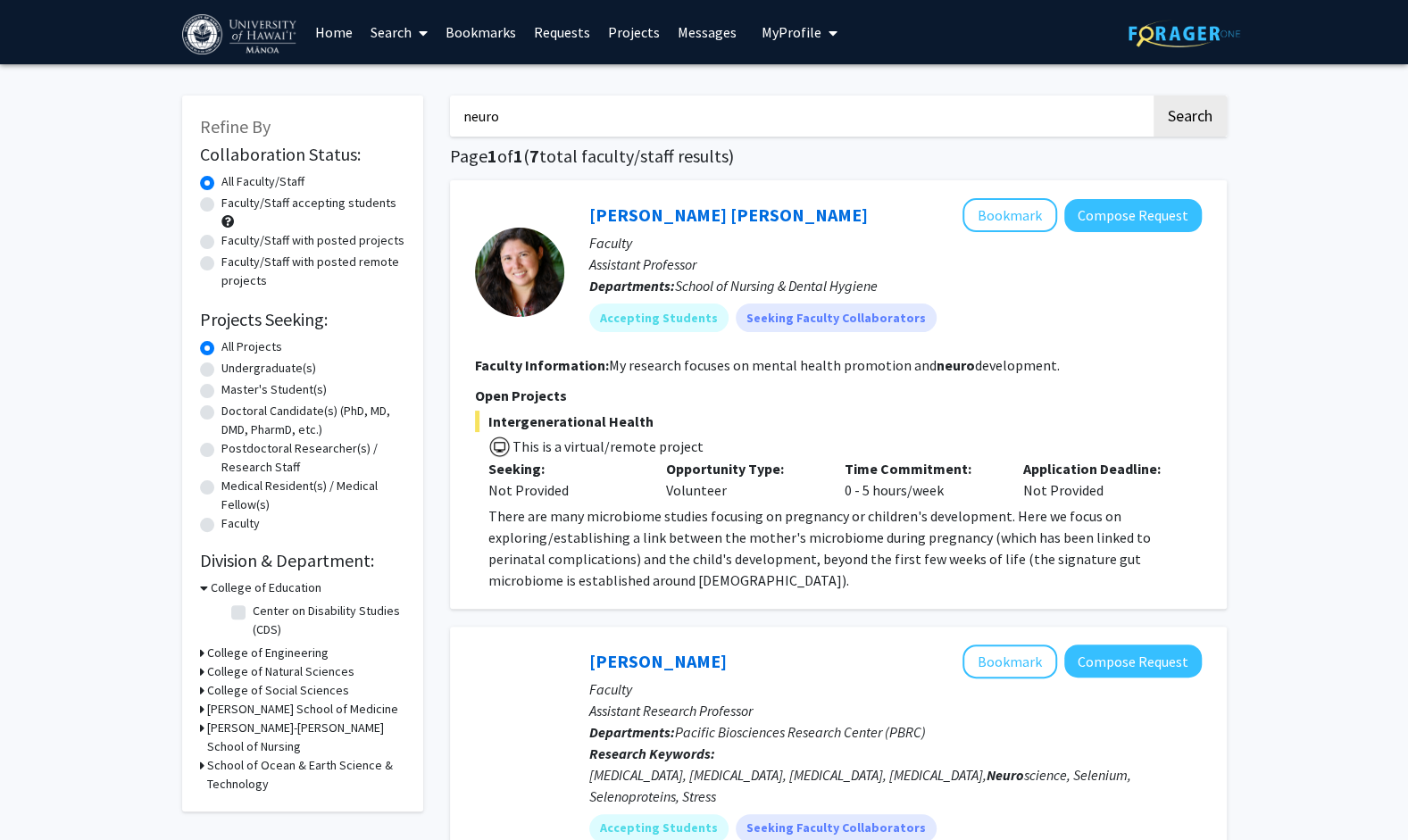 click on "Projects" at bounding box center [634, 32] 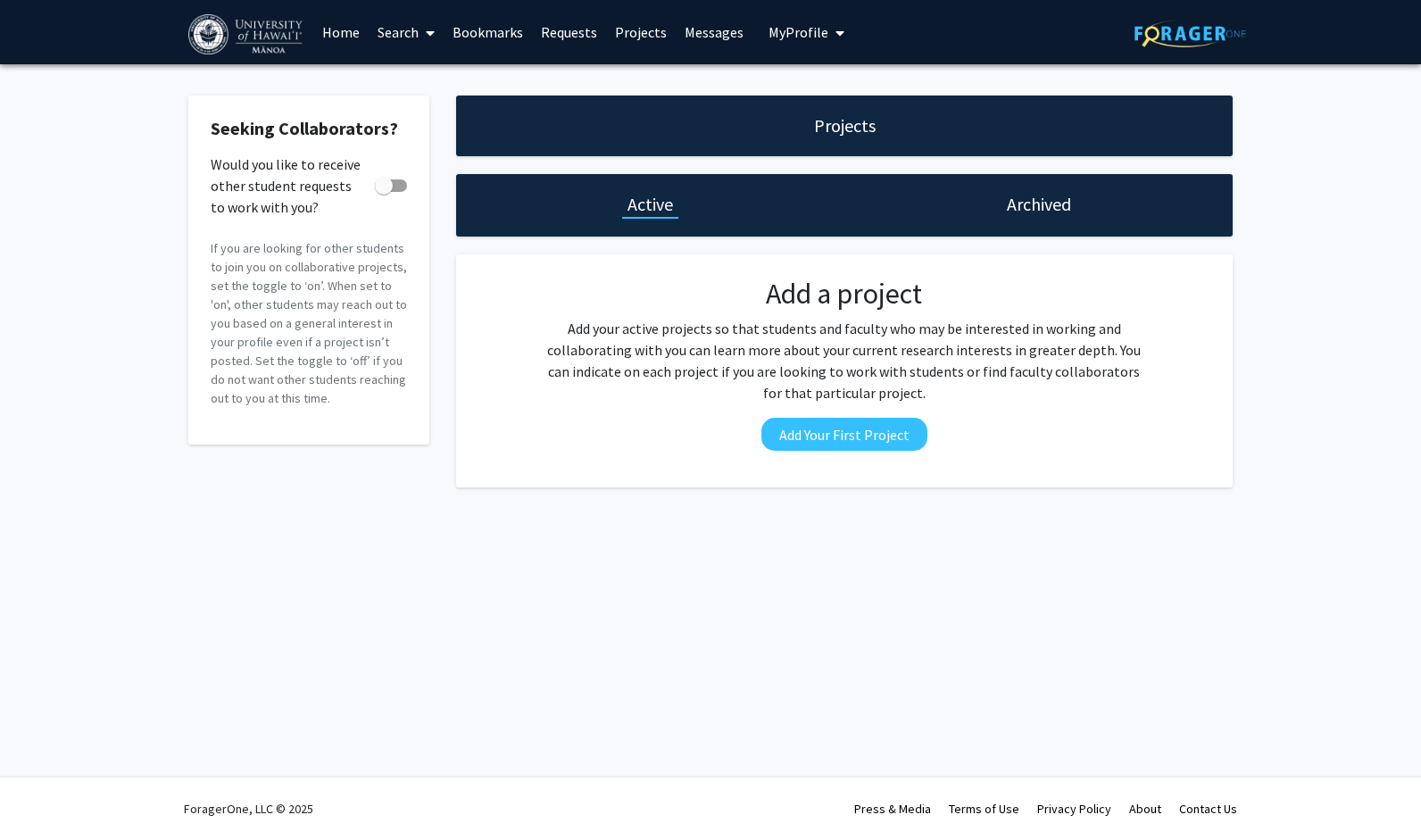 click on "Archived" 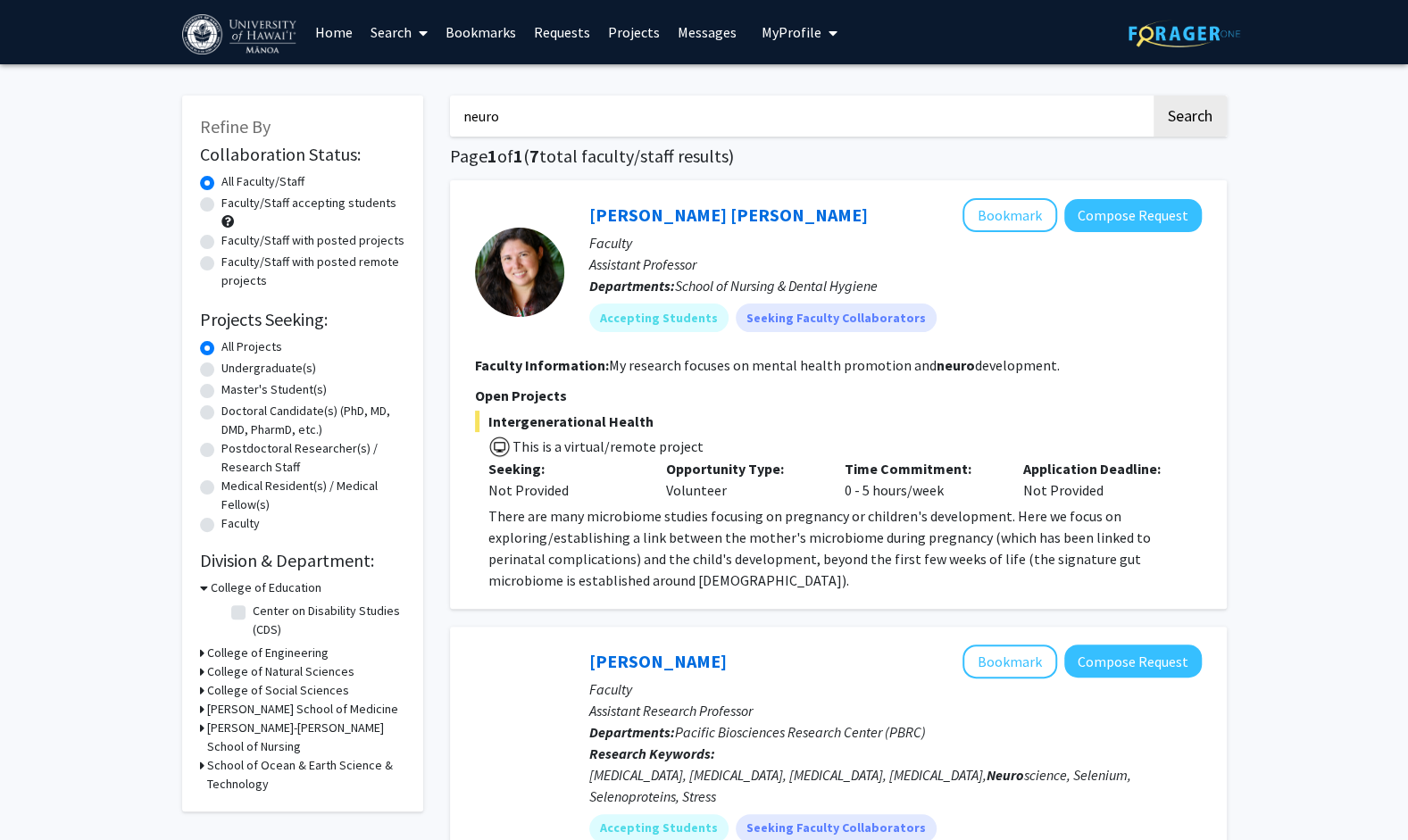 click at bounding box center (420, 33) 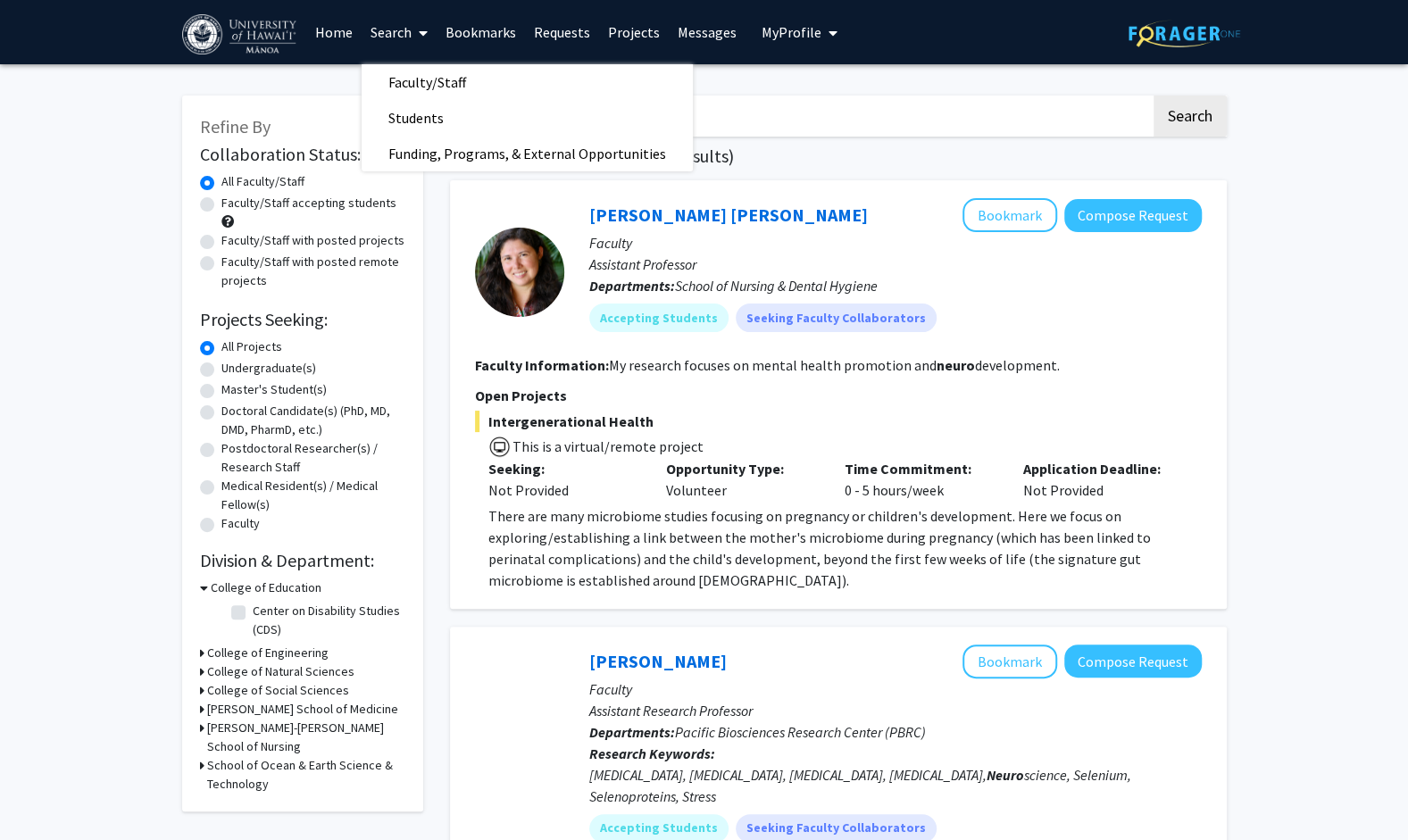 click on "neuro Search  Page  1  of  1  ( 7  total faculty/staff results)   [PERSON_NAME] [PERSON_NAME]   Bookmark
Compose Request  Faculty Assistant Professor Departments:  School of Nursing & Dental Hygiene Accepting Students  Seeking Faculty Collaborators Faculty Information:  My research focuses on mental health promotion and  neuro development. Open Projects  Intergenerational Health   This is a virtual/remote project  Seeking: Not Provided Opportunity Type:  Volunteer  Time Commitment:  0 - 5 hours/week  Application Deadline:  Not Provided  There are many microbiome studies focusing on pregnancy or children's development. Here we focus on exploring/establishing a link between the mother's microbiome during pregnancy (which has been linked to perinatal complications) and the child's development, beyond the first few weeks of life (the signature gut microbiome is established around [DEMOGRAPHIC_DATA]).  [PERSON_NAME]   Bookmark
Compose Request  Faculty Assistant Research Professor Departments:  Research Keywords:" 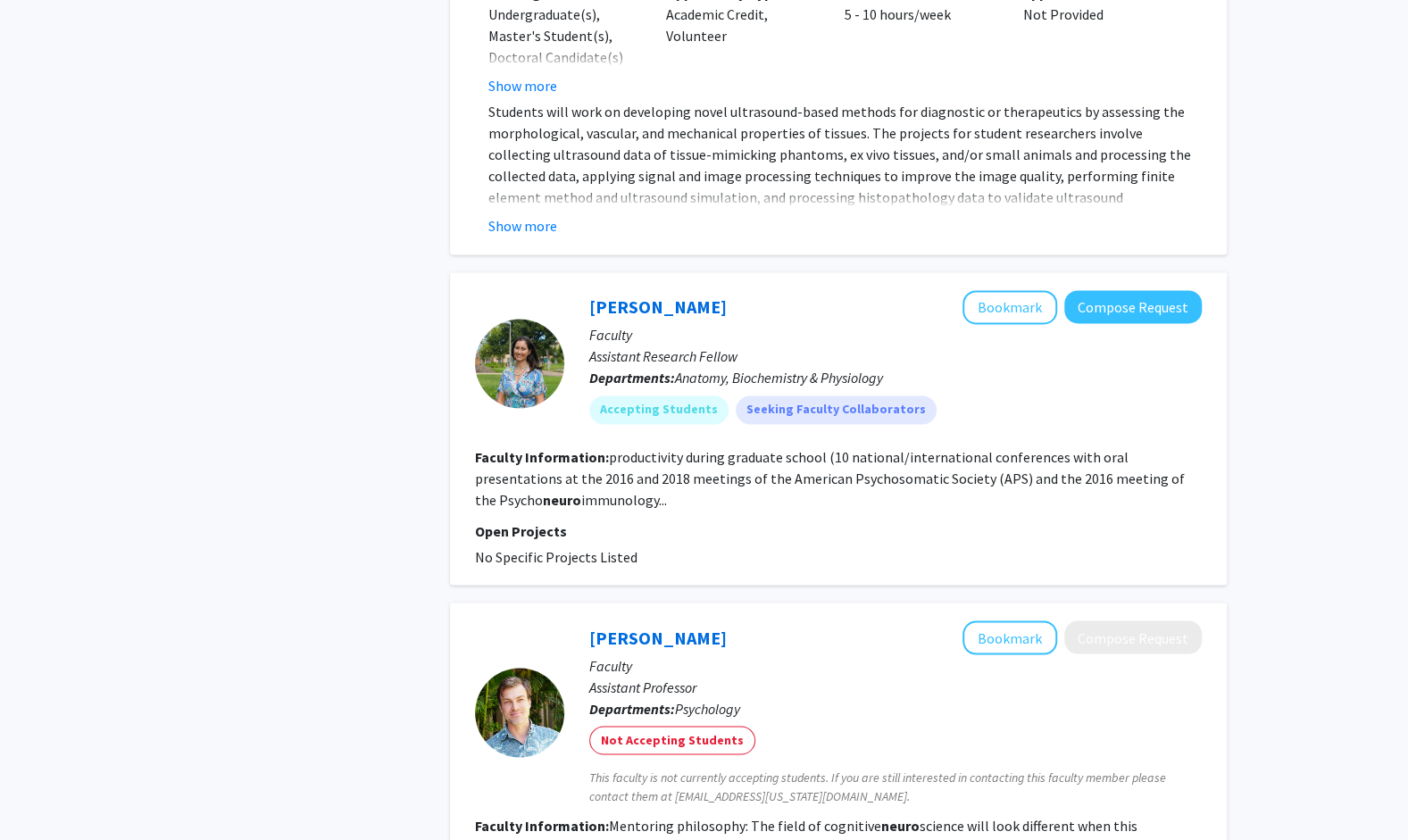 scroll, scrollTop: 1598, scrollLeft: 0, axis: vertical 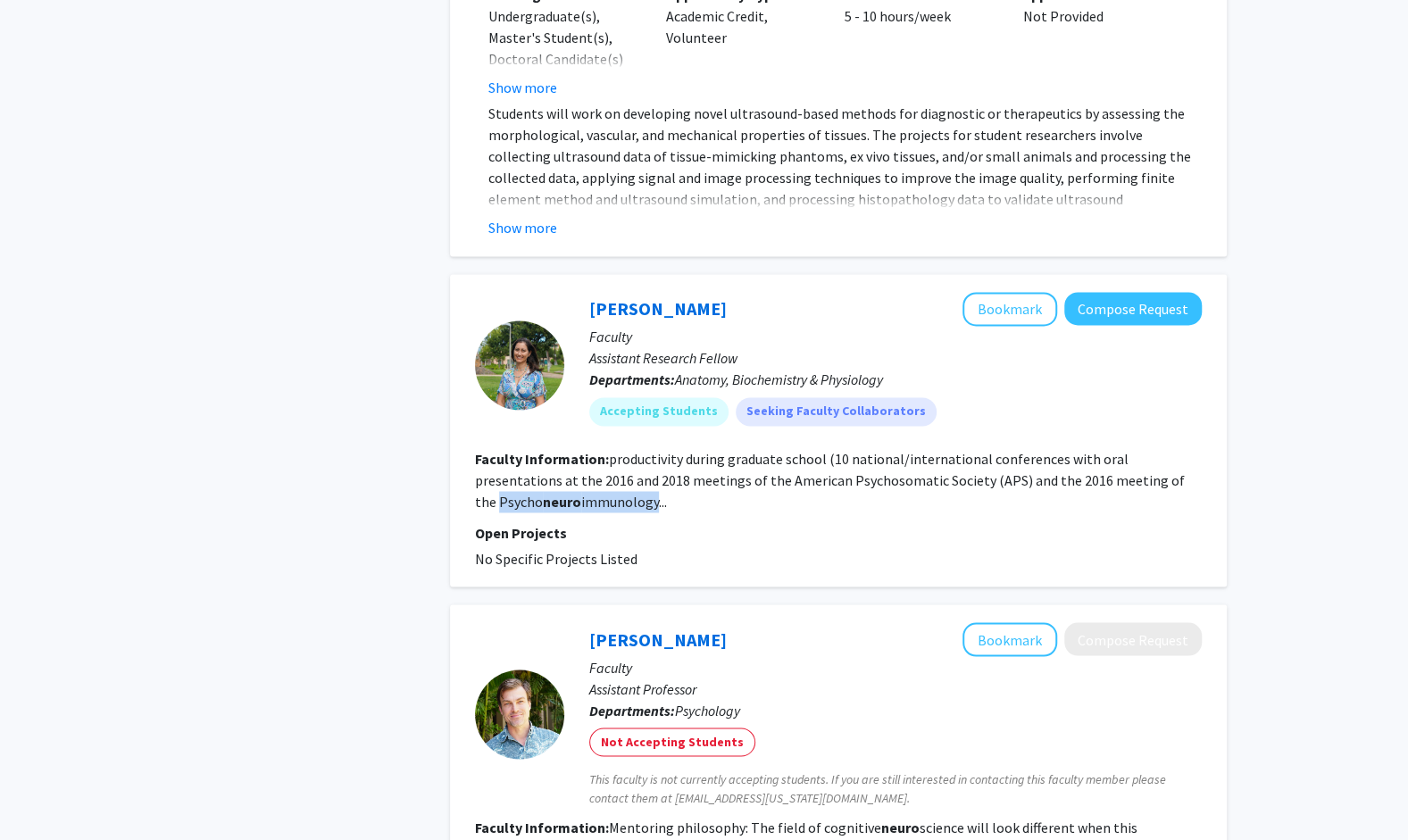 drag, startPoint x: 471, startPoint y: 486, endPoint x: 630, endPoint y: 484, distance: 159.01258 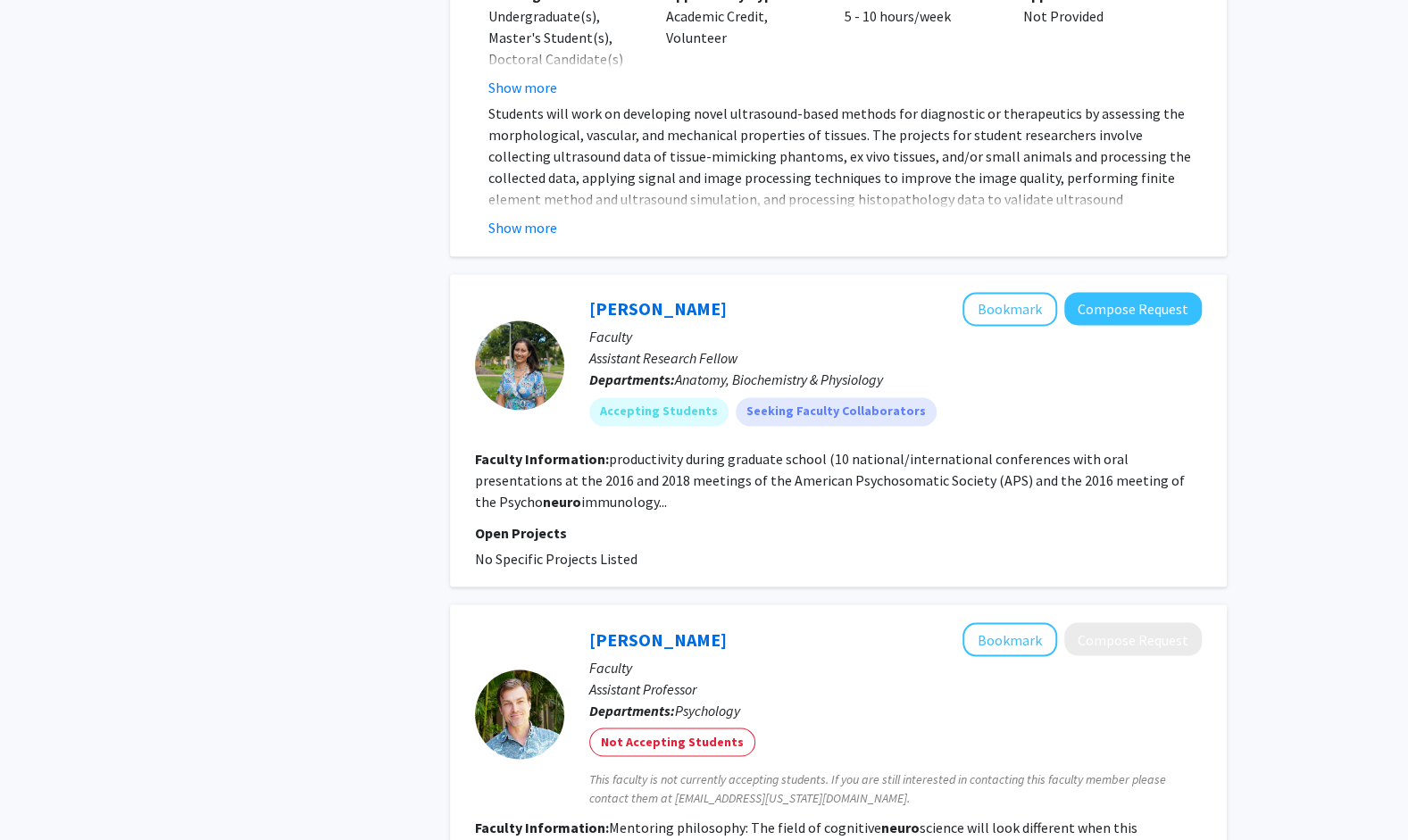 drag, startPoint x: 630, startPoint y: 484, endPoint x: 662, endPoint y: 489, distance: 32.388269 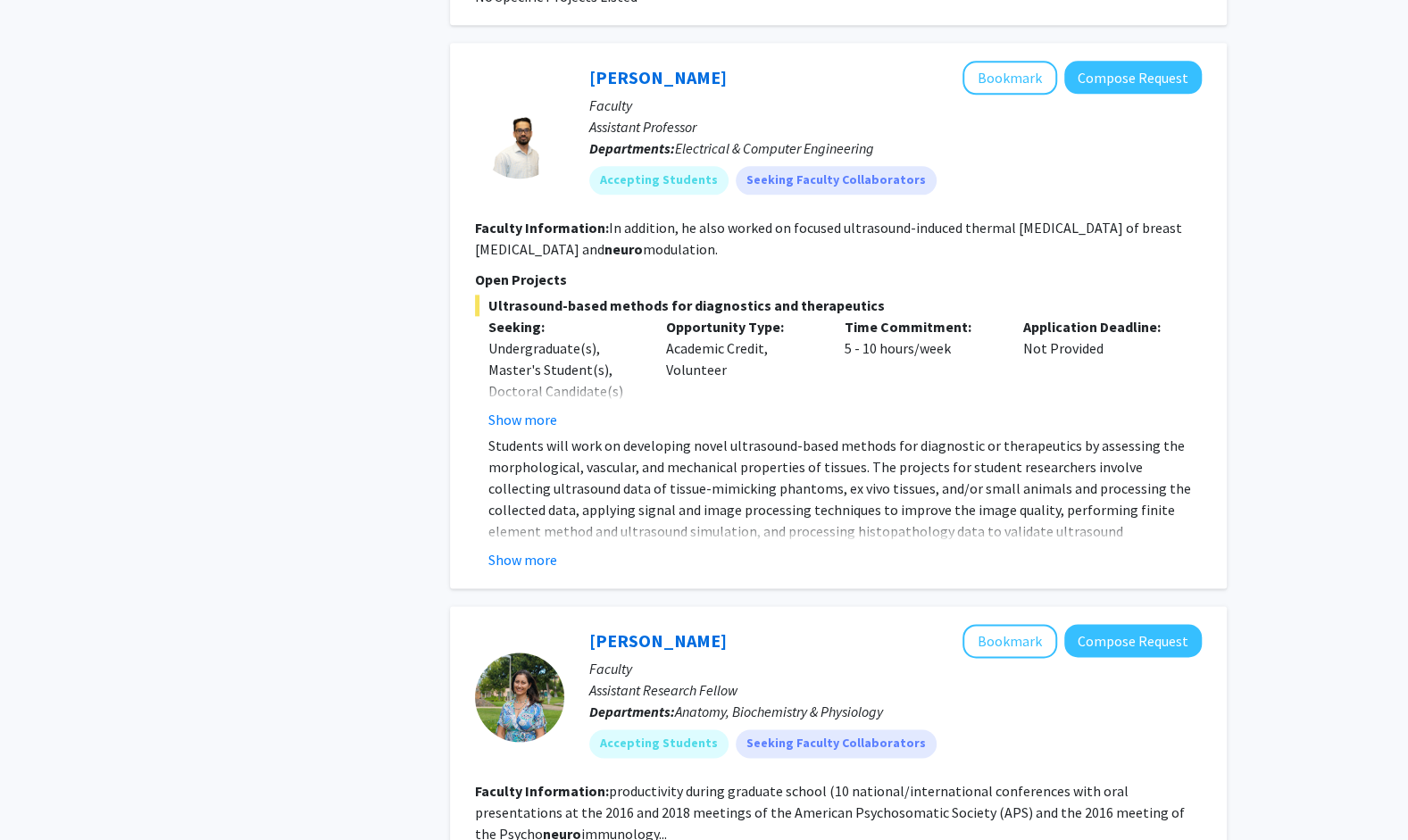 scroll, scrollTop: 1262, scrollLeft: 0, axis: vertical 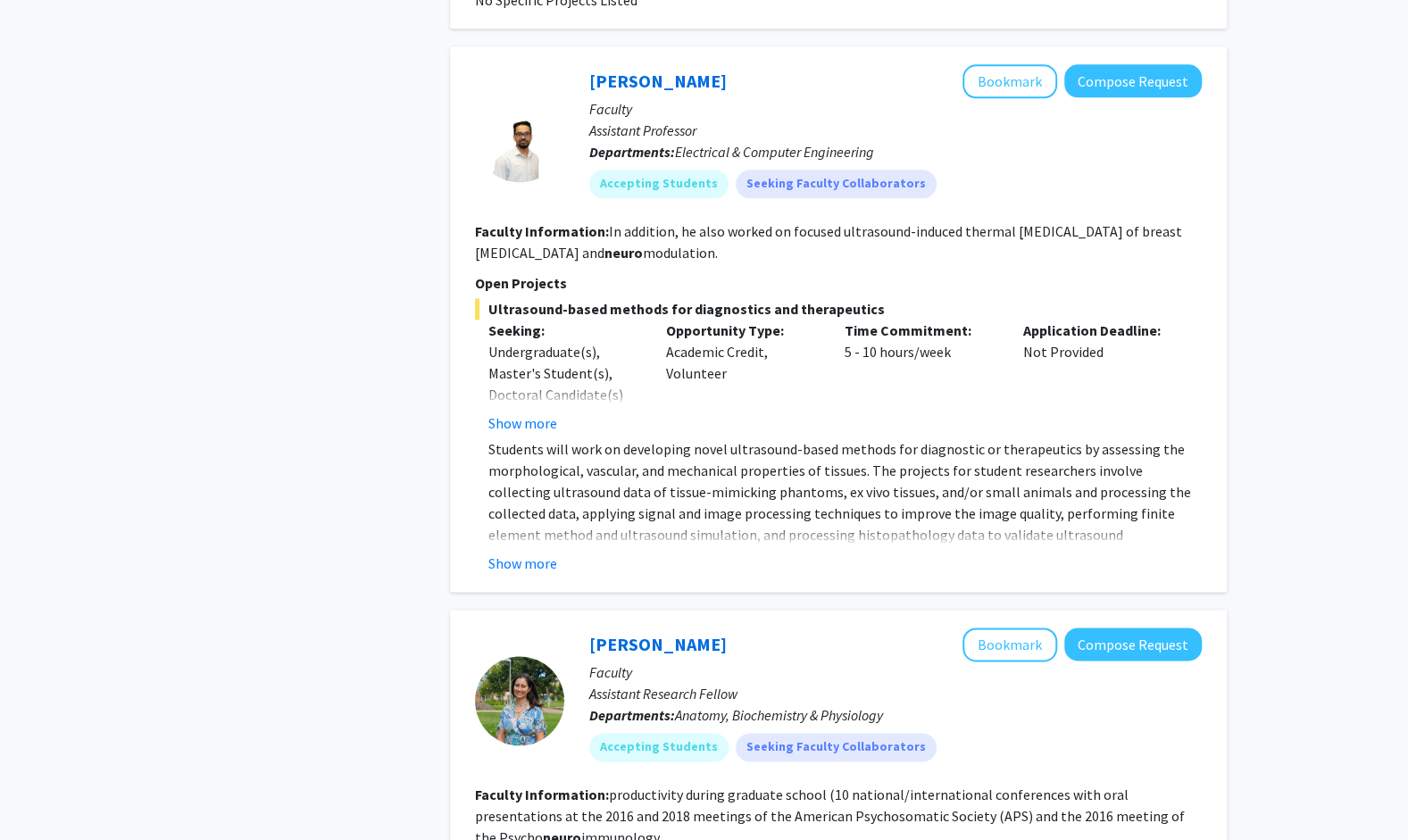click on "Show more" 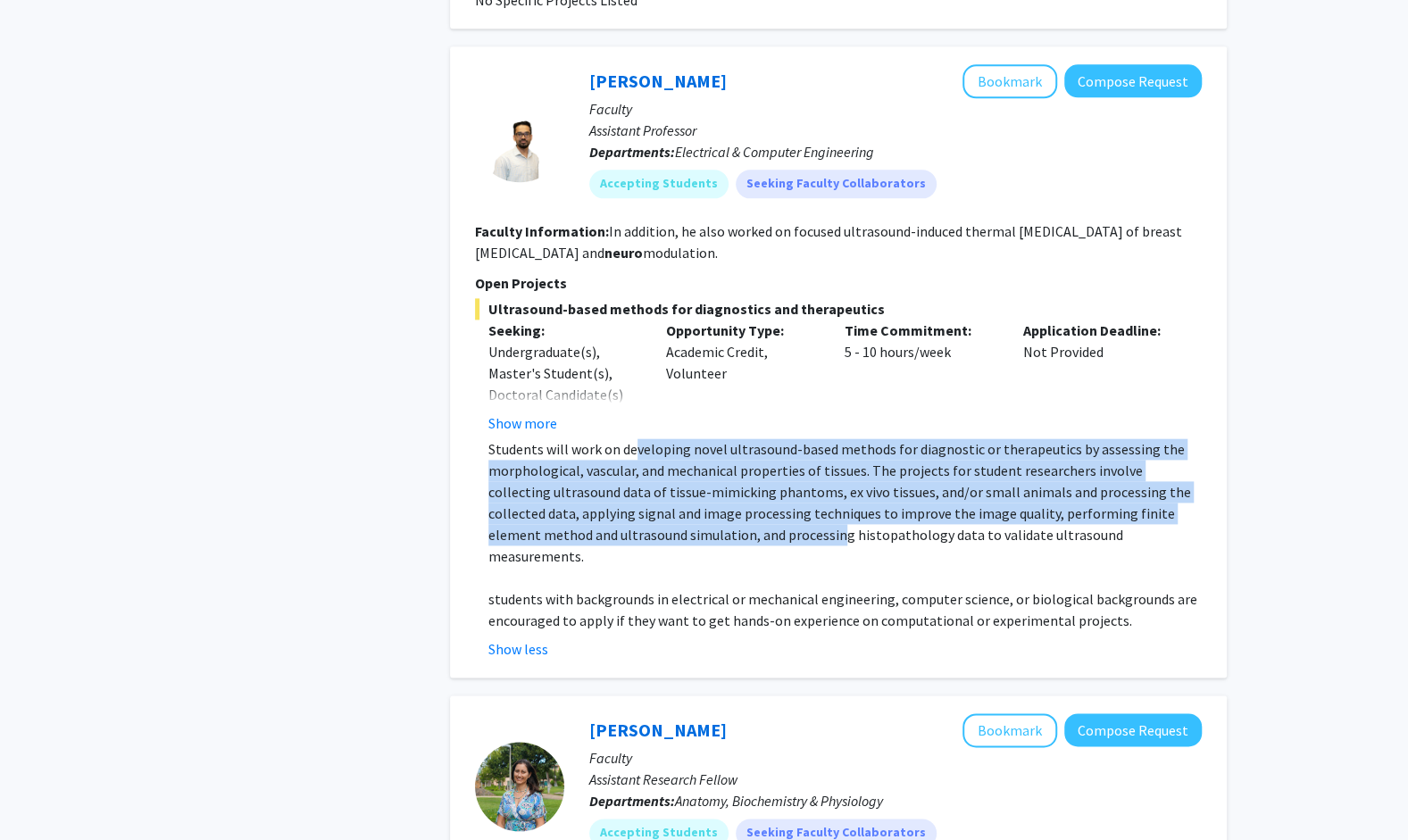 drag, startPoint x: 633, startPoint y: 421, endPoint x: 711, endPoint y: 513, distance: 120.61509 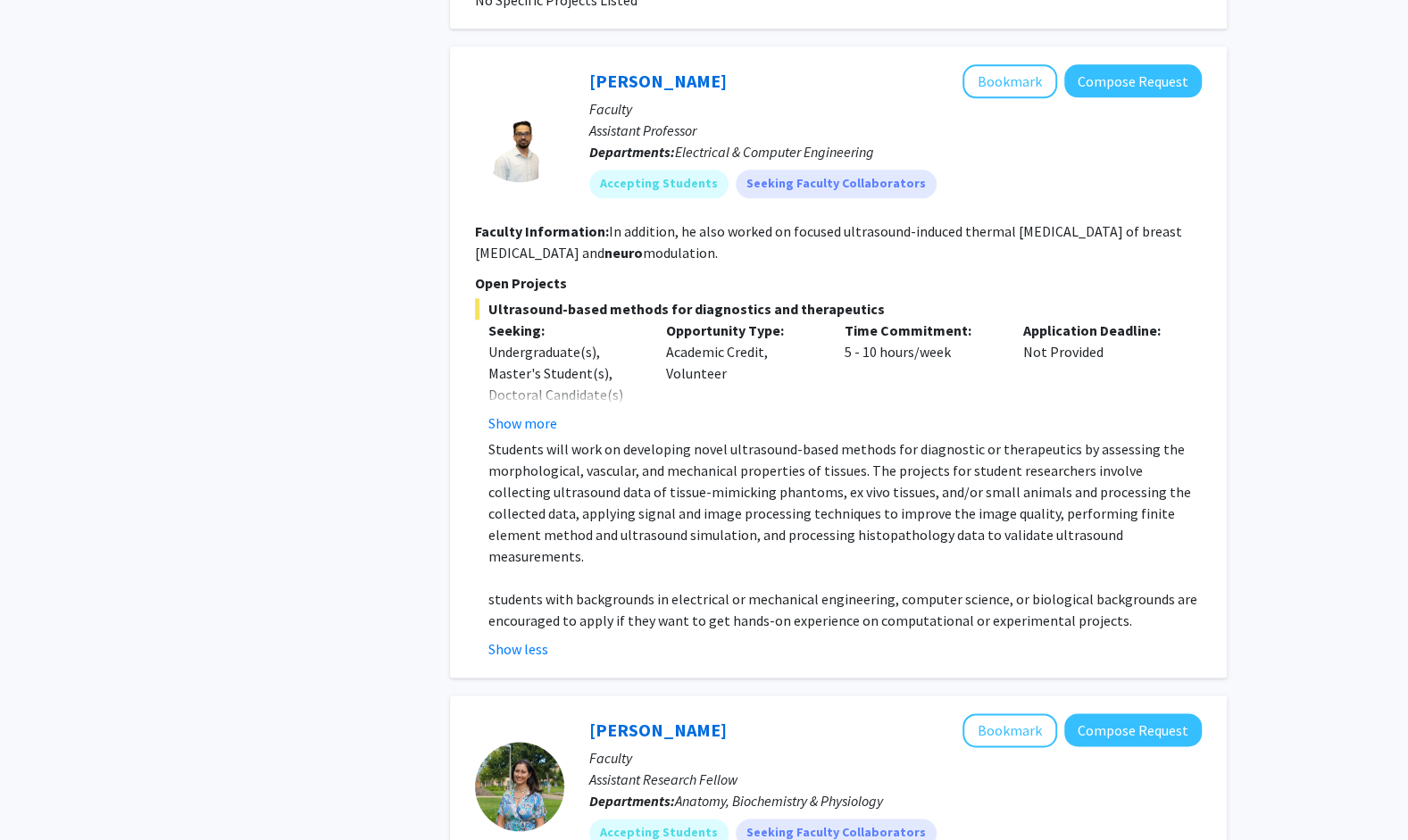 click on "Refine By Collaboration Status: Collaboration Status  All Faculty/Staff    Collaboration Status  Faculty/Staff accepting students    Collaboration Status  Faculty/Staff with posted projects    Collaboration Status  Faculty/Staff with posted remote projects    Projects Seeking: Projects Seeking Level  All Projects    Projects Seeking Level  Undergraduate(s)    Projects Seeking Level  Master's Student(s)    Projects Seeking Level  Doctoral Candidate(s) (PhD, MD, DMD, PharmD, etc.)    Projects Seeking Level  Postdoctoral Researcher(s) / Research Staff    Projects Seeking Level  Medical Resident(s) / Medical Fellow(s)    Projects Seeking Level  Faculty    Division & Department:      College of Education  Center on Disability Studies (CDS)  Center on Disability Studies (CDS)       College of Engineering       College of Natural Sciences       College of Social Sciences       [PERSON_NAME] School of Medicine       [PERSON_NAME]-[PERSON_NAME] School of Nursing" 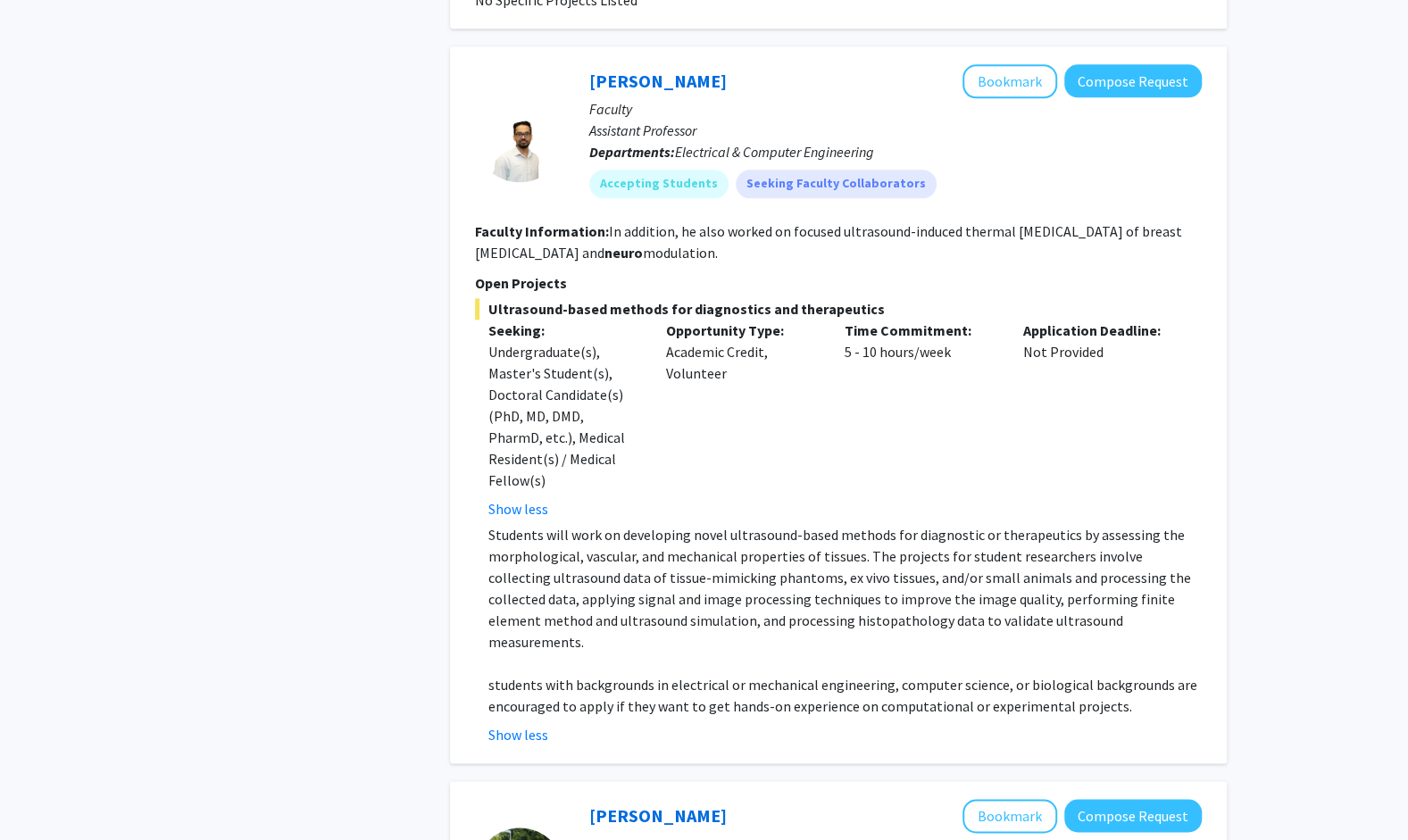 click on "Opportunity Type:  Academic Credit, Volunteer" 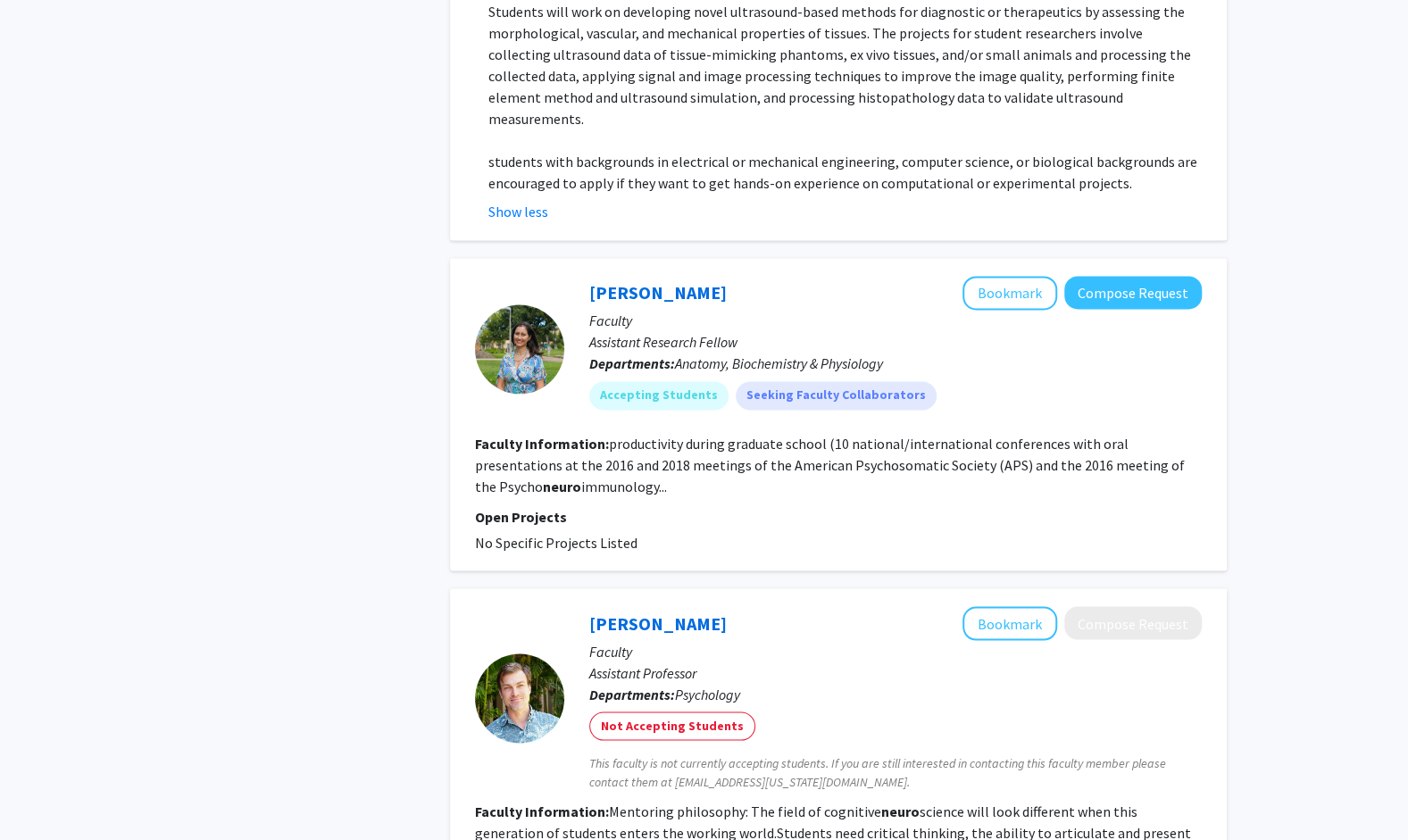 scroll, scrollTop: 1701, scrollLeft: 0, axis: vertical 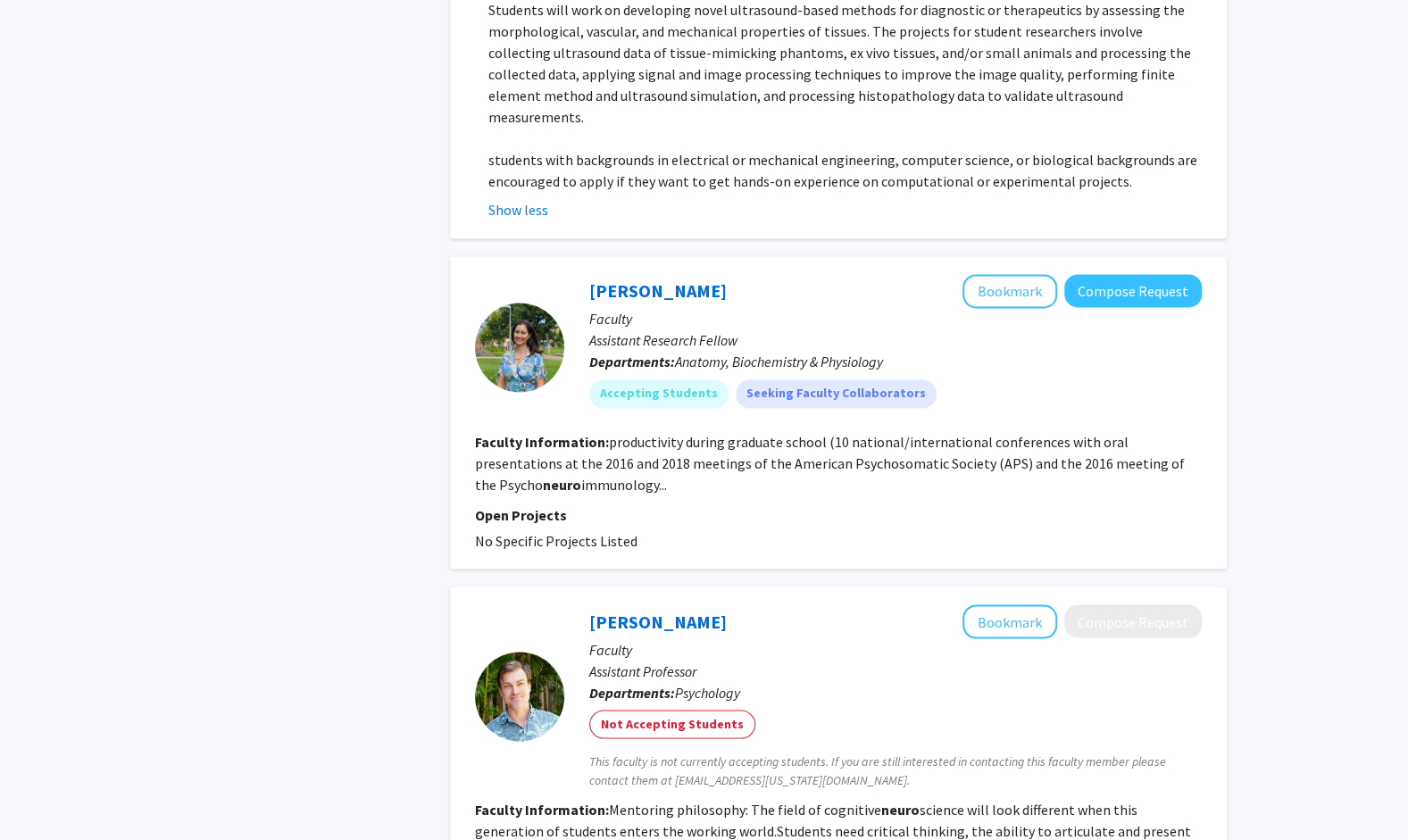 click on "[PERSON_NAME]" 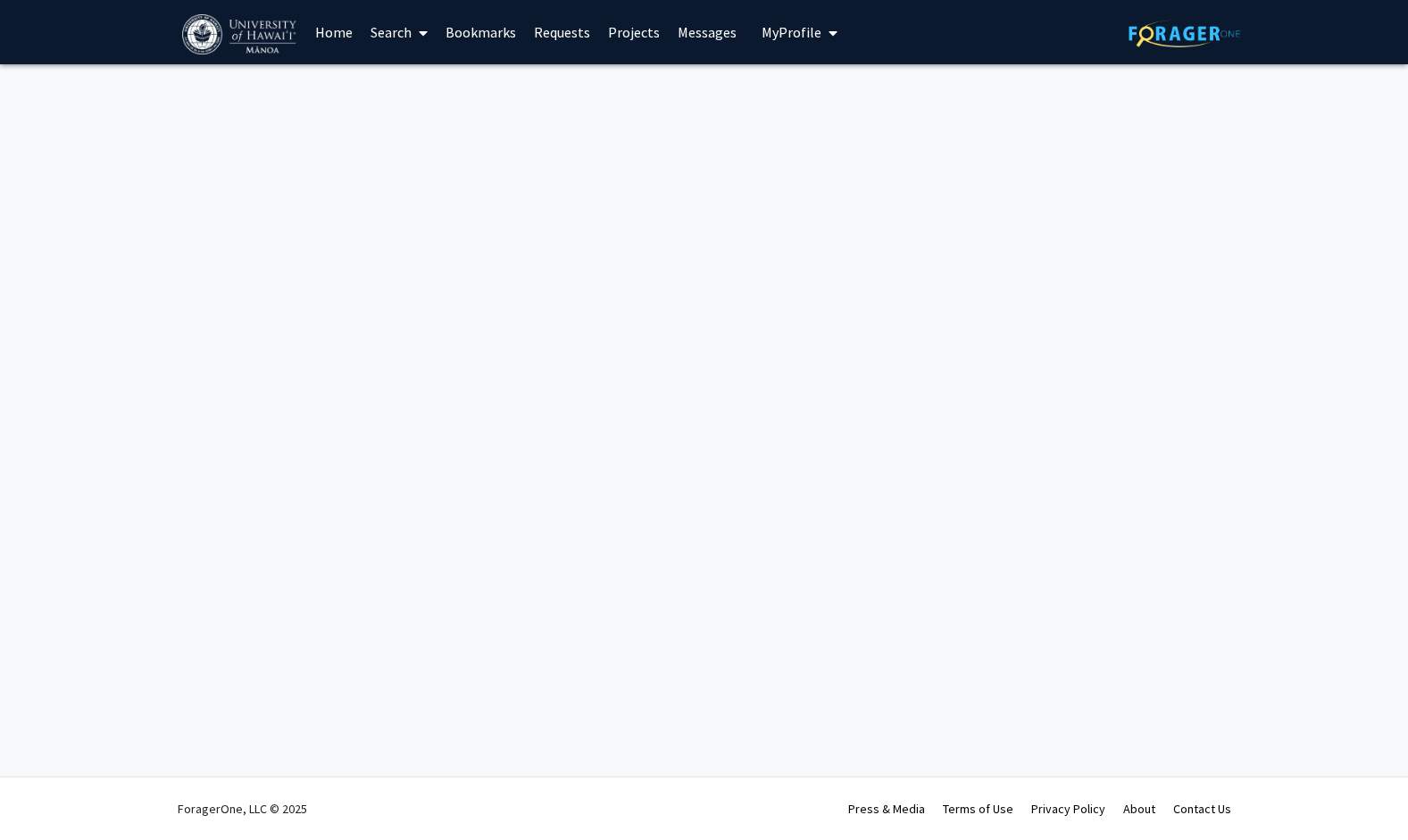 scroll, scrollTop: 0, scrollLeft: 0, axis: both 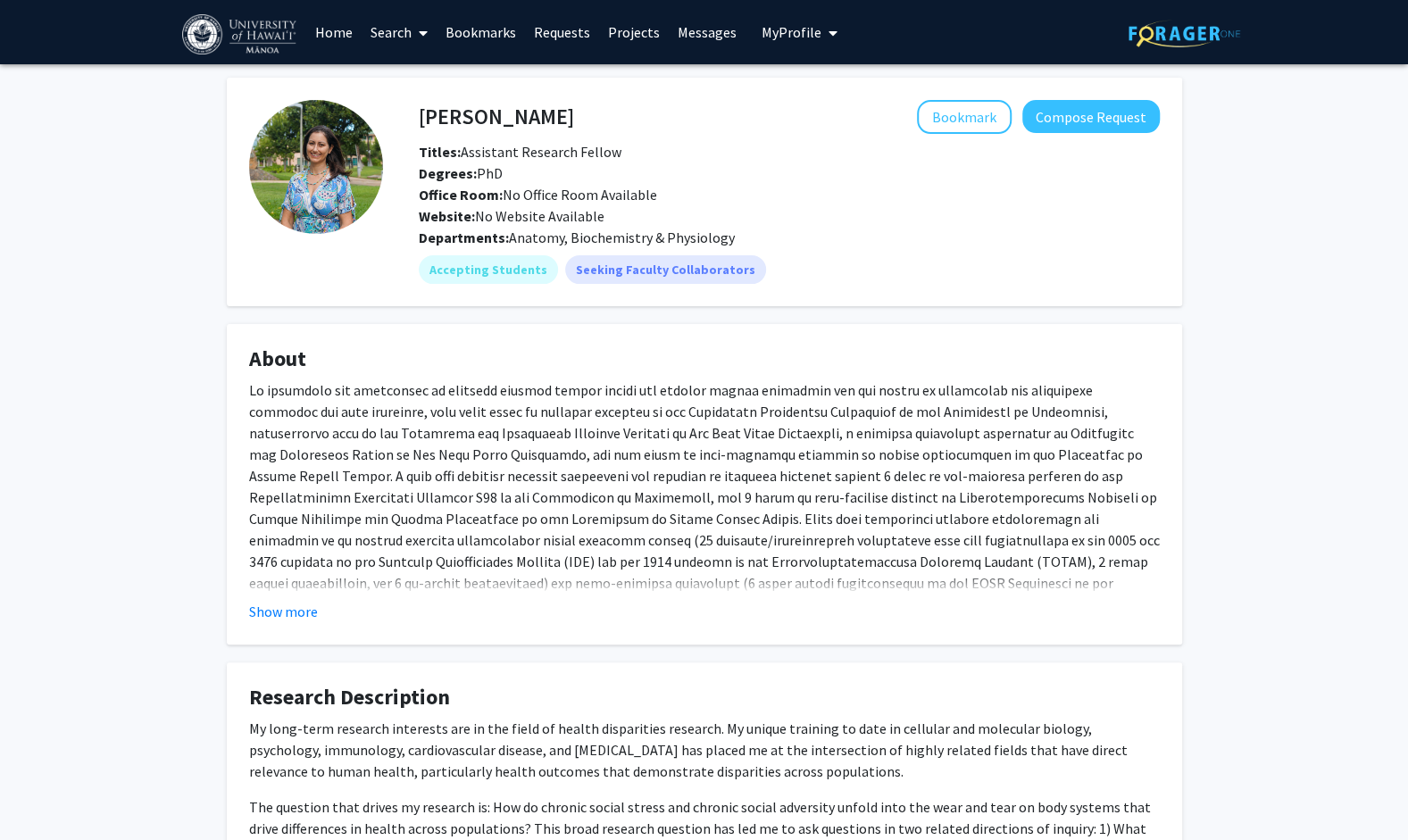 click on "About  I love research and science, but I also love spending time outside hiking, at the beach, and with my family!!  Show more" 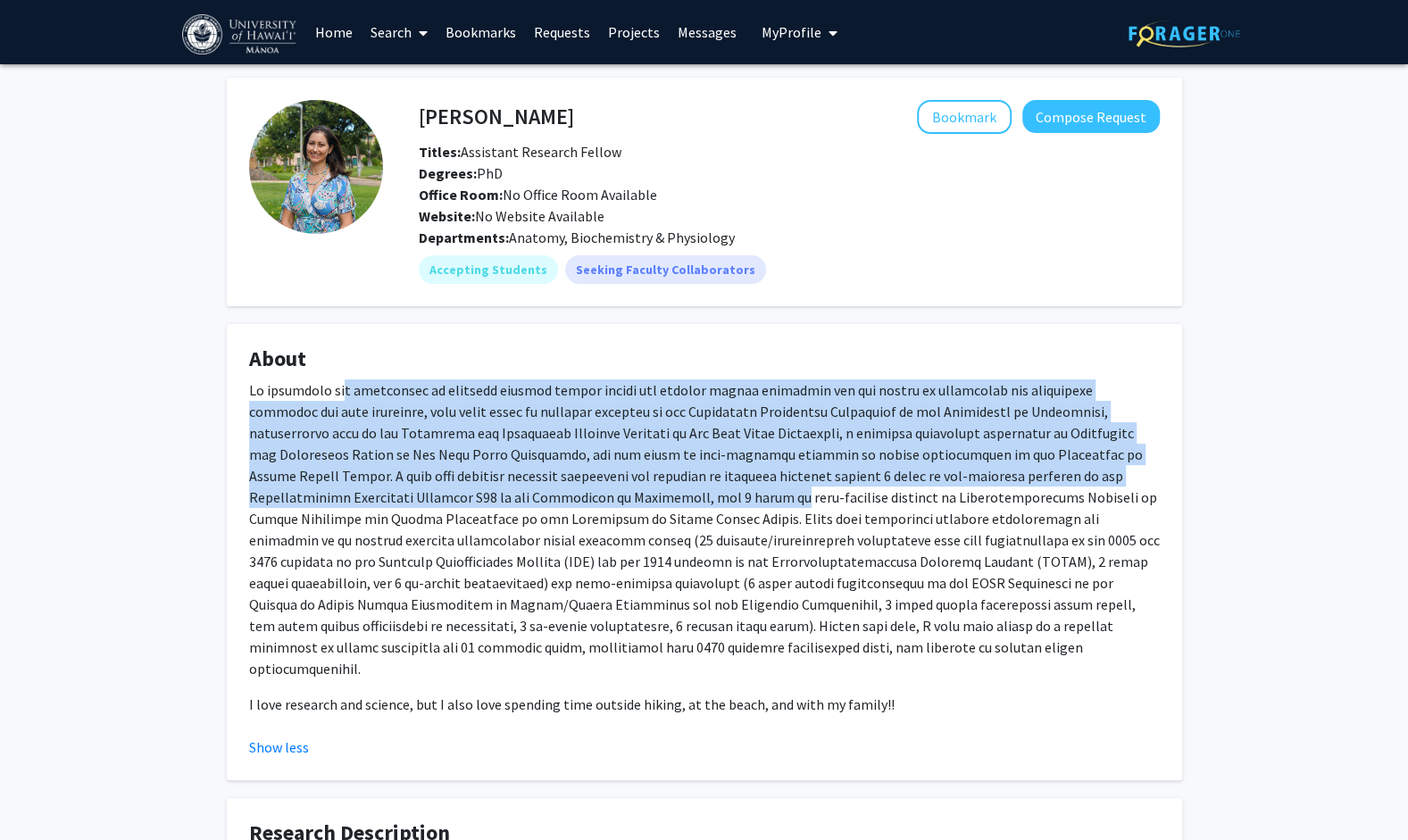 drag, startPoint x: 350, startPoint y: 394, endPoint x: 398, endPoint y: 500, distance: 116.362 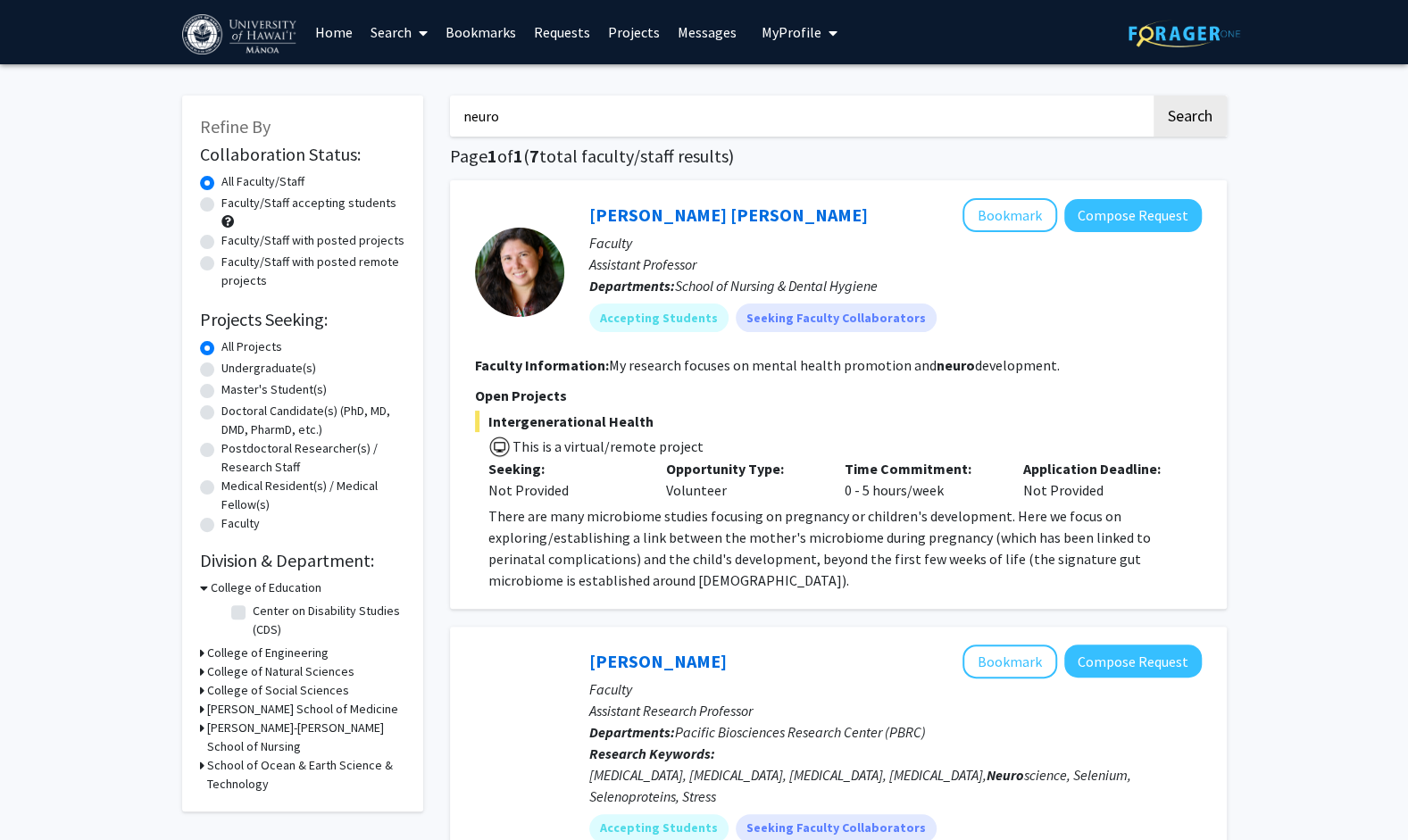 click on "neuro" at bounding box center (800, 116) 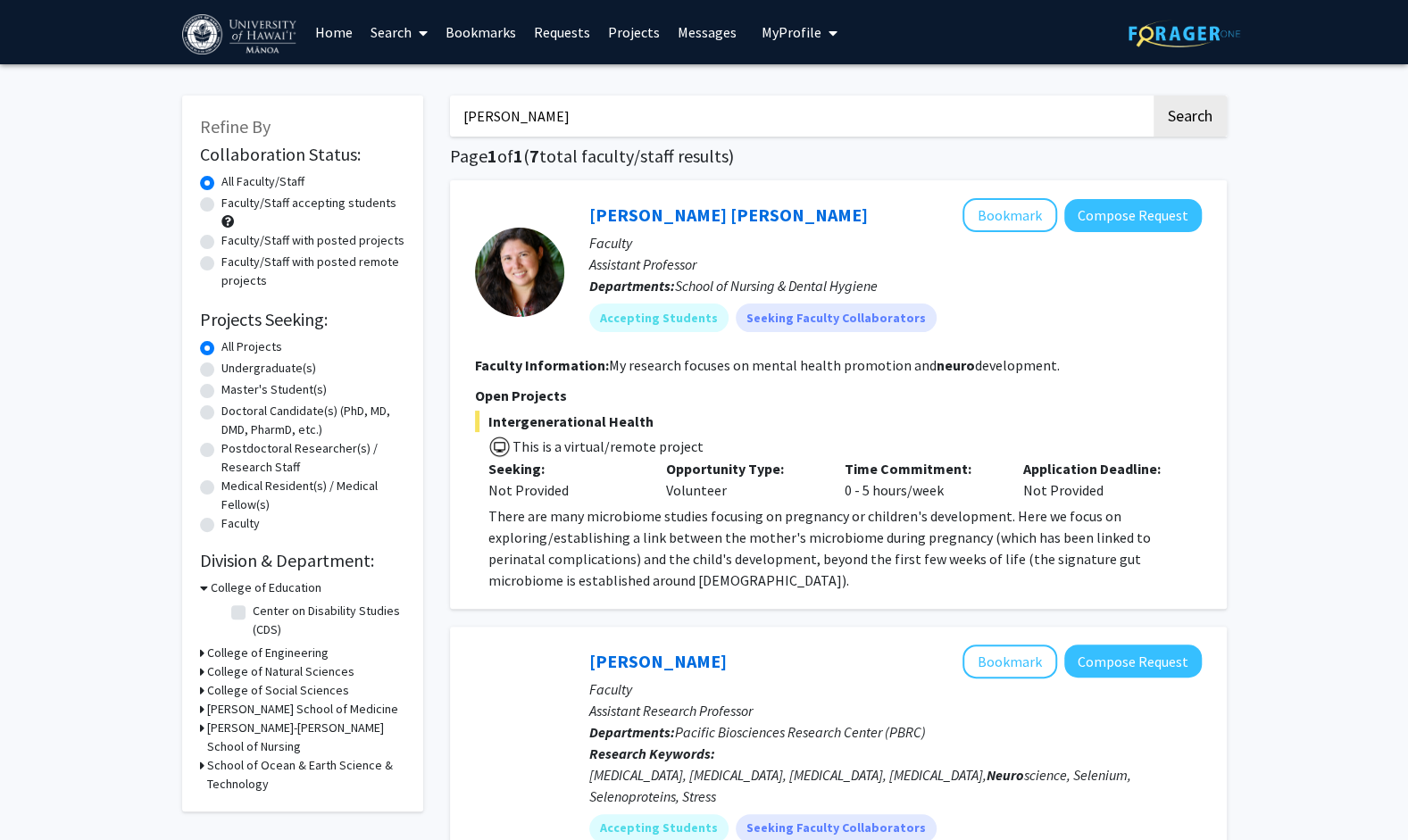 click on "Search" 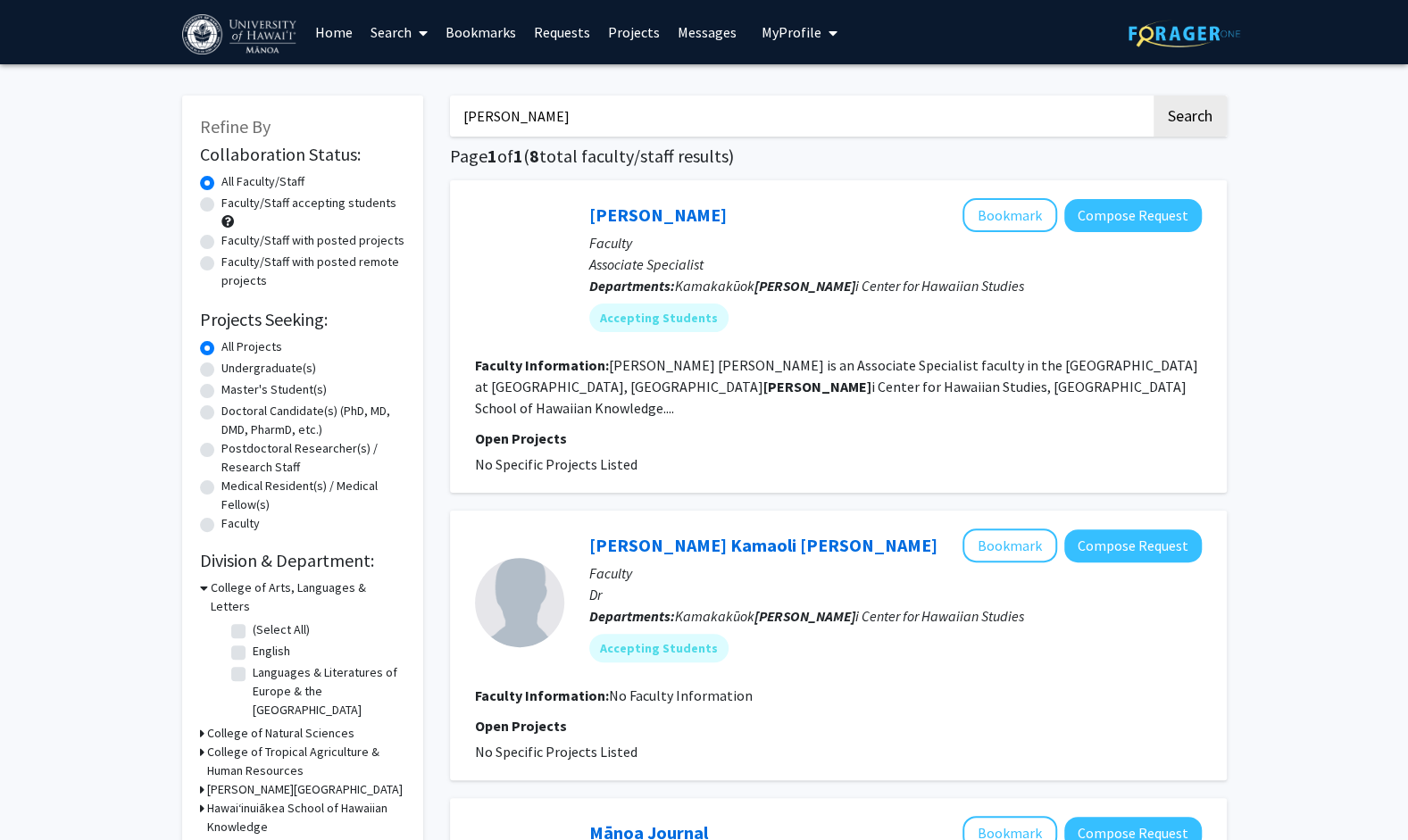 click on "Search" 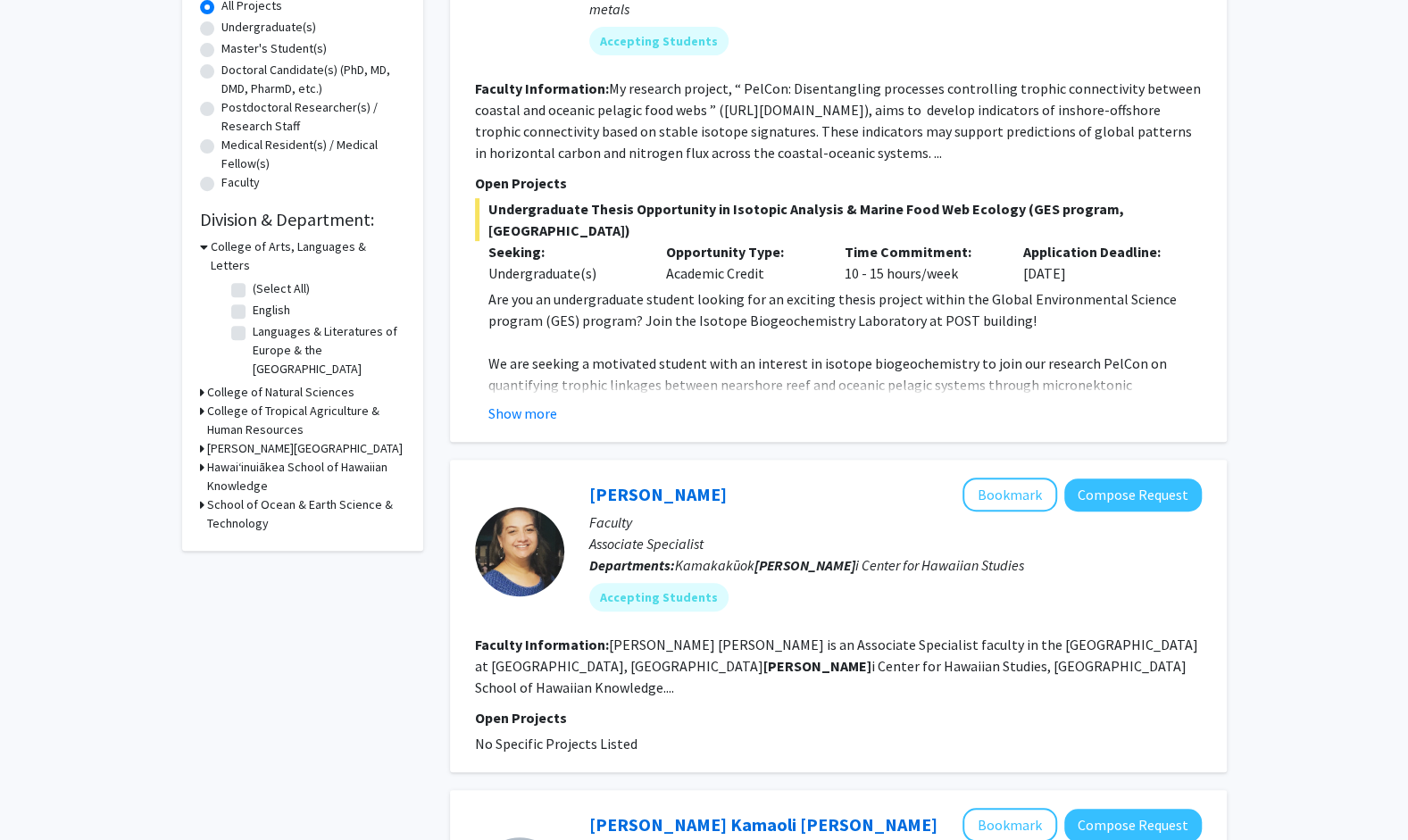 scroll, scrollTop: 0, scrollLeft: 0, axis: both 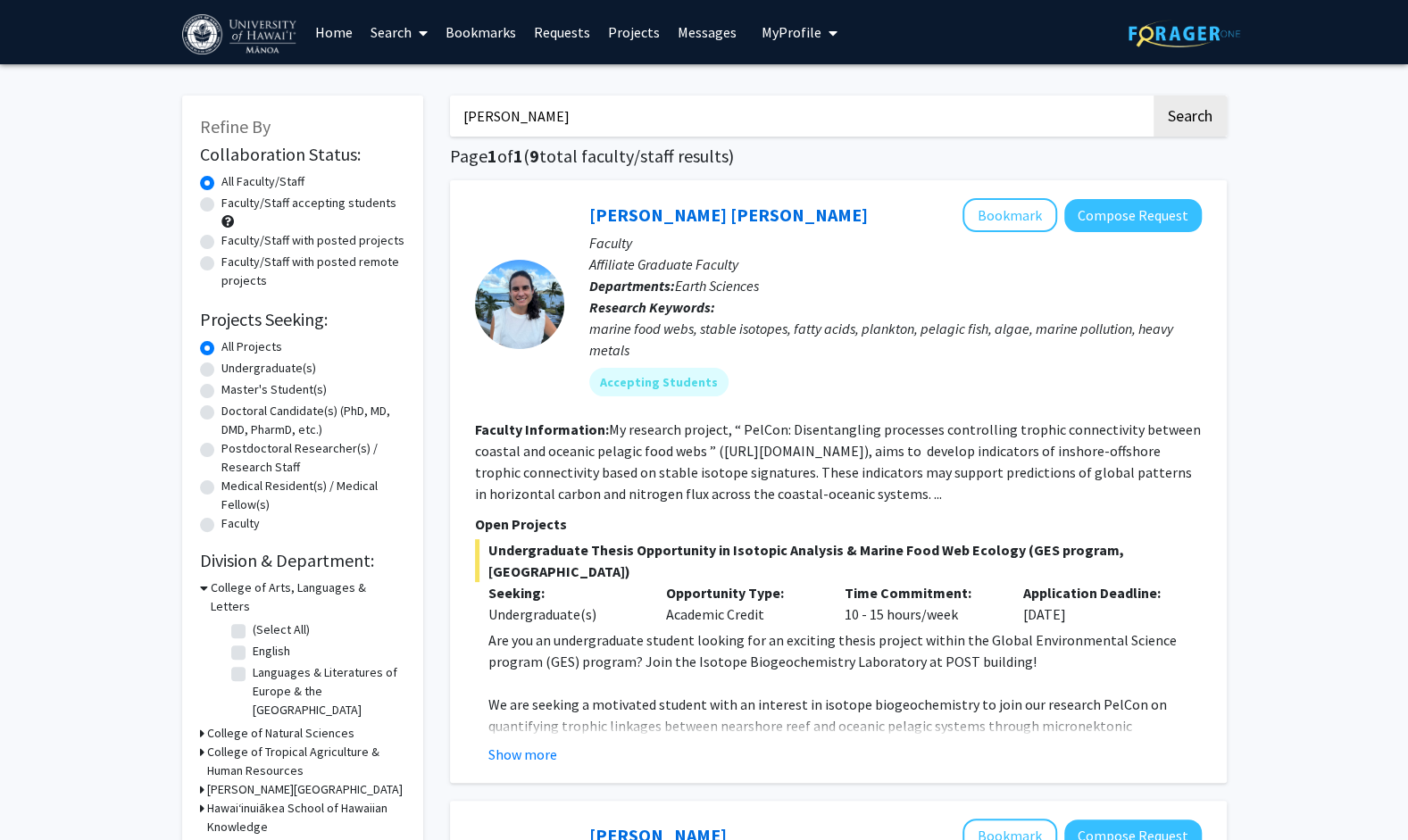 drag, startPoint x: 493, startPoint y: 116, endPoint x: 404, endPoint y: 116, distance: 89 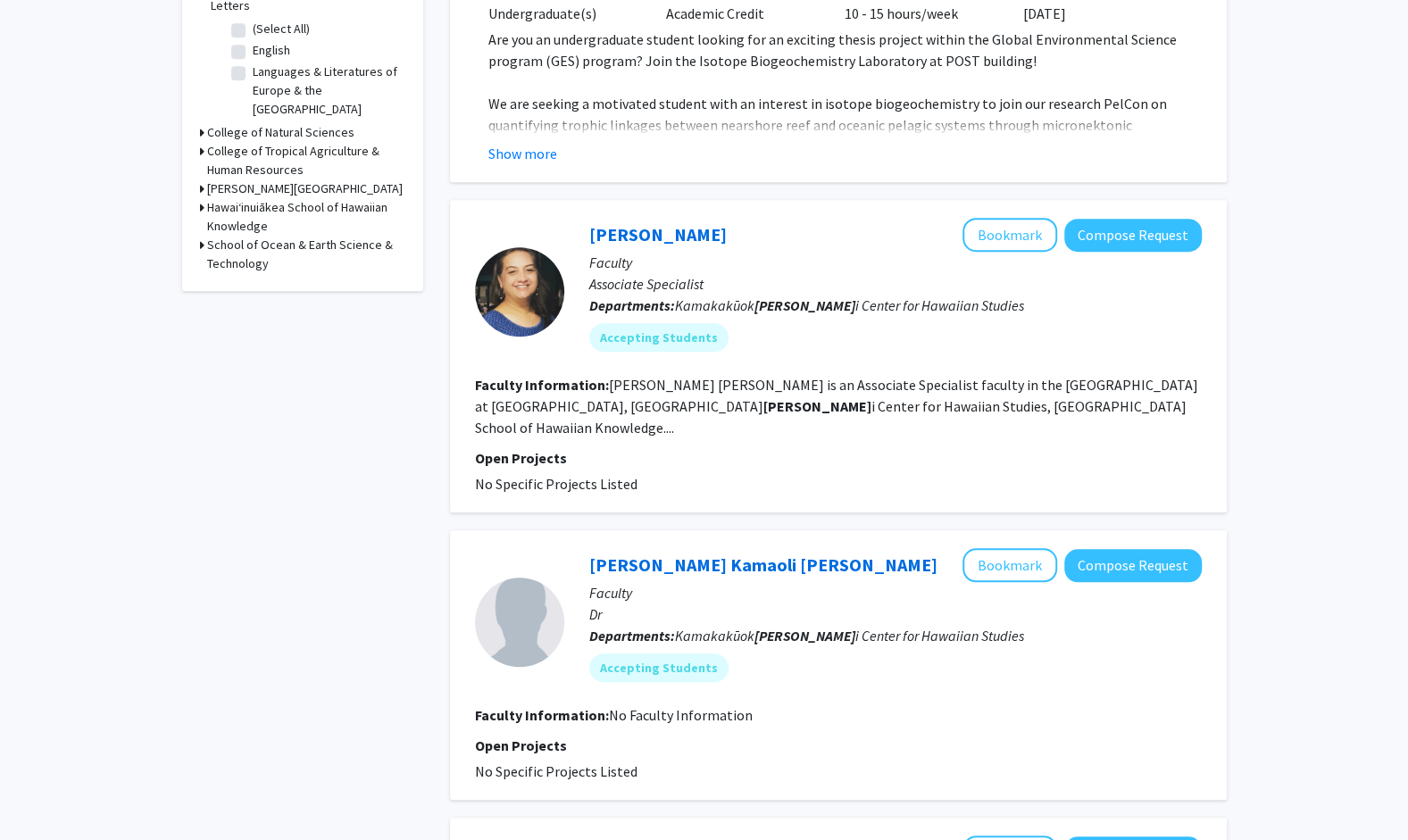 scroll, scrollTop: 0, scrollLeft: 0, axis: both 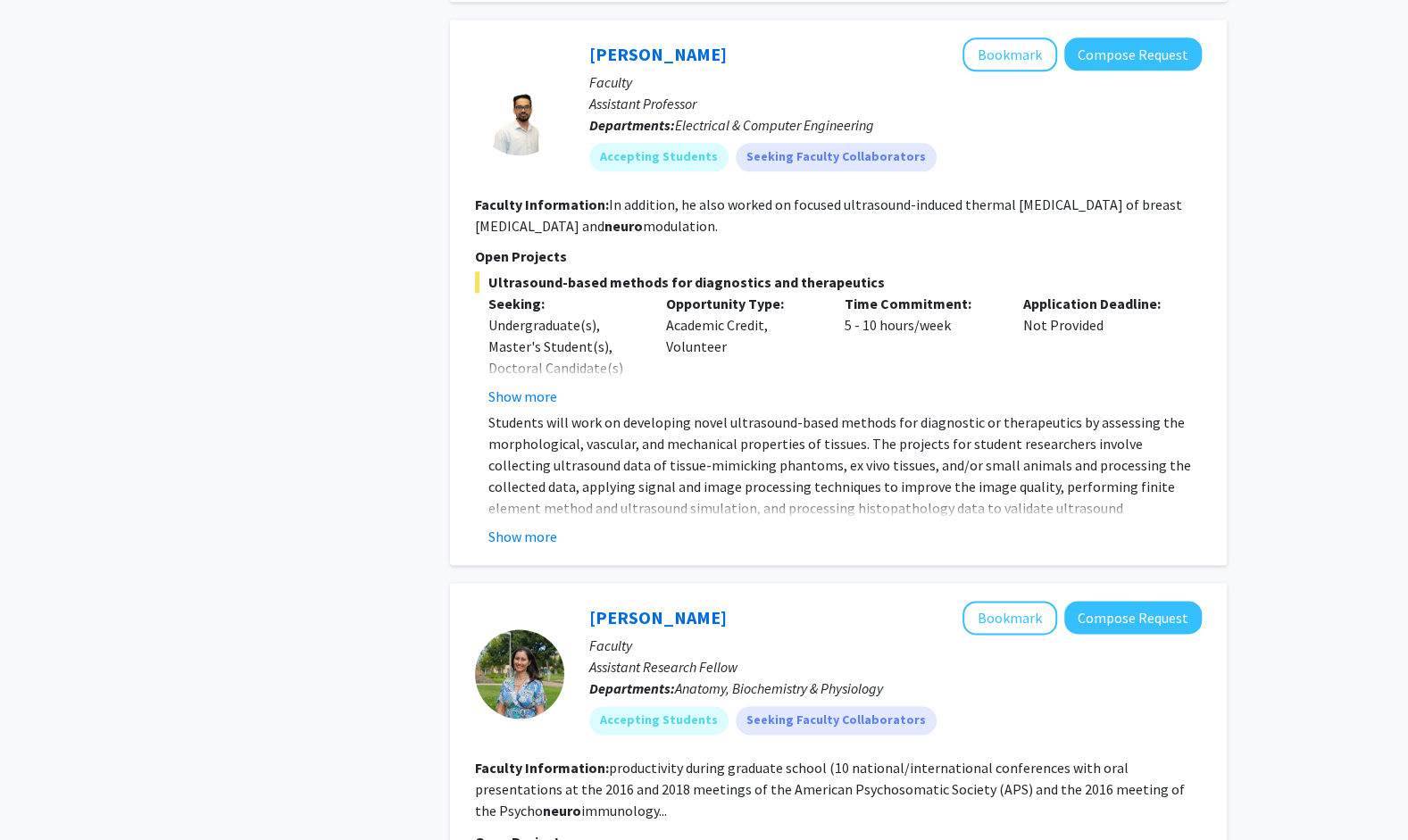 click on "Show more" 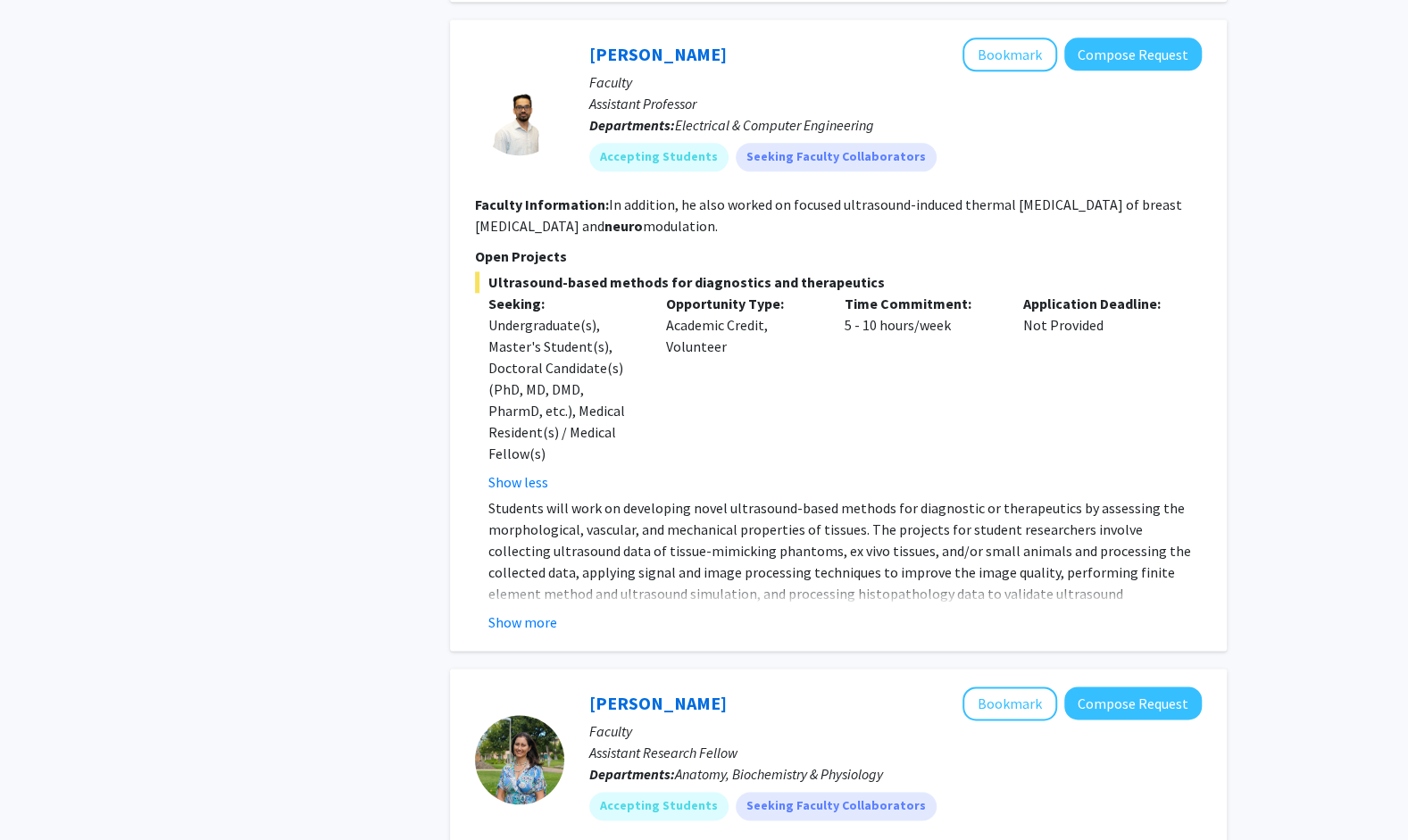 click on "Show more" 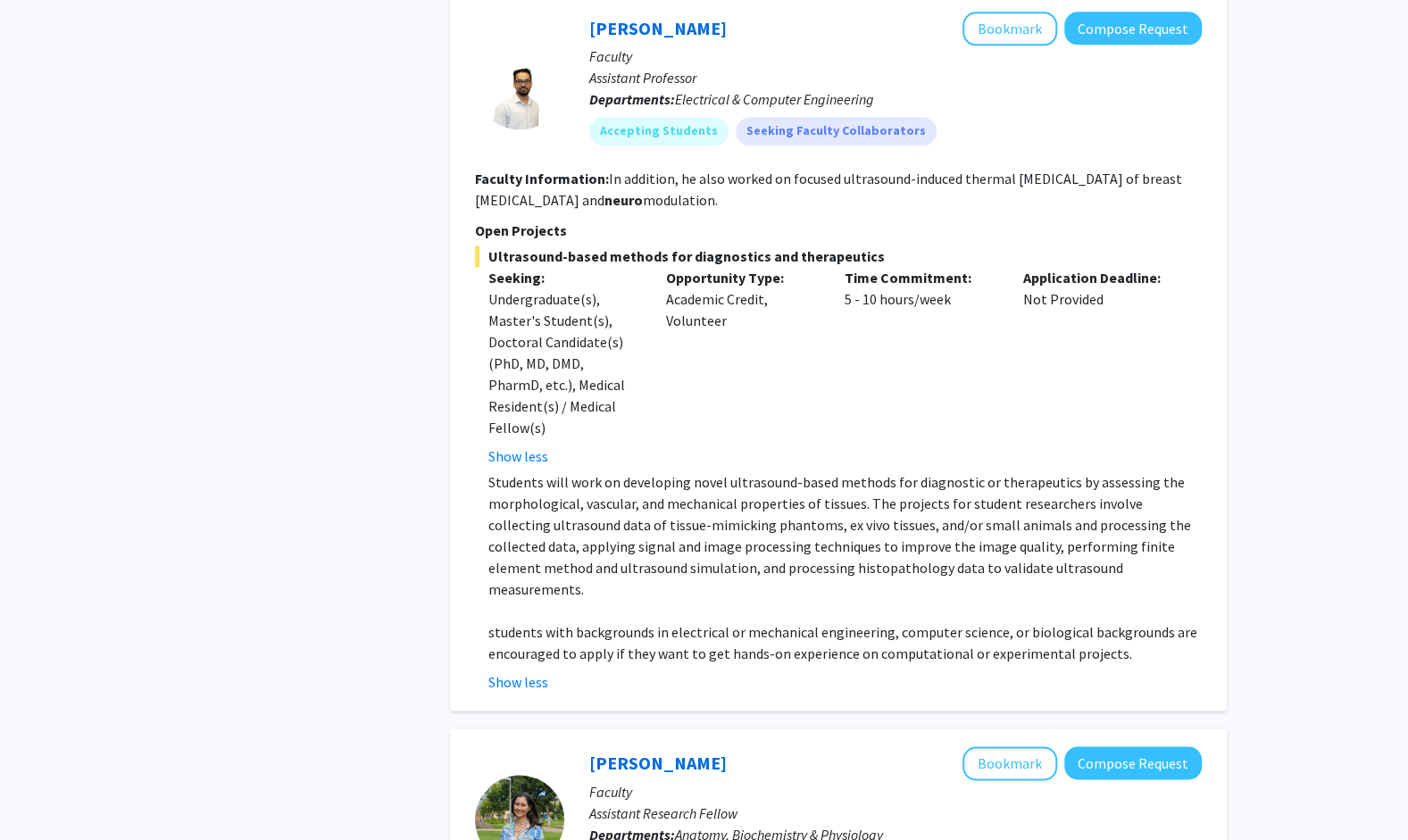 scroll, scrollTop: 1318, scrollLeft: 0, axis: vertical 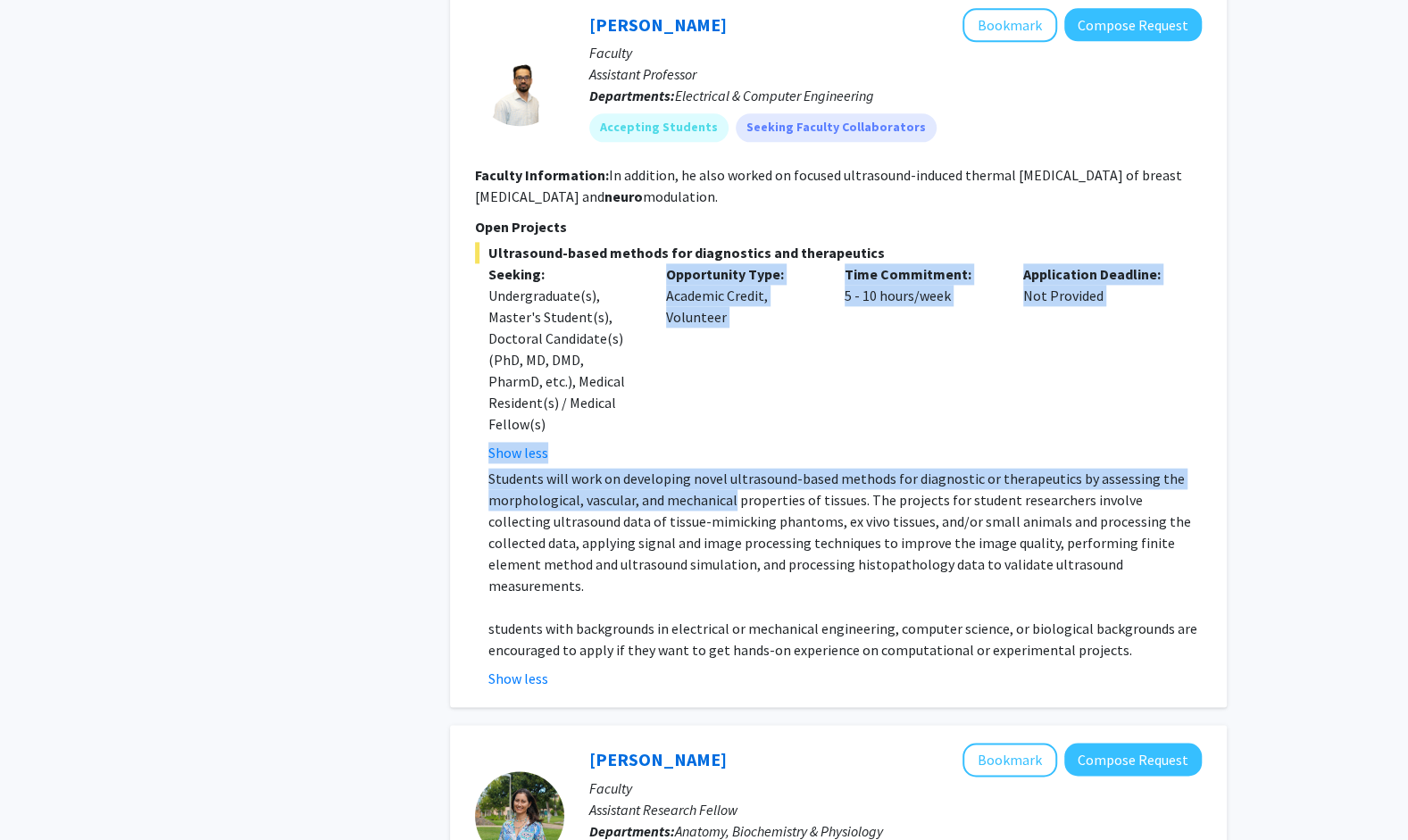 drag, startPoint x: 623, startPoint y: 382, endPoint x: 729, endPoint y: 464, distance: 134.01492 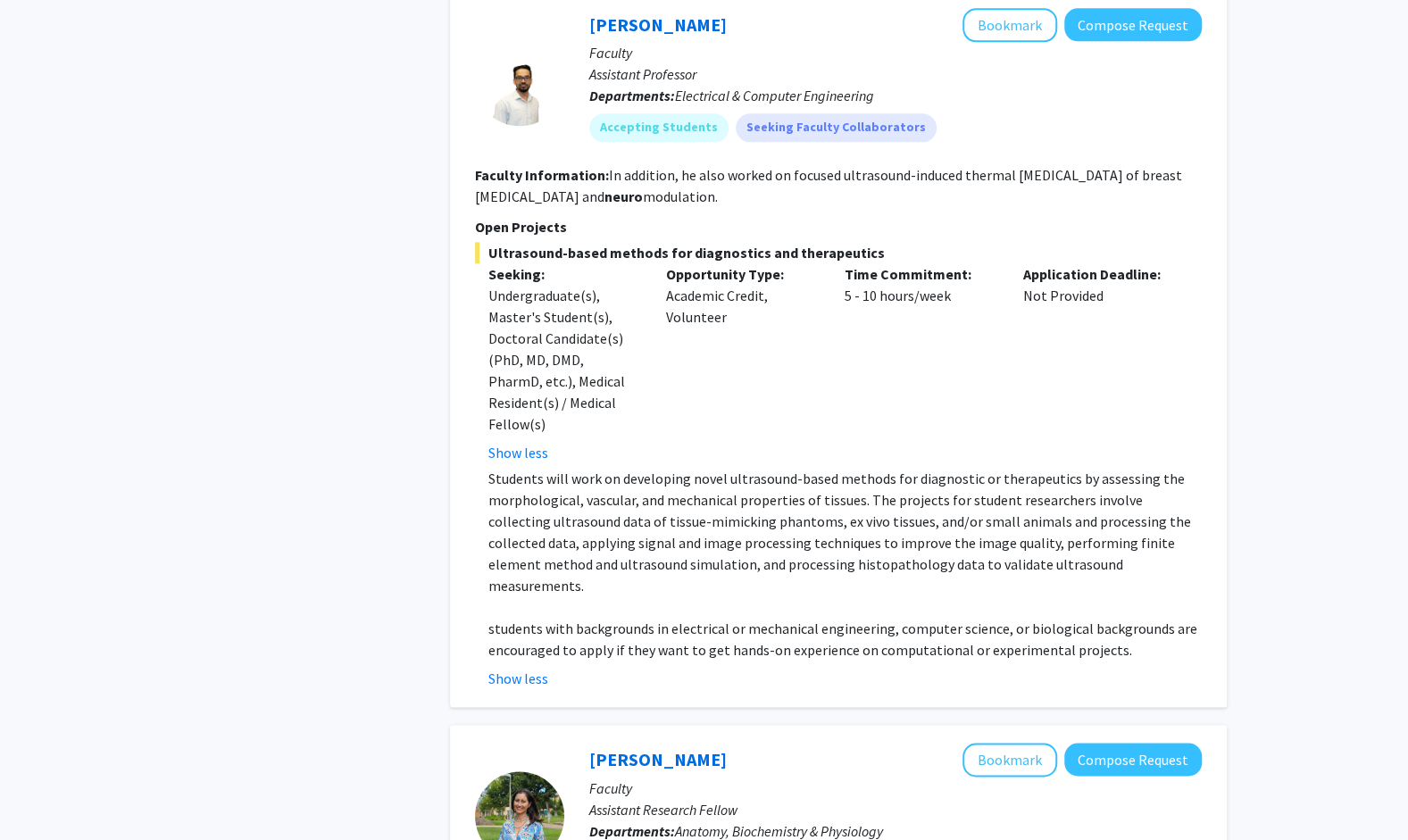 click on "Students will work on developing novel ultrasound-based methods for diagnostic or therapeutics by assessing the morphological, vascular, and mechanical properties of tissues. The projects for student researchers involve collecting ultrasound data of tissue-mimicking phantoms, ex vivo tissues, and/or small animals and processing the collected data, applying signal and image processing techniques to improve the image quality, performing finite element method and ultrasound simulation, and processing histopathology data to validate ultrasound measurements." 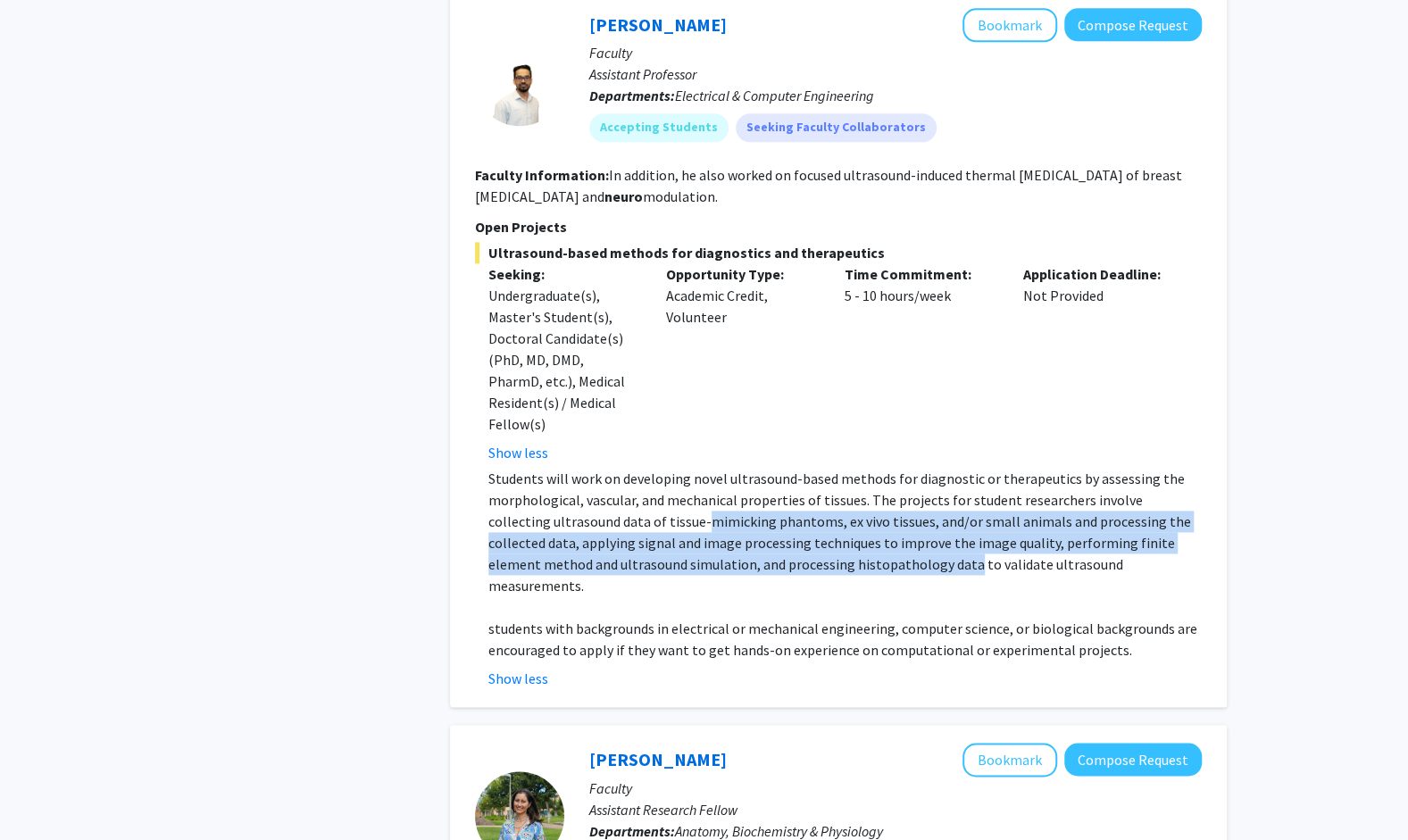 drag, startPoint x: 662, startPoint y: 475, endPoint x: 818, endPoint y: 518, distance: 161.8178 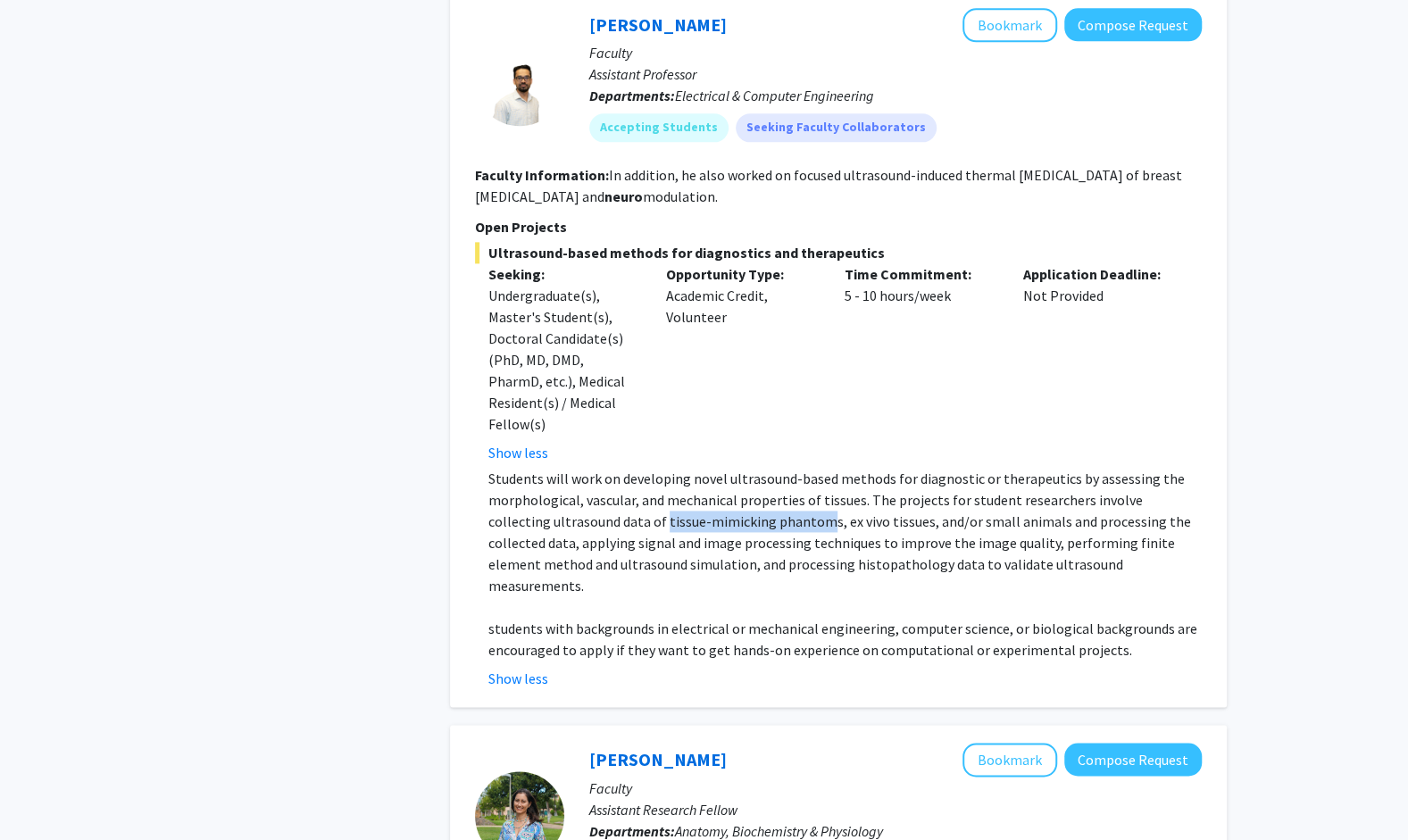 drag, startPoint x: 600, startPoint y: 477, endPoint x: 761, endPoint y: 476, distance: 161.00311 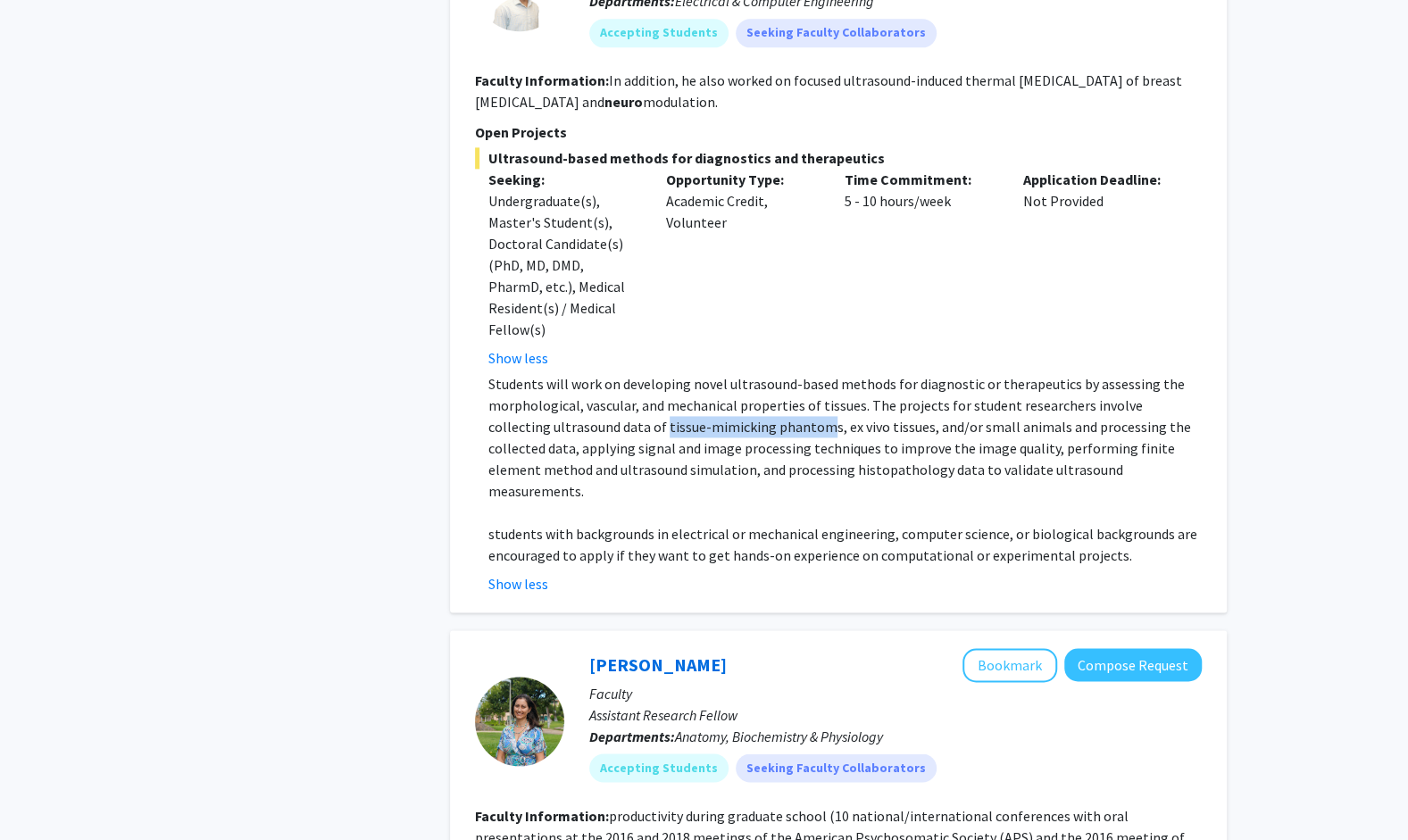 scroll, scrollTop: 1324, scrollLeft: 0, axis: vertical 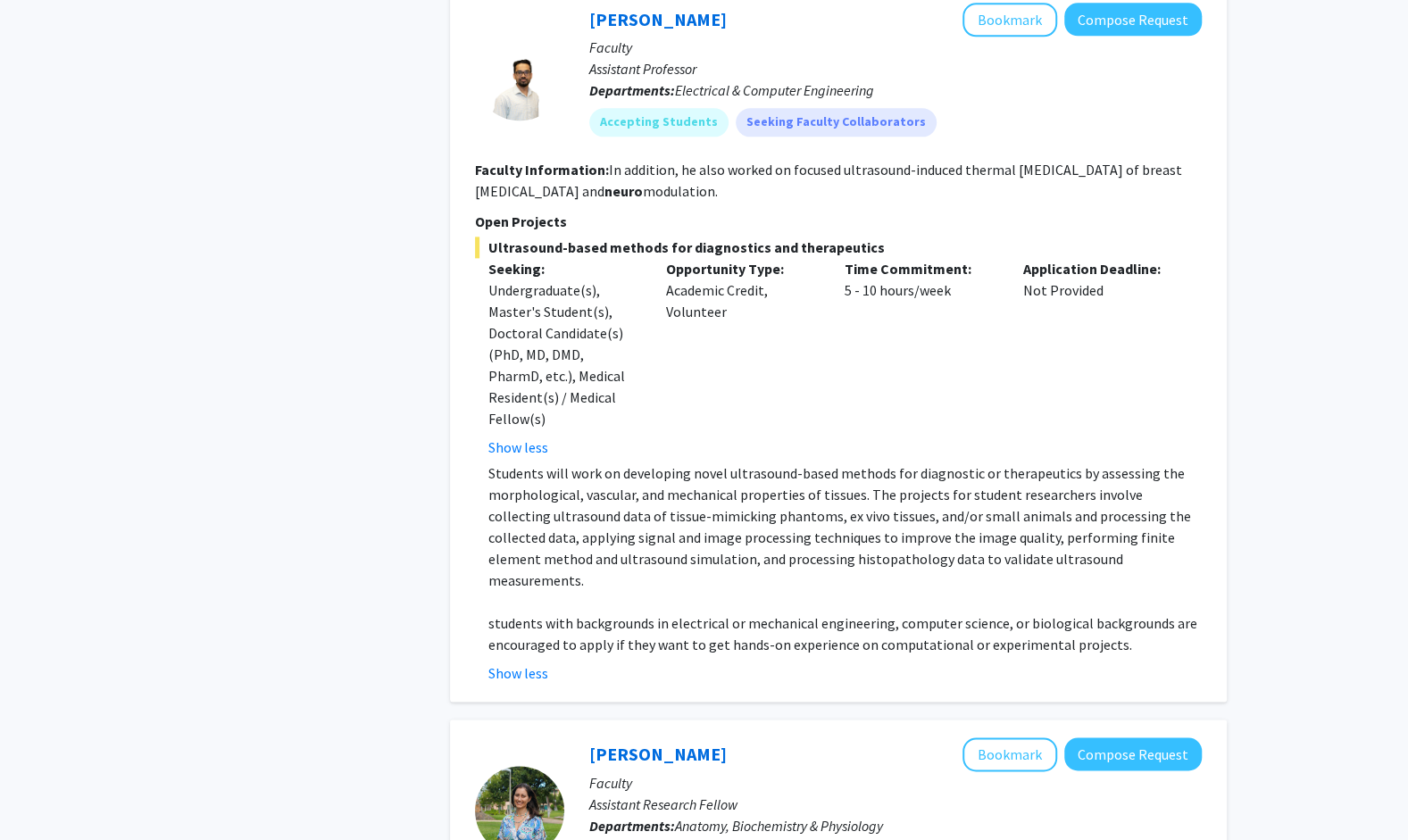click on "Open Projects" 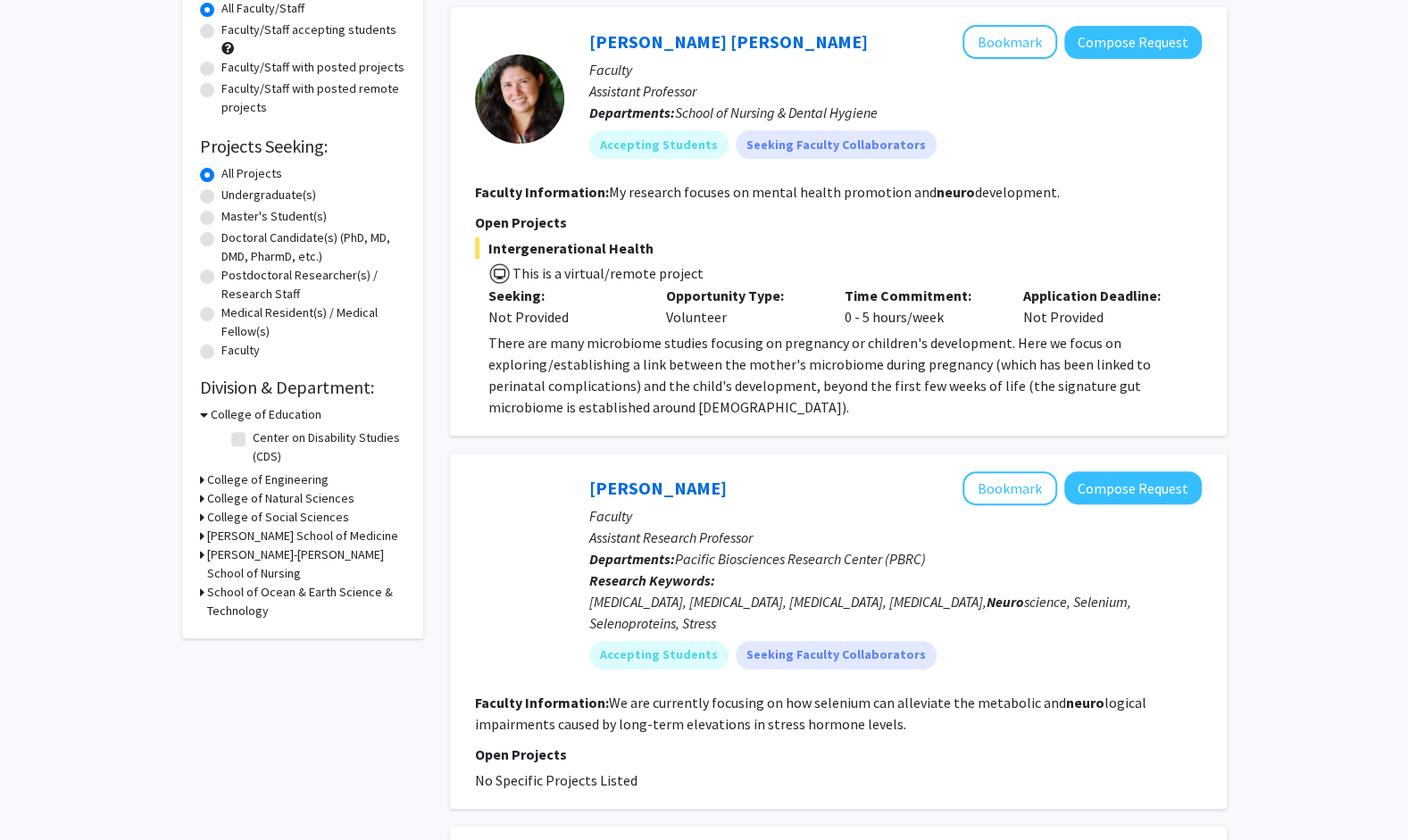 scroll, scrollTop: 0, scrollLeft: 0, axis: both 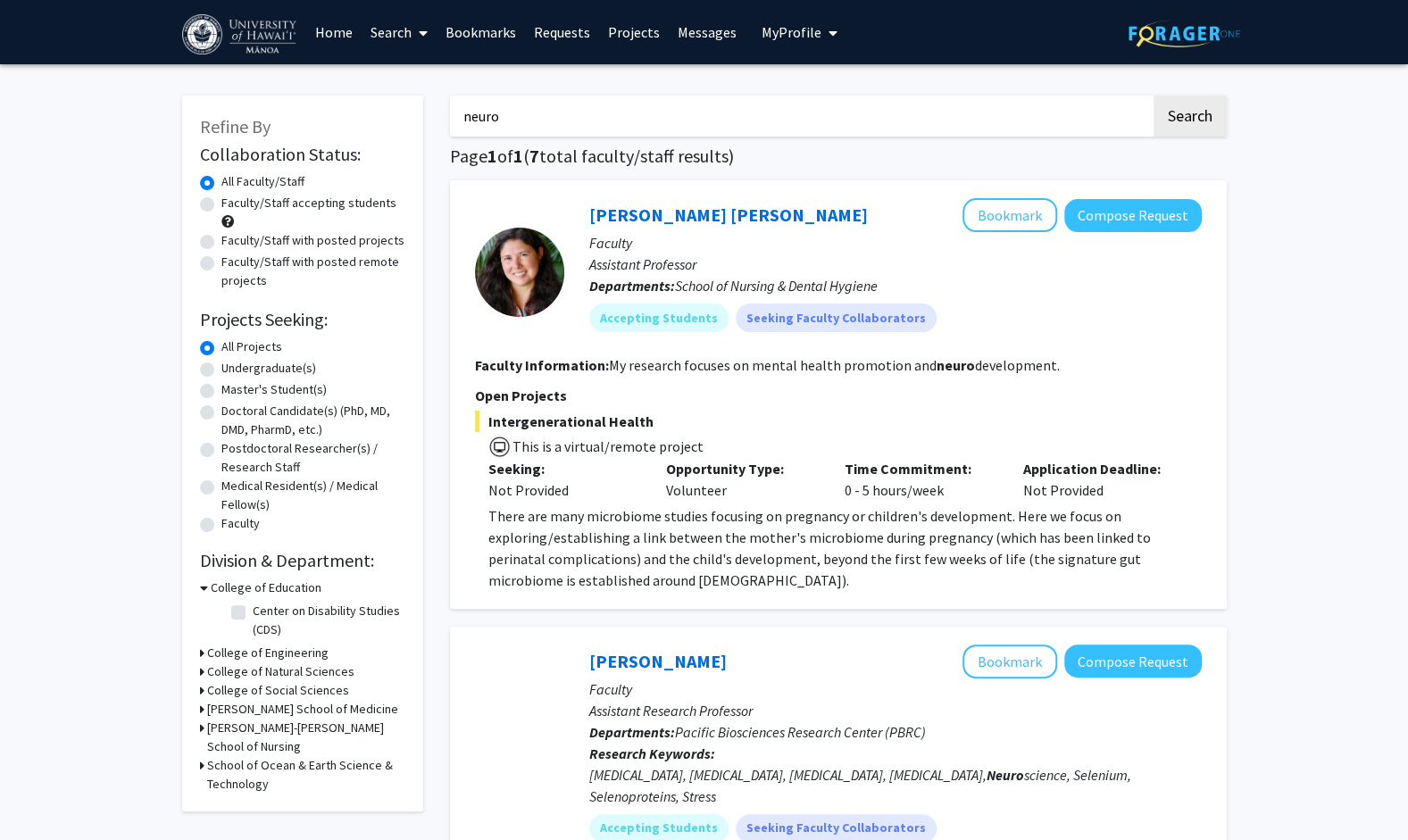 drag, startPoint x: 530, startPoint y: 115, endPoint x: 335, endPoint y: 75, distance: 199.06029 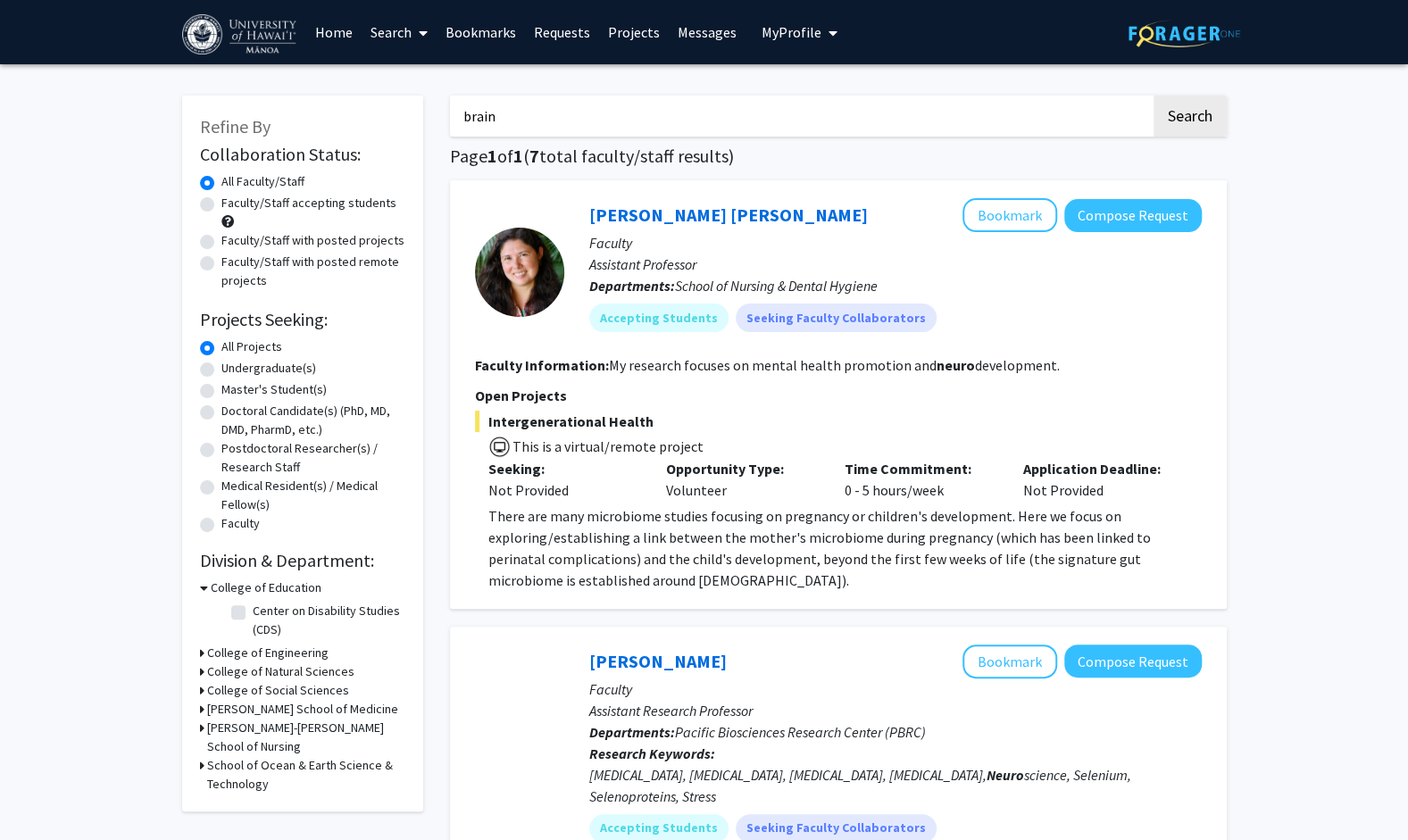 type on "brain" 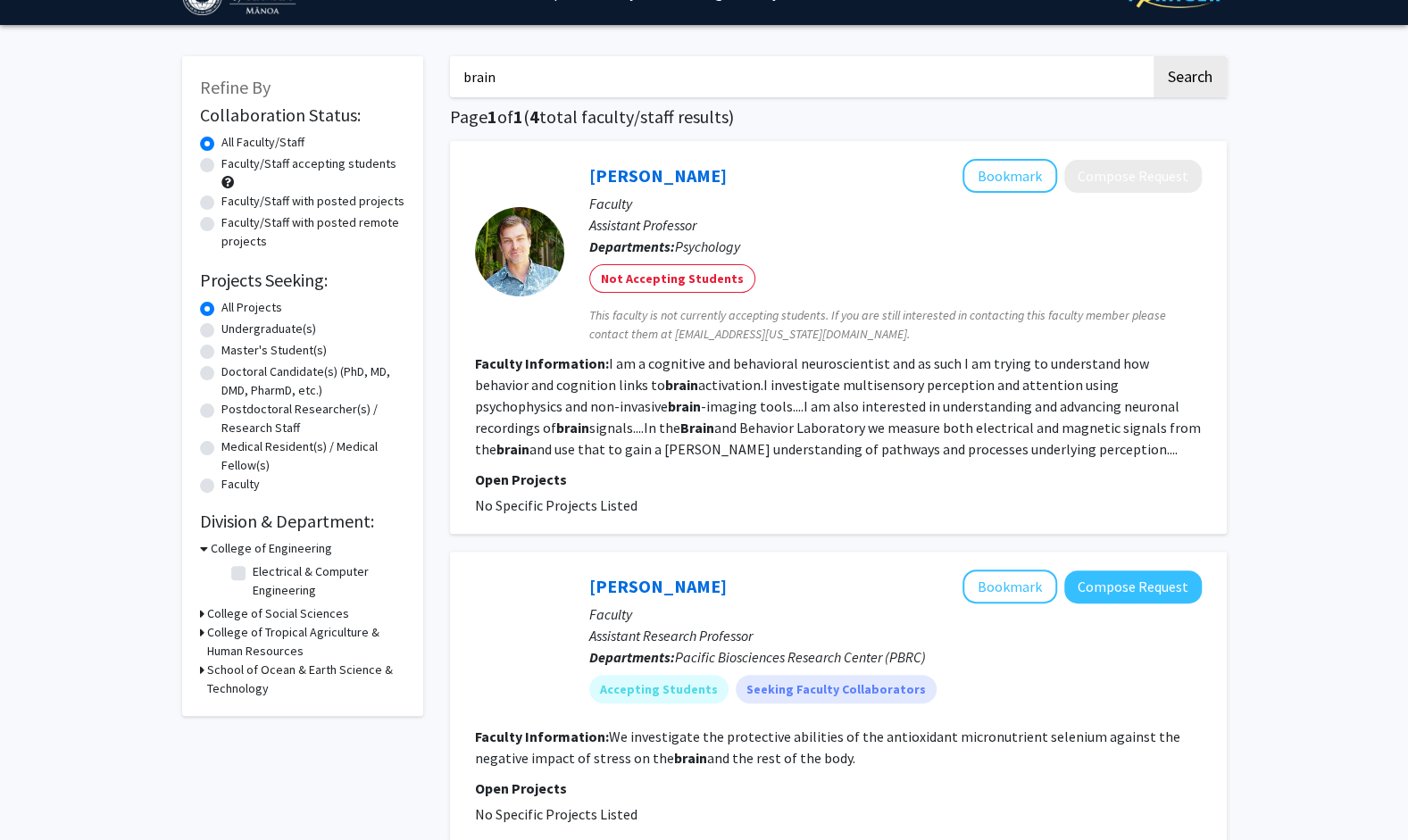 scroll, scrollTop: 0, scrollLeft: 0, axis: both 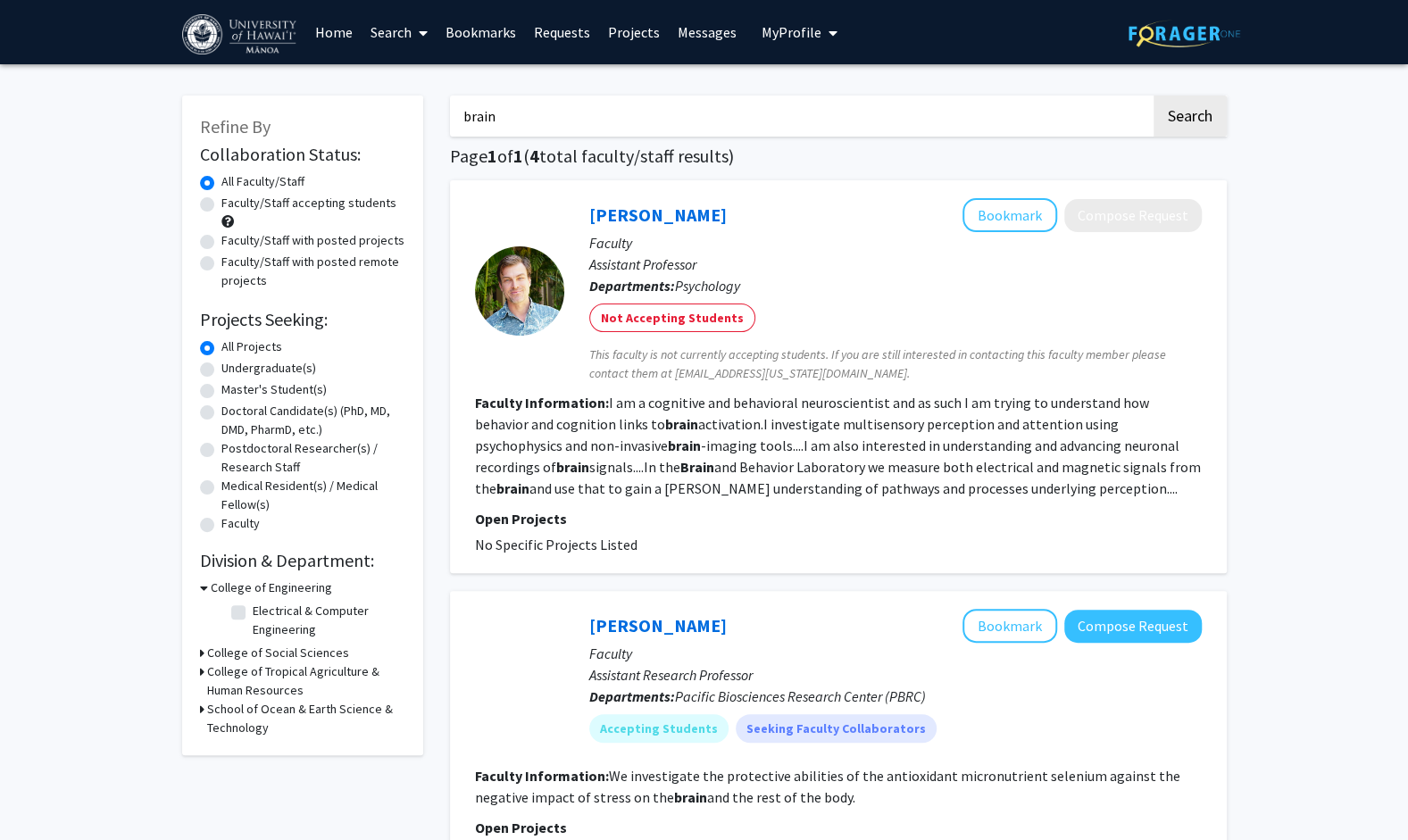 click on "Undergraduate(s)" 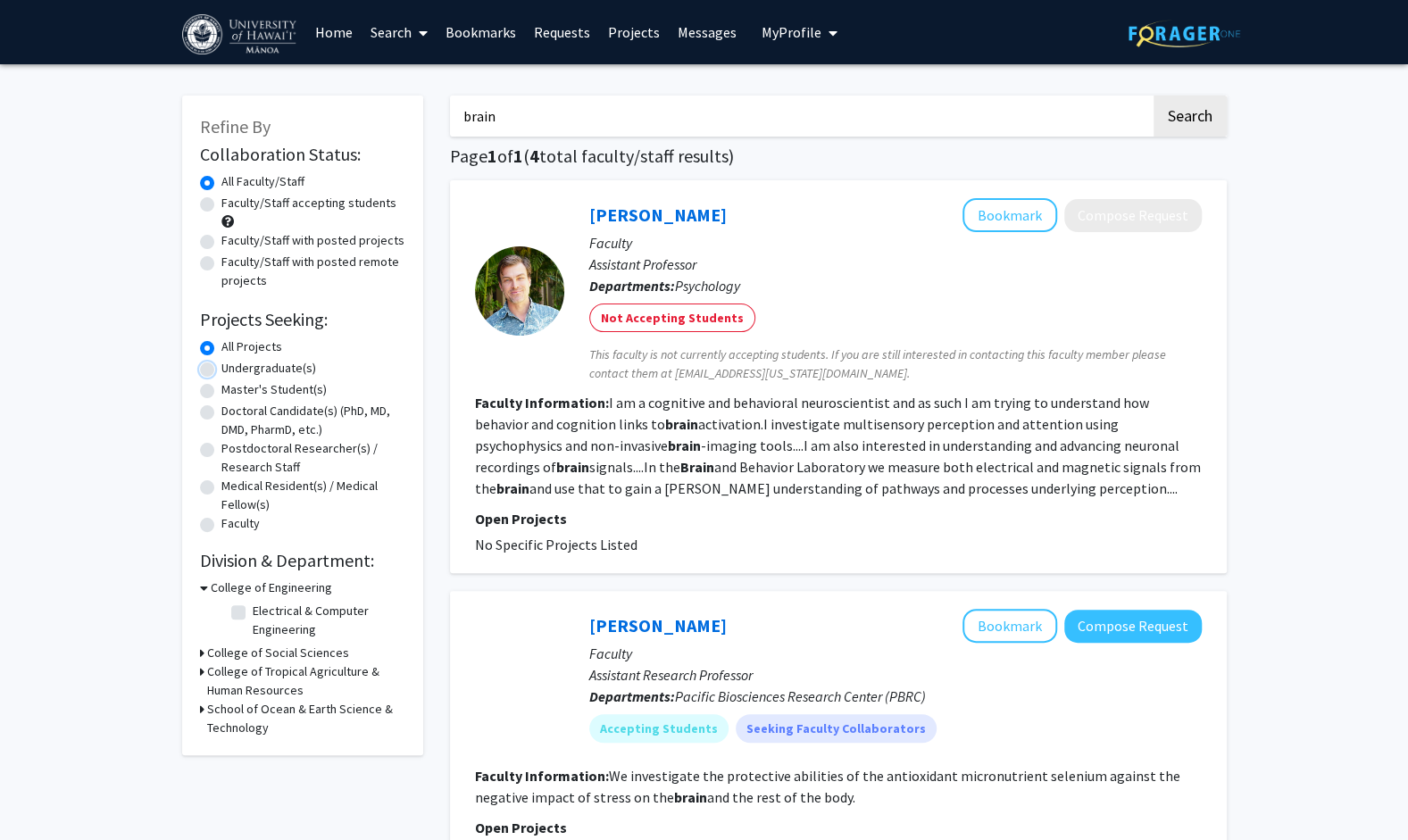 click on "Undergraduate(s)" at bounding box center [227, 364] 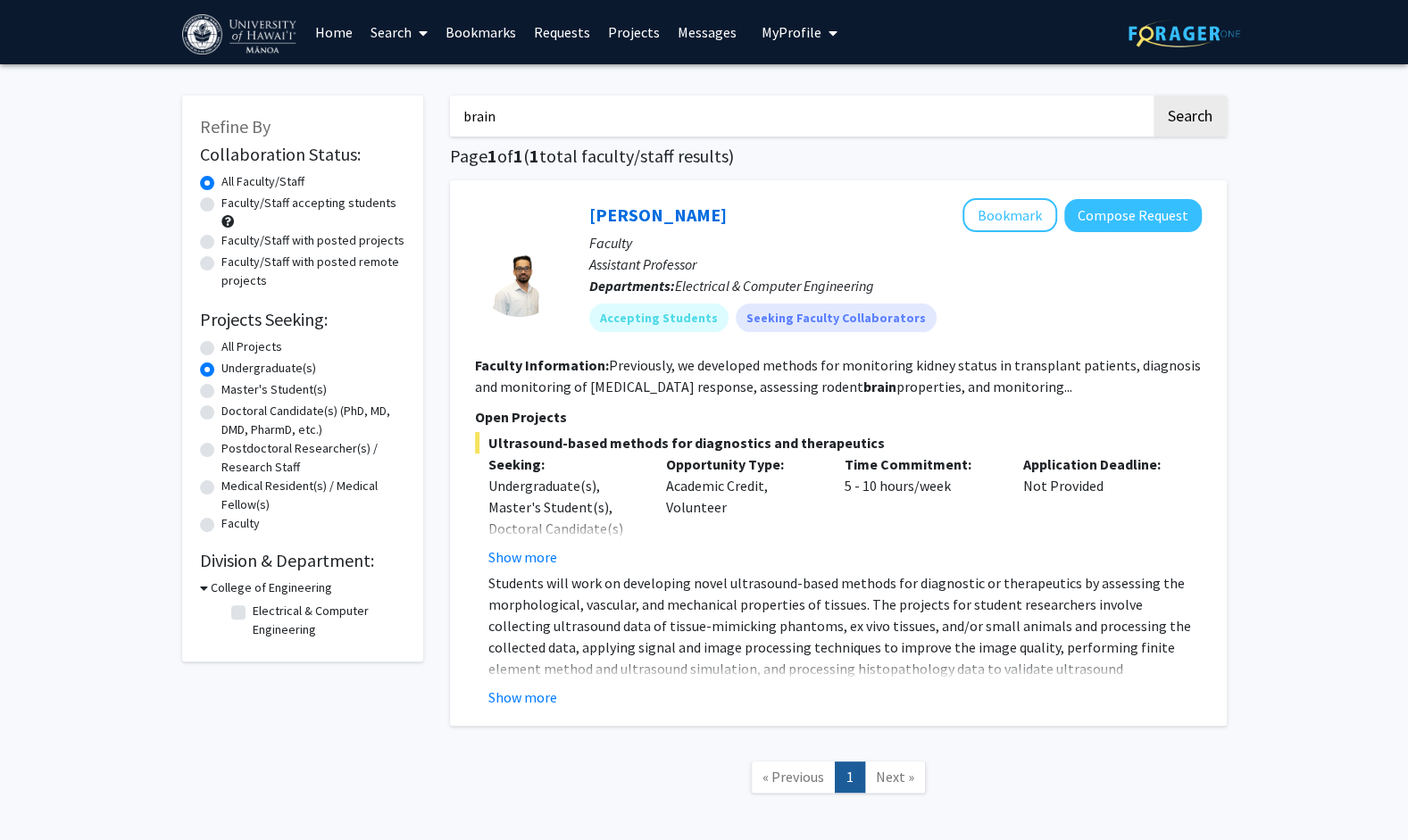 drag, startPoint x: 531, startPoint y: 109, endPoint x: 453, endPoint y: 96, distance: 79.07591 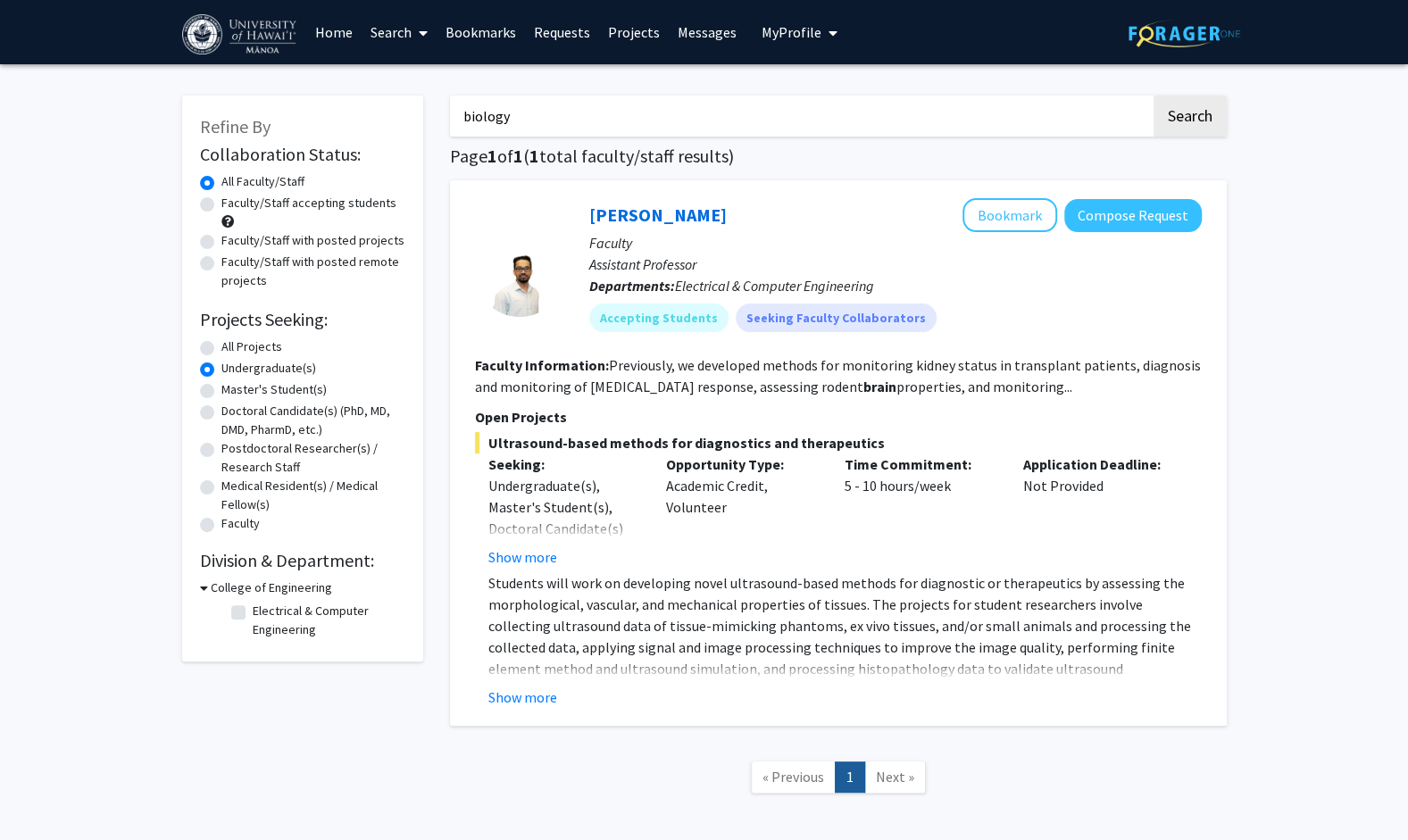 type on "biology" 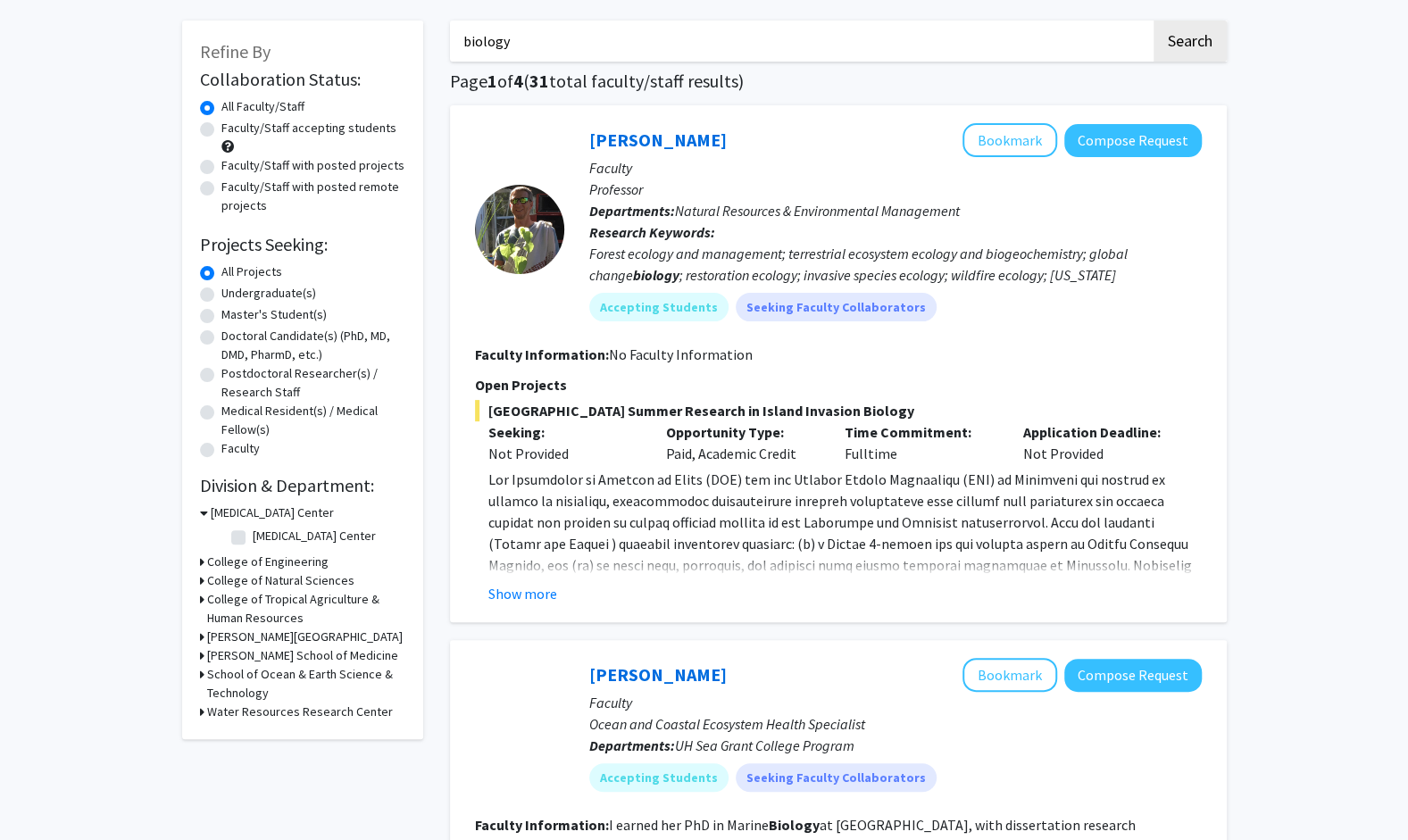 scroll, scrollTop: 78, scrollLeft: 0, axis: vertical 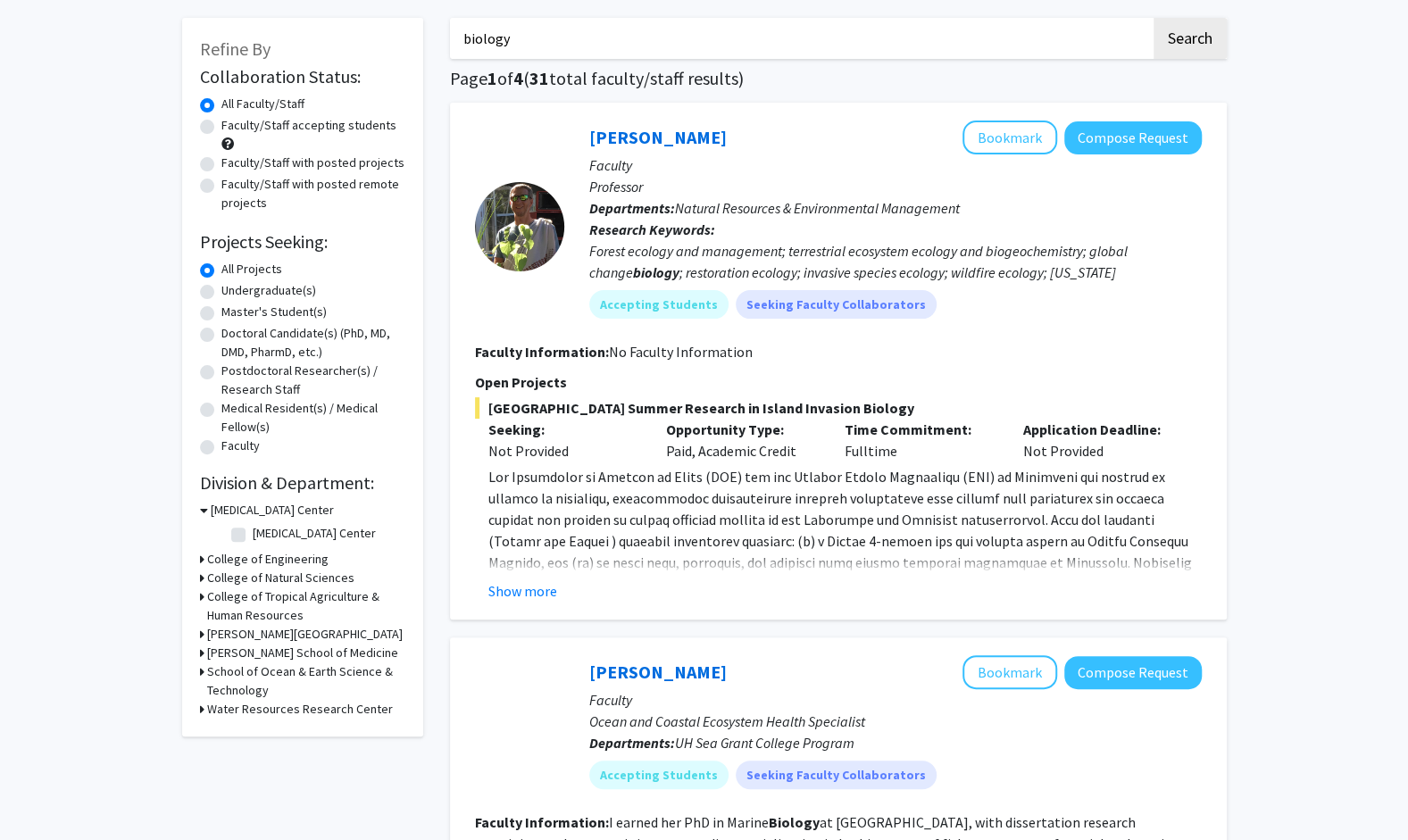 click on "Show more" 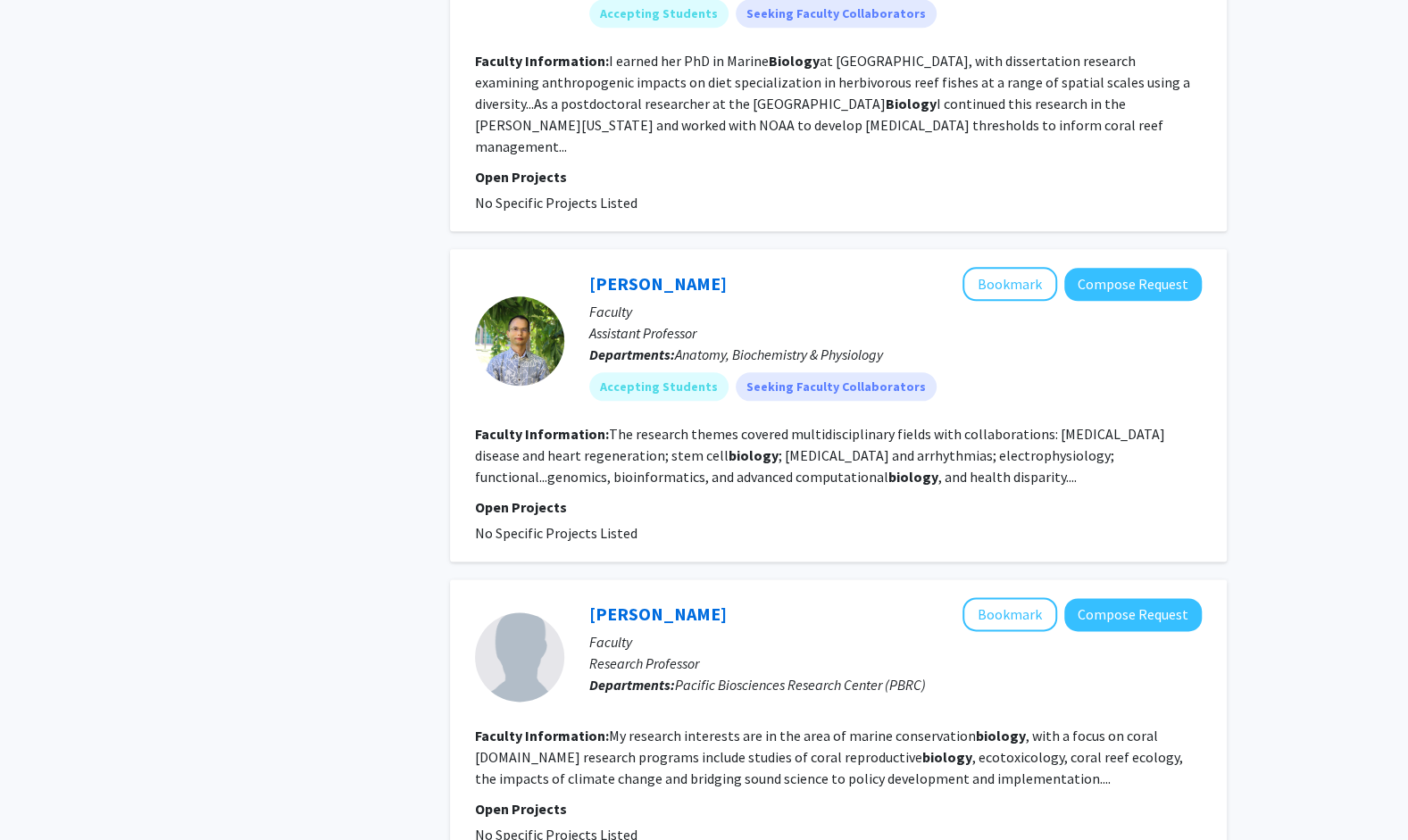 scroll, scrollTop: 1082, scrollLeft: 0, axis: vertical 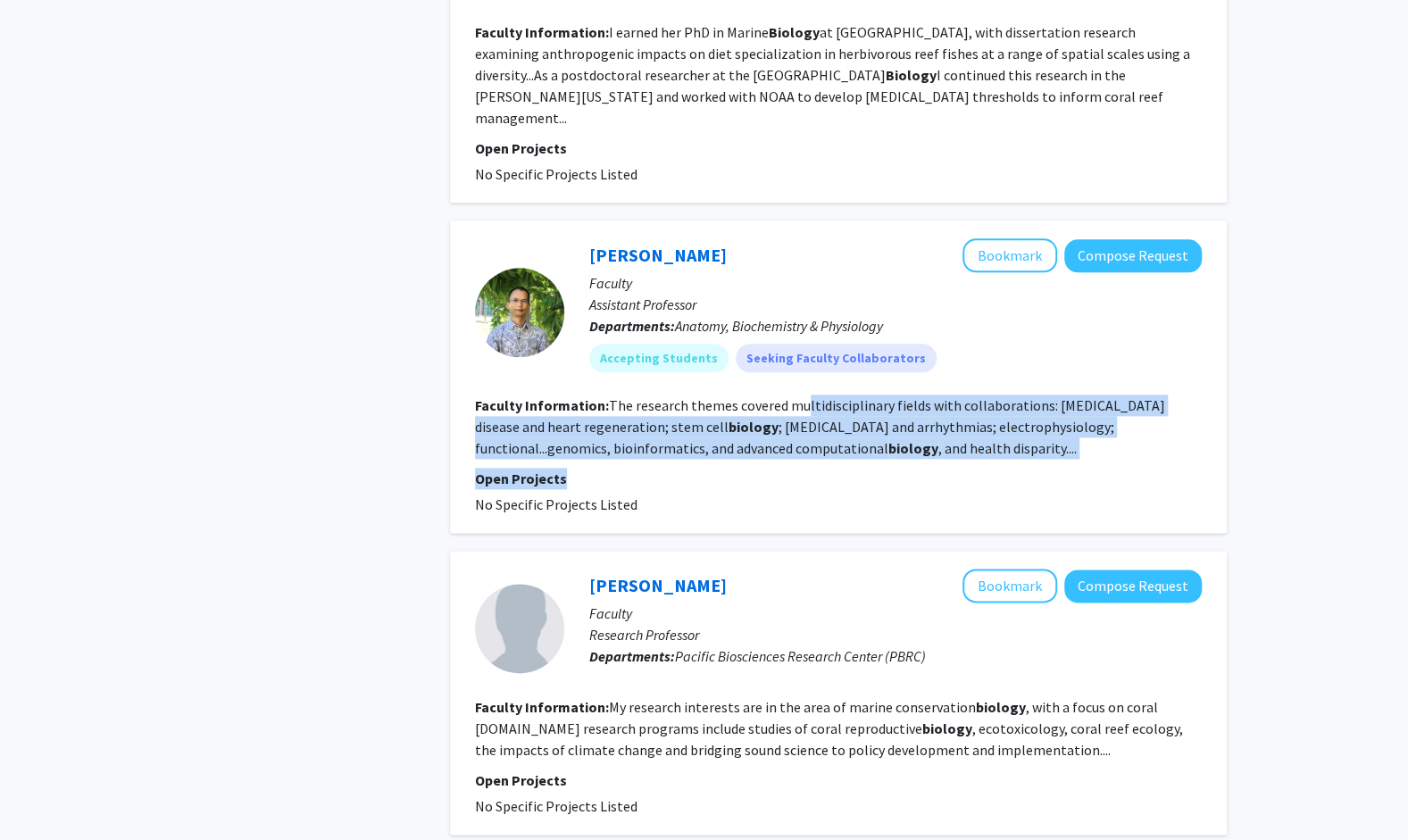 drag, startPoint x: 804, startPoint y: 391, endPoint x: 847, endPoint y: 445, distance: 69.02898 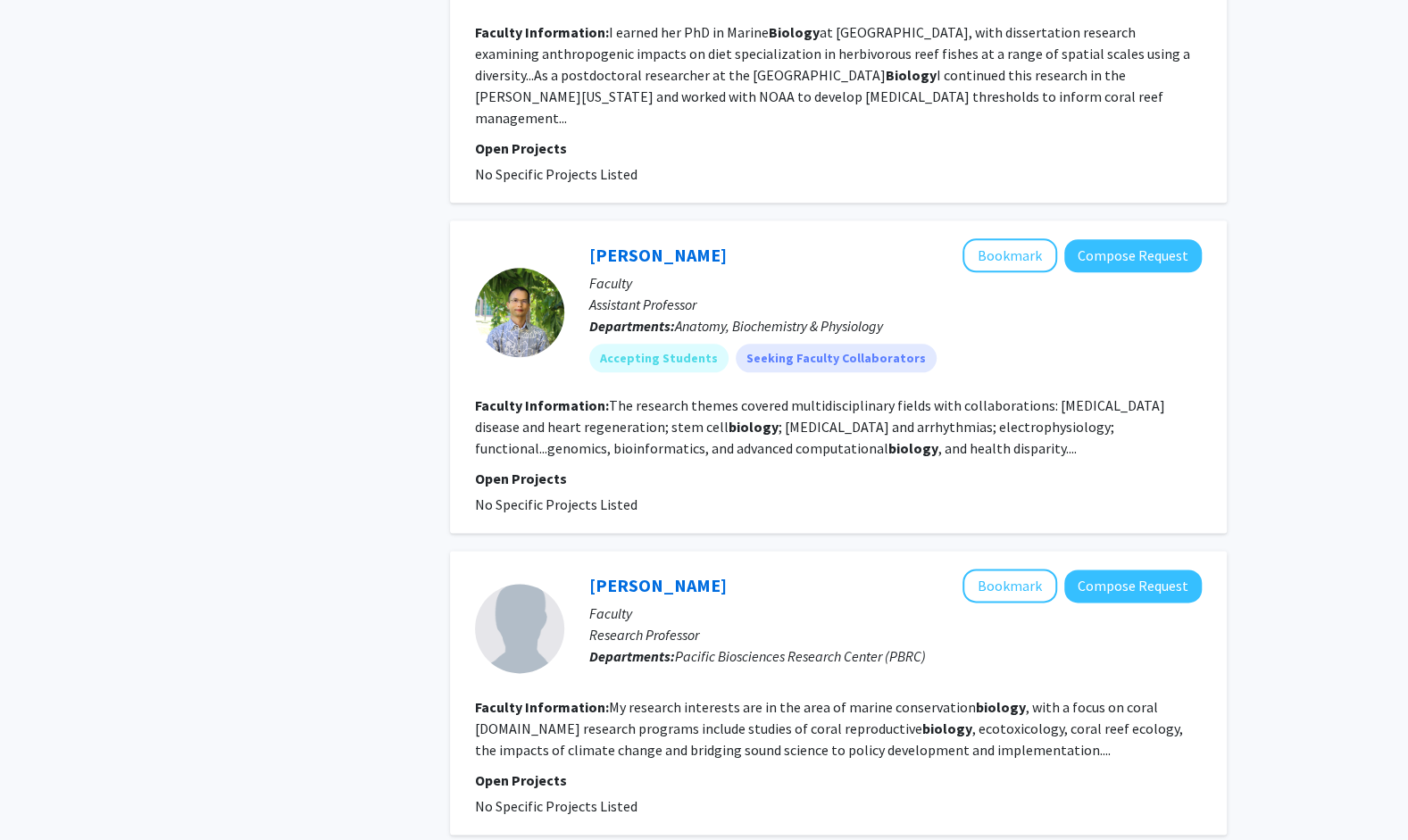 click on "Departments:  Anatomy, Biochemistry & Physiology" 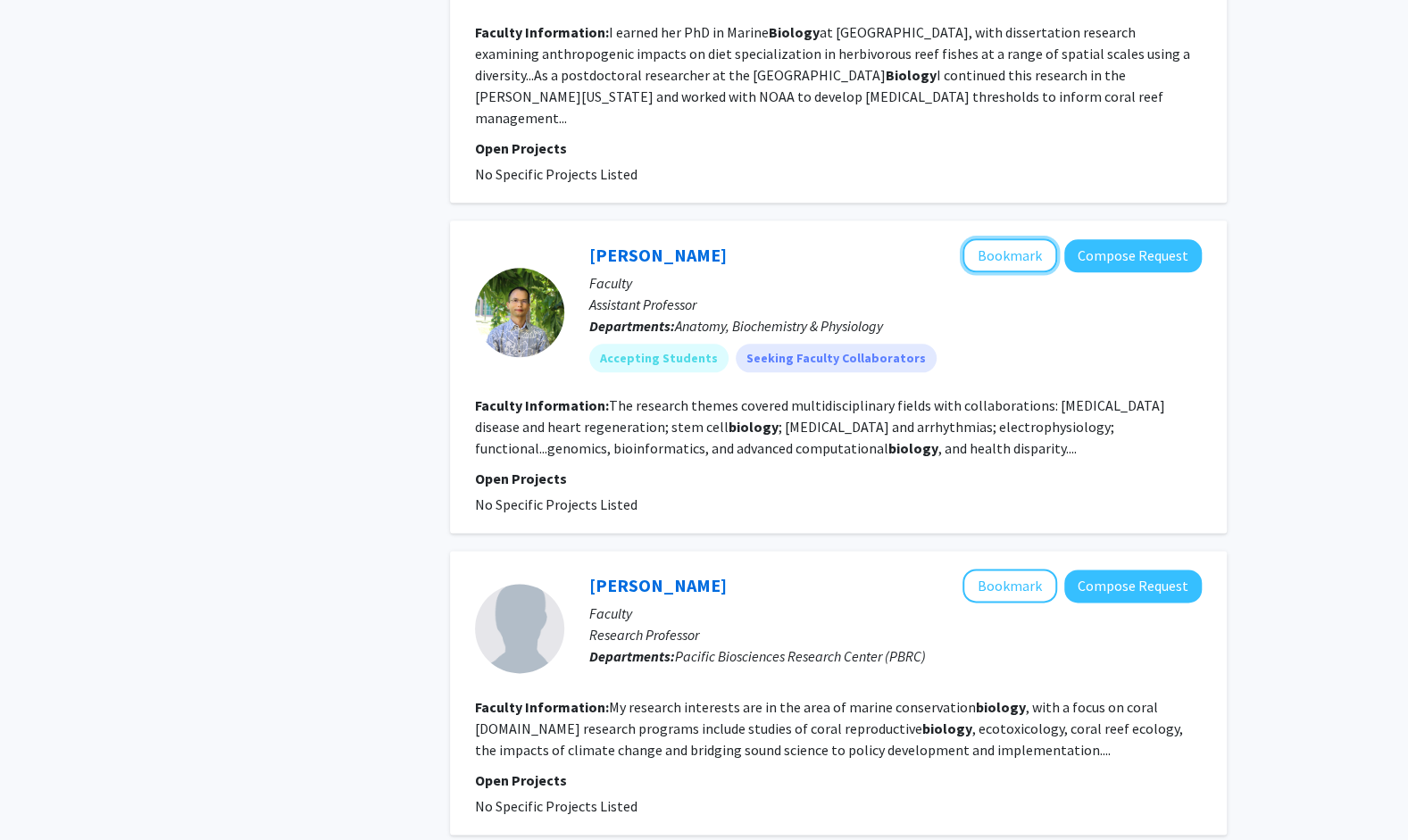 click on "Bookmark" 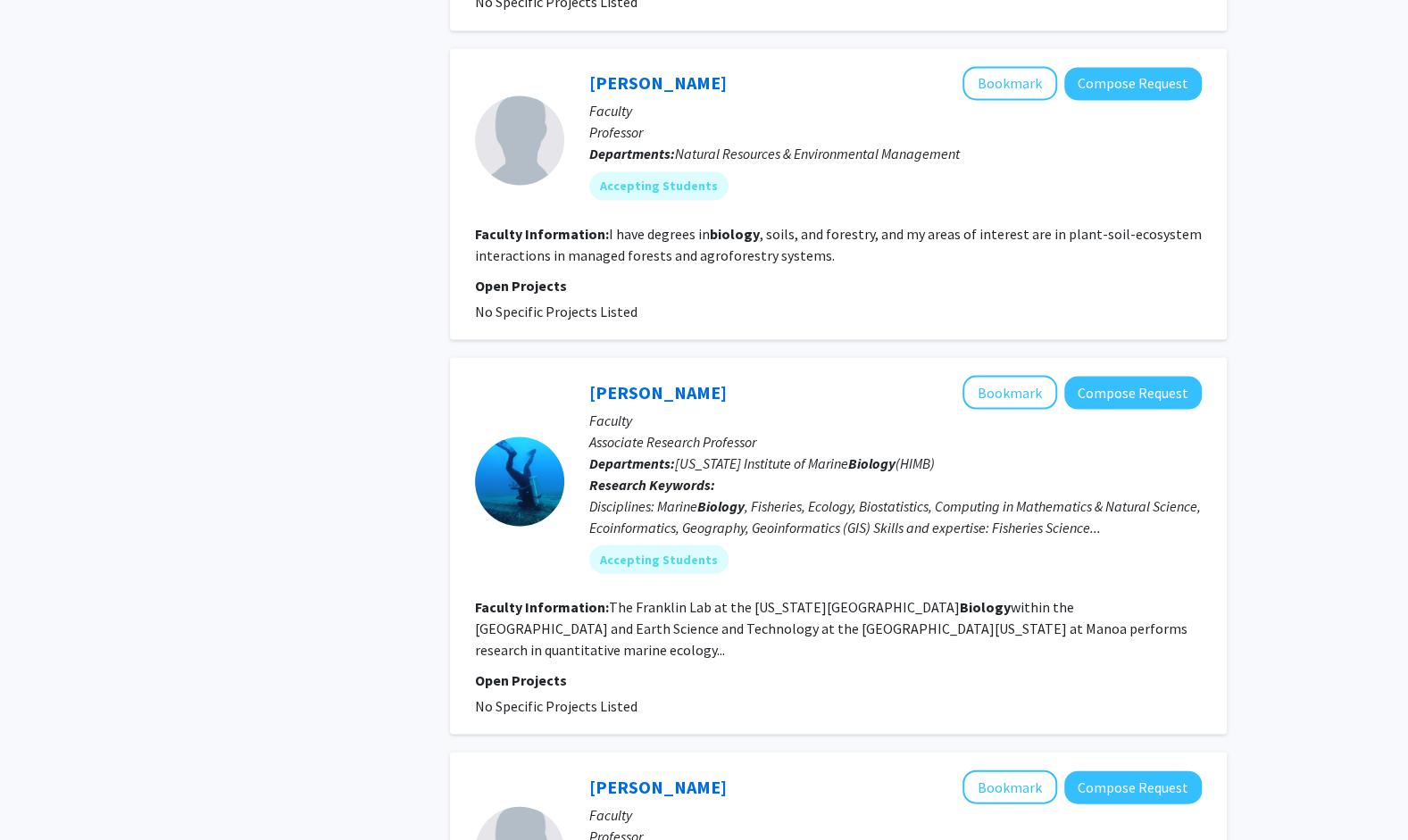 scroll, scrollTop: 1884, scrollLeft: 0, axis: vertical 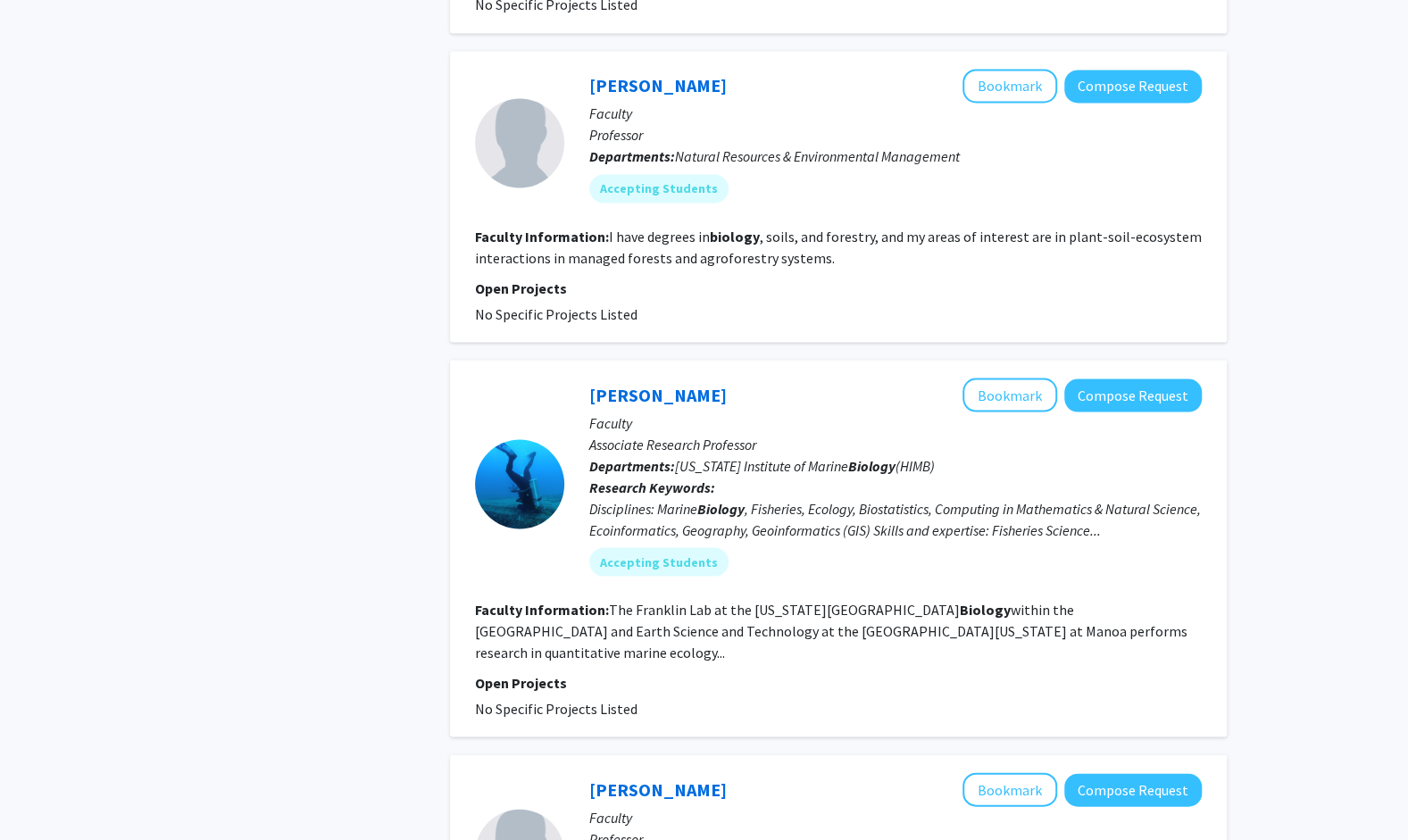 click on "No Specific Projects Listed" 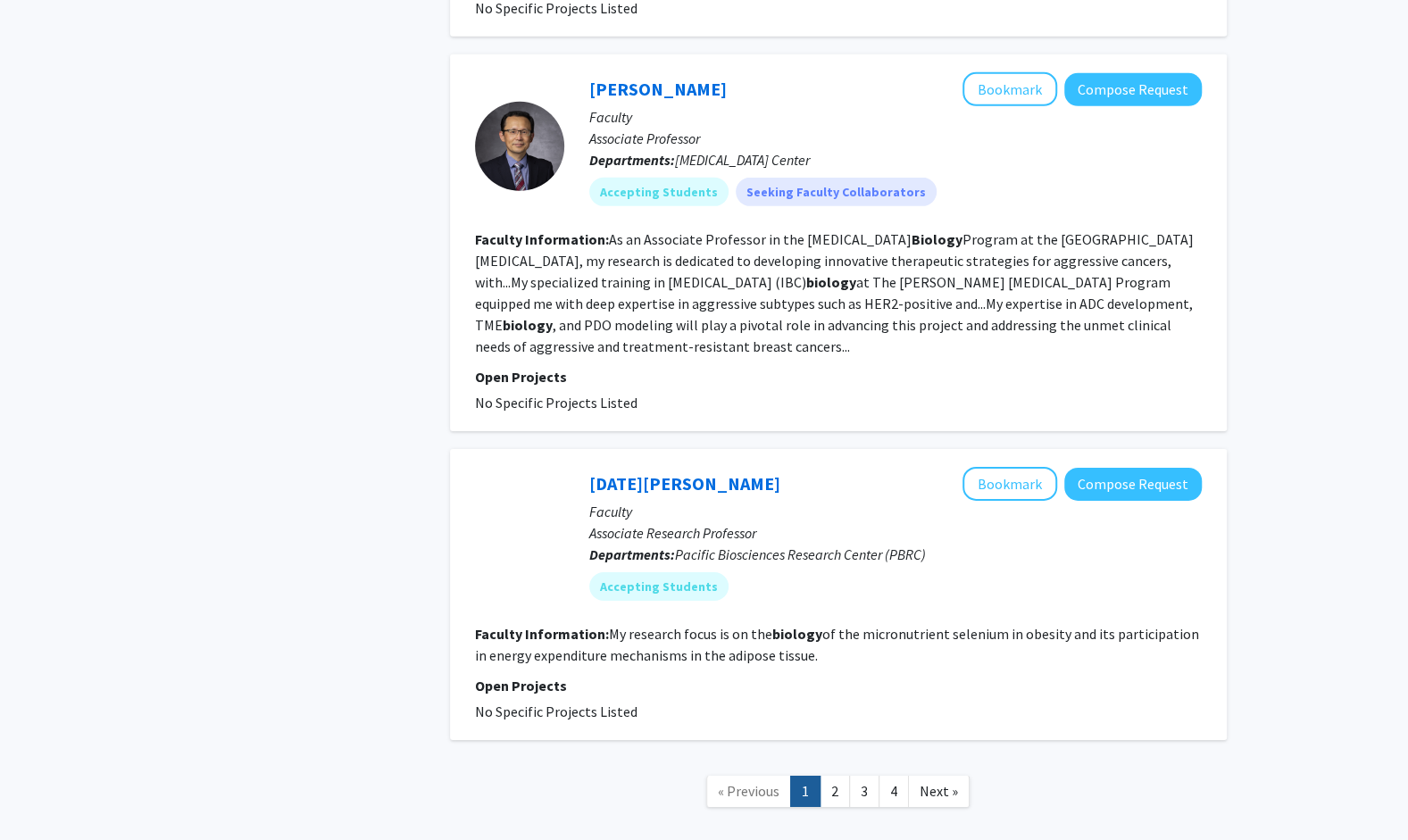 scroll, scrollTop: 3463, scrollLeft: 0, axis: vertical 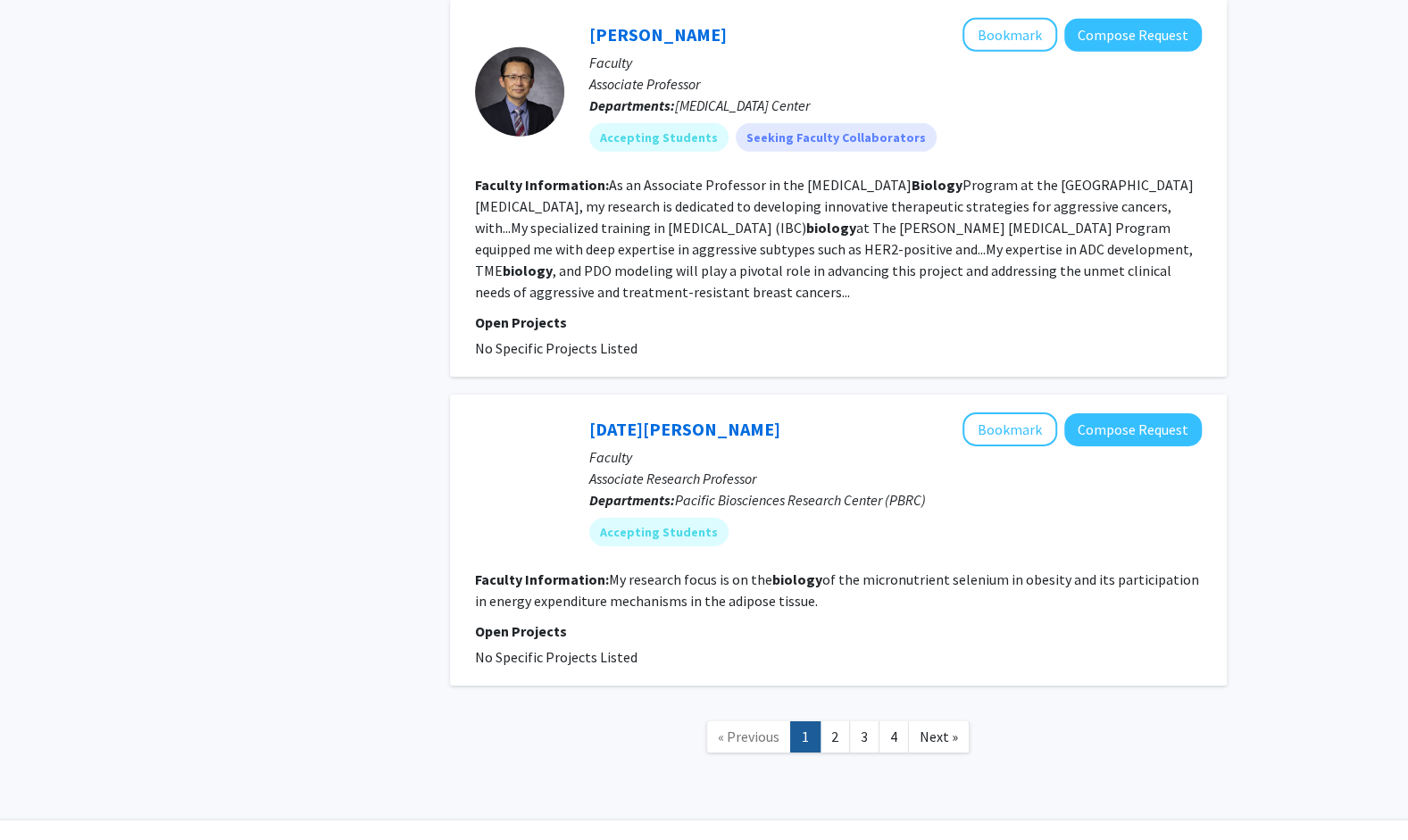 click on "2" 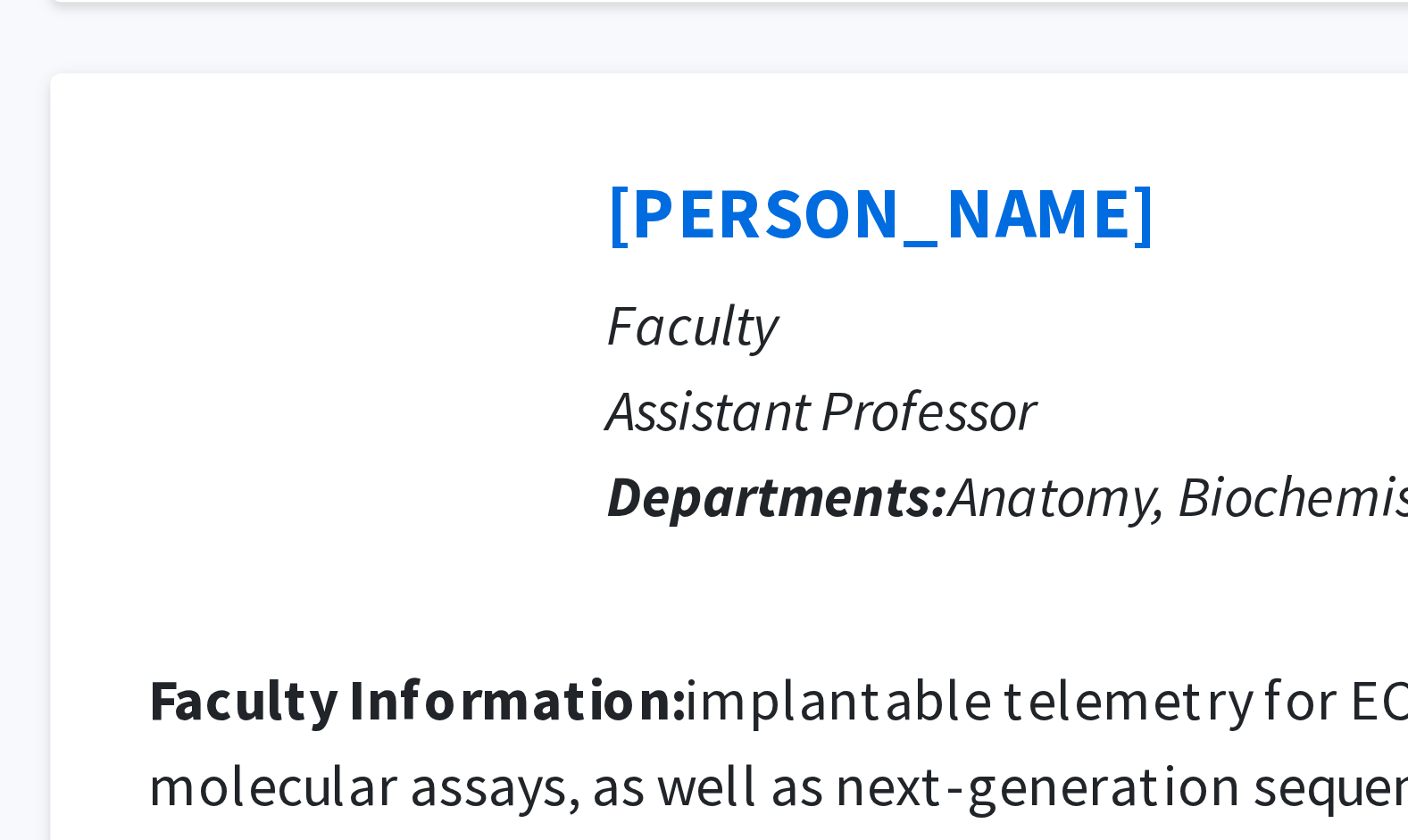 scroll, scrollTop: 1162, scrollLeft: 0, axis: vertical 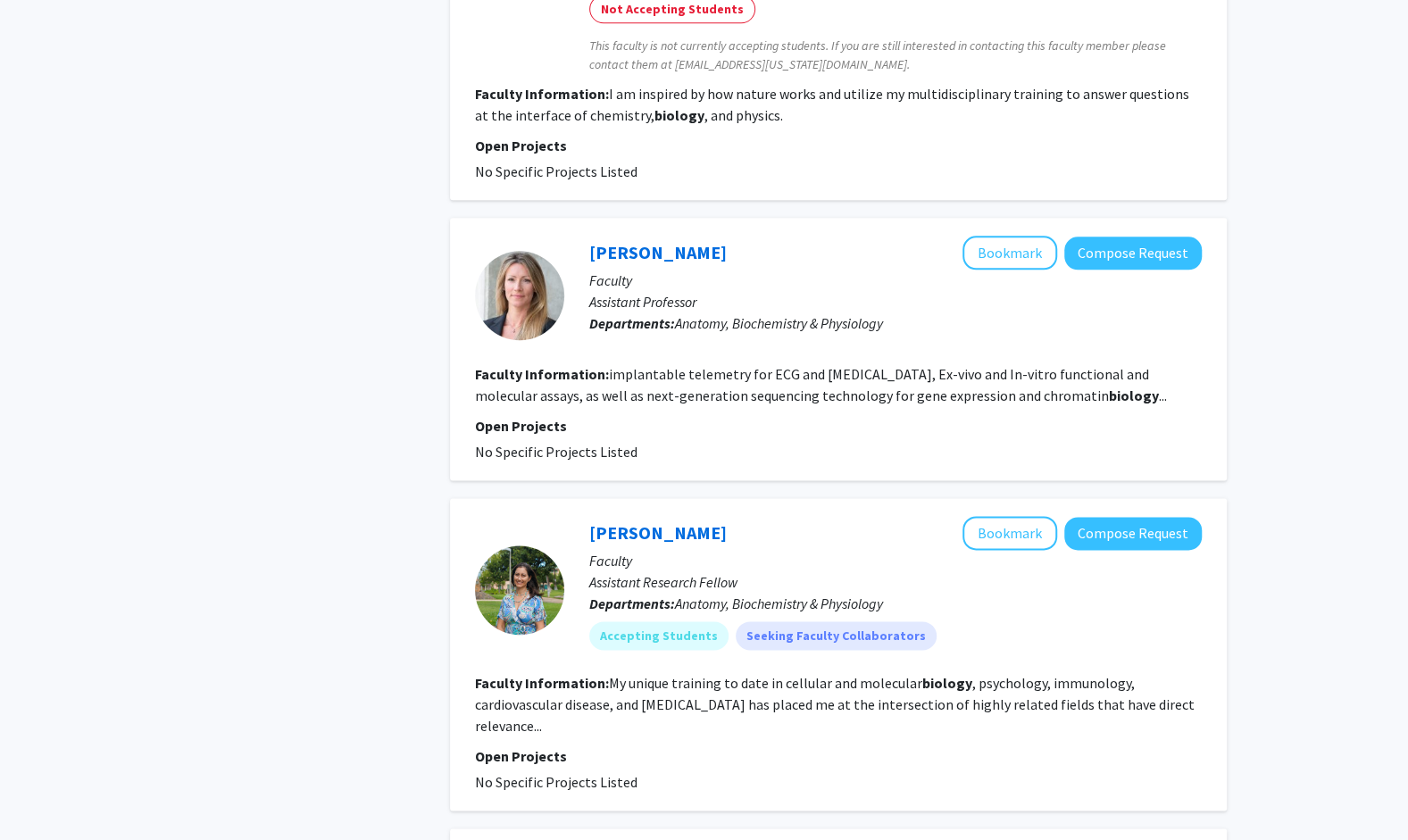 click on "[PERSON_NAME]   Bookmark
Compose Request  Faculty Assistant Research Fellow Departments:  Anatomy, Biochemistry & Physiology Accepting Students  Seeking Faculty Collaborators Faculty Information:  My unique training to date in cellular and molecular  biology , psychology, immunology, cardiovascular disease, and [MEDICAL_DATA] has placed me at the intersection of highly related fields that have direct relevance... Open Projects  No Specific Projects Listed" 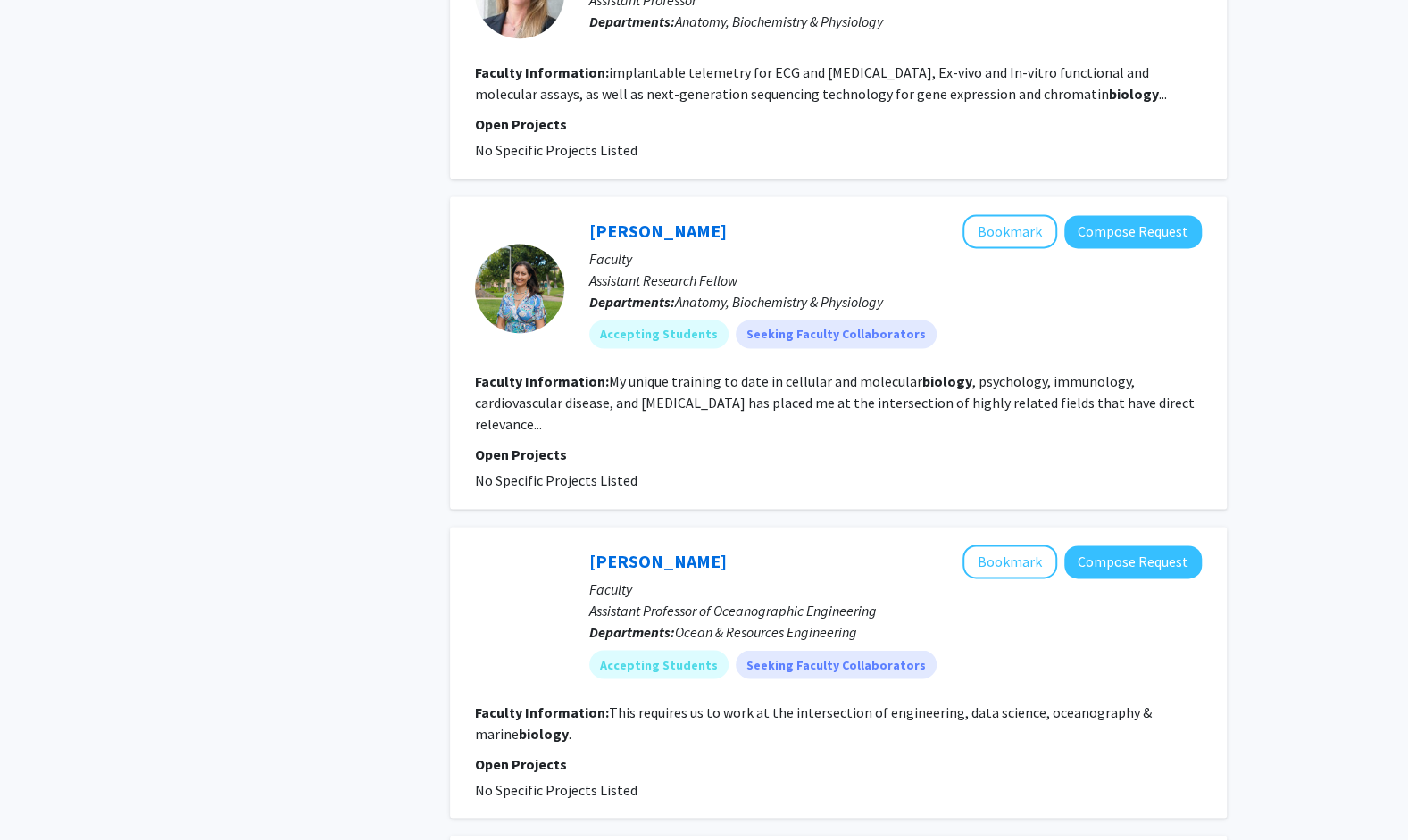 scroll, scrollTop: 1467, scrollLeft: 0, axis: vertical 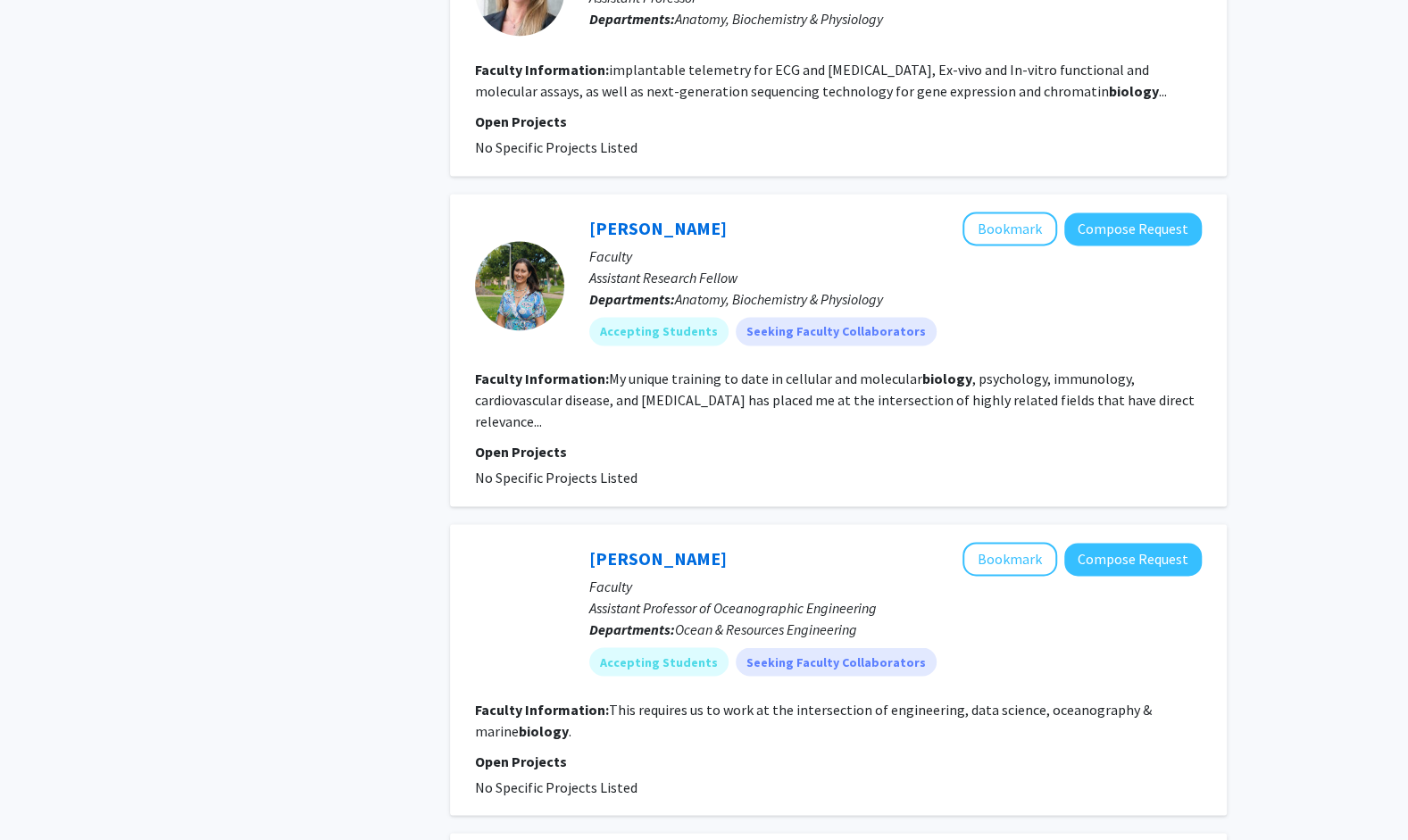 click on "No Specific Projects Listed" 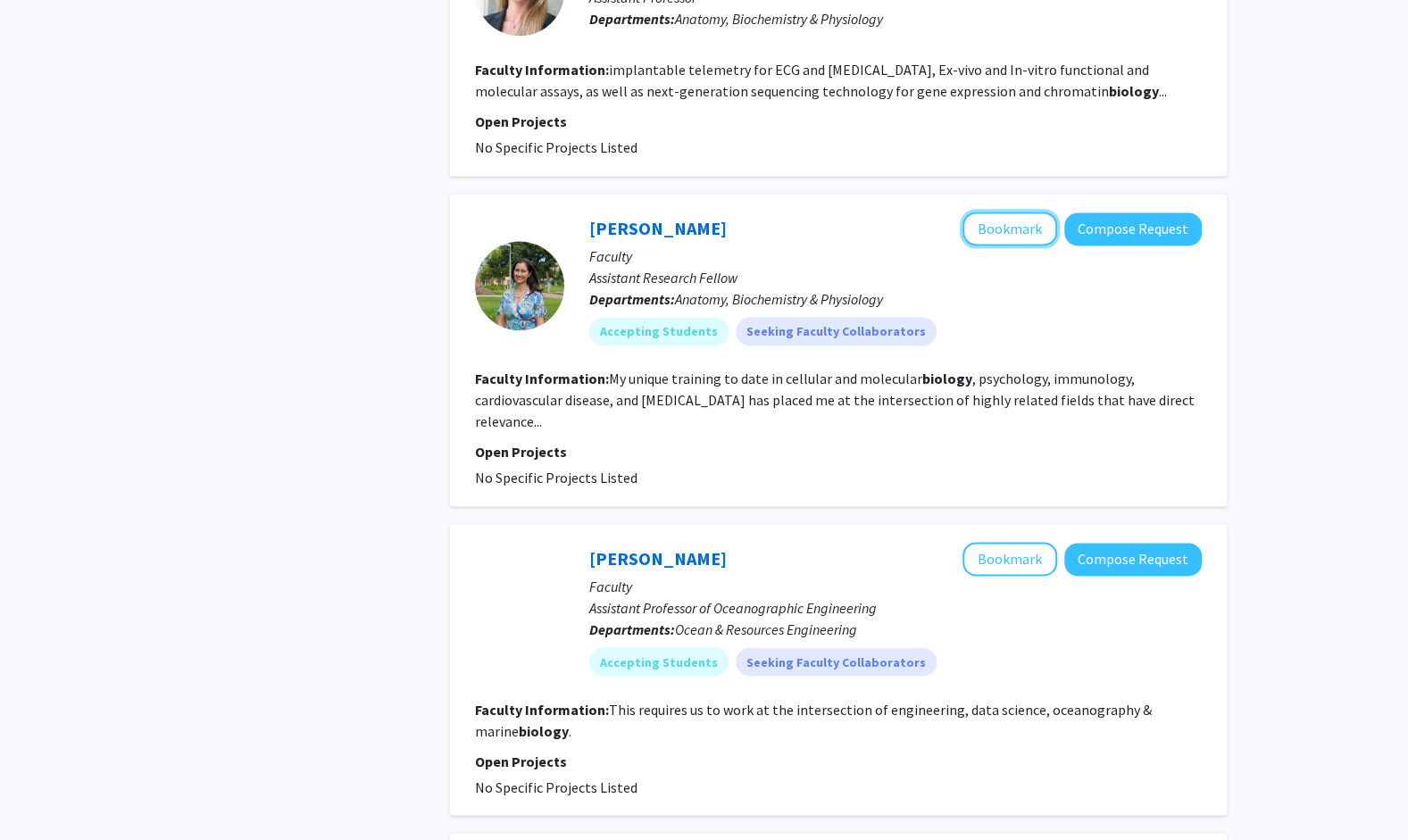 click on "Bookmark" 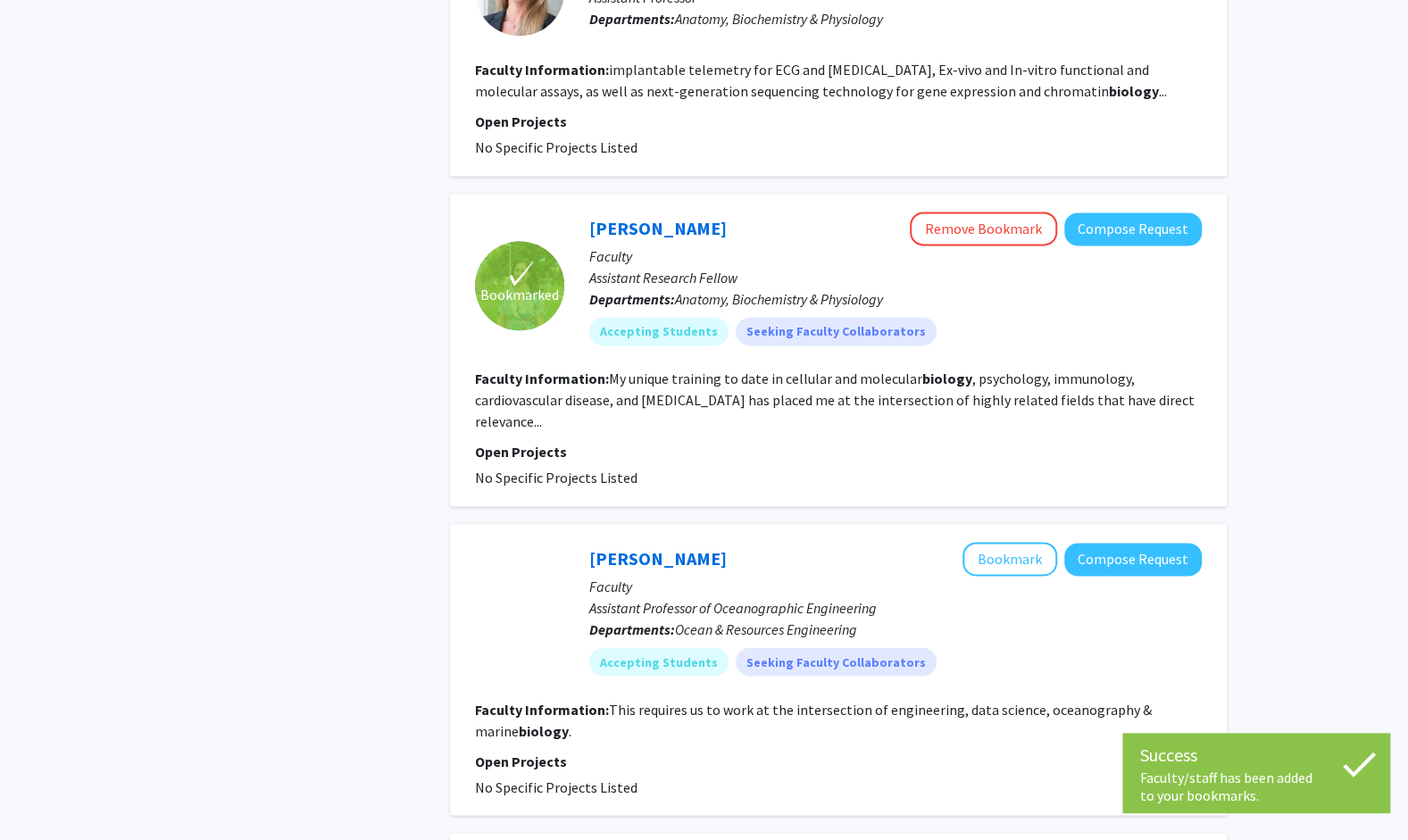 click on "✓ Bookmarked  [PERSON_NAME]  Remove Bookmark  Compose Request  Faculty Assistant Research Fellow Departments:  Anatomy, Biochemistry & Physiology Accepting Students  Seeking Faculty Collaborators Faculty Information:  My unique training to date in cellular and molecular  biology , psychology, immunology, cardiovascular disease, and [MEDICAL_DATA] has placed me at the intersection of highly related fields that have direct relevance... Open Projects  No Specific Projects Listed" 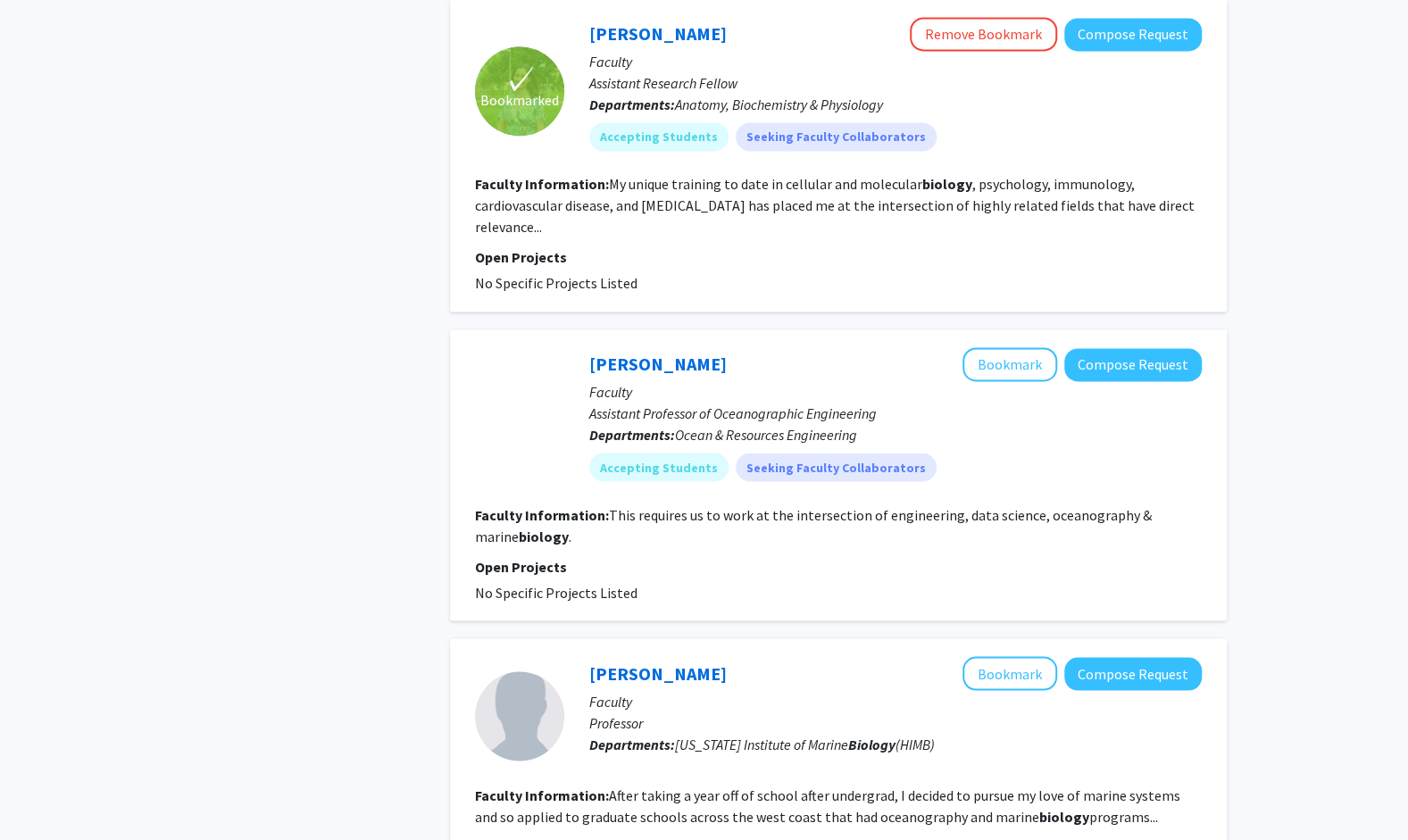 scroll, scrollTop: 2037, scrollLeft: 0, axis: vertical 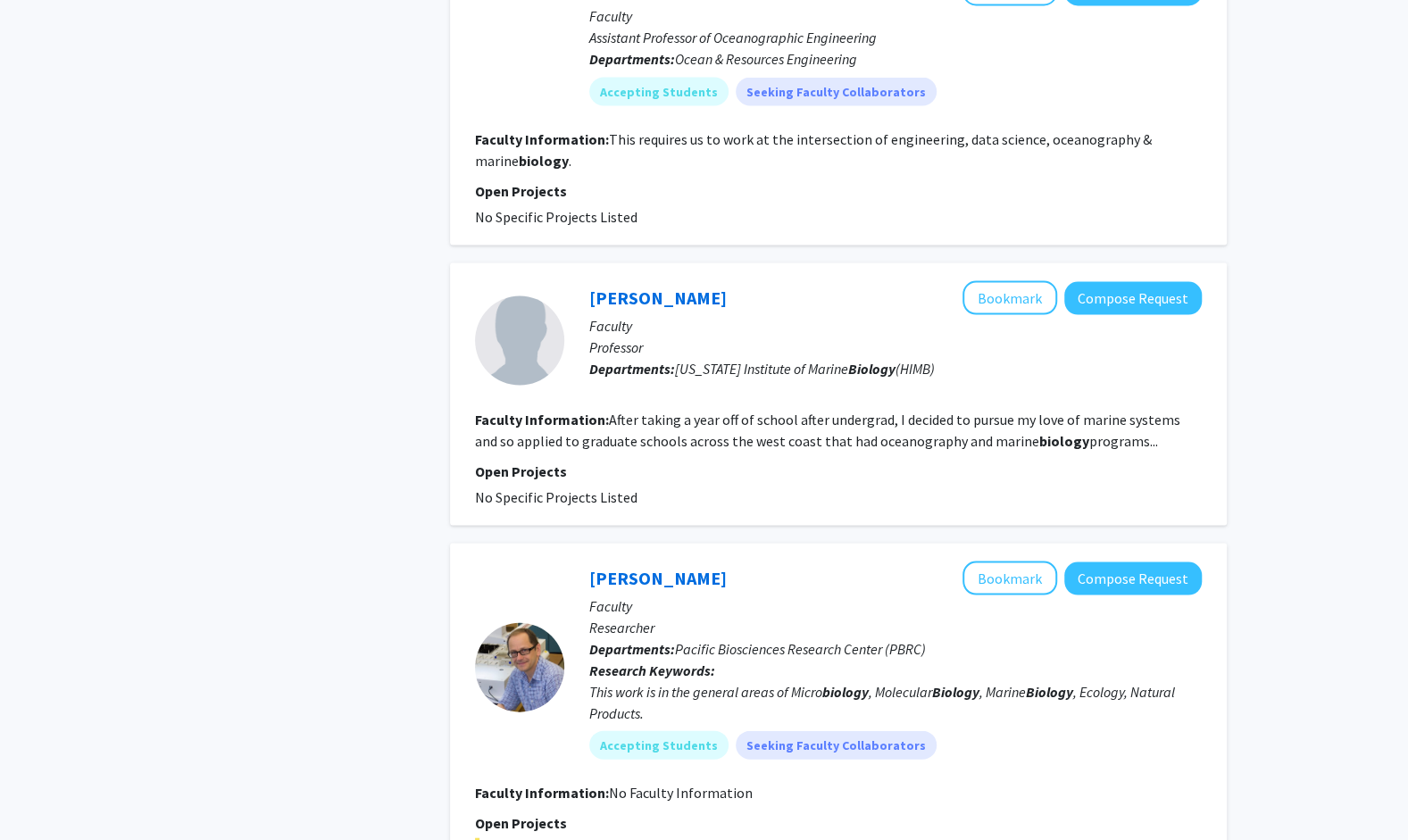 click on "[PERSON_NAME]   Bookmark
Compose Request  Faculty Professor Departments:  [US_STATE] Institute of Marine  Biology  (HIMB) Faculty Information:  After taking a year off of school after undergrad, I decided to pursue my love of marine systems and so applied to graduate schools across the west coast that had oceanography and marine  biology  programs... Open Projects  No Specific Projects Listed" 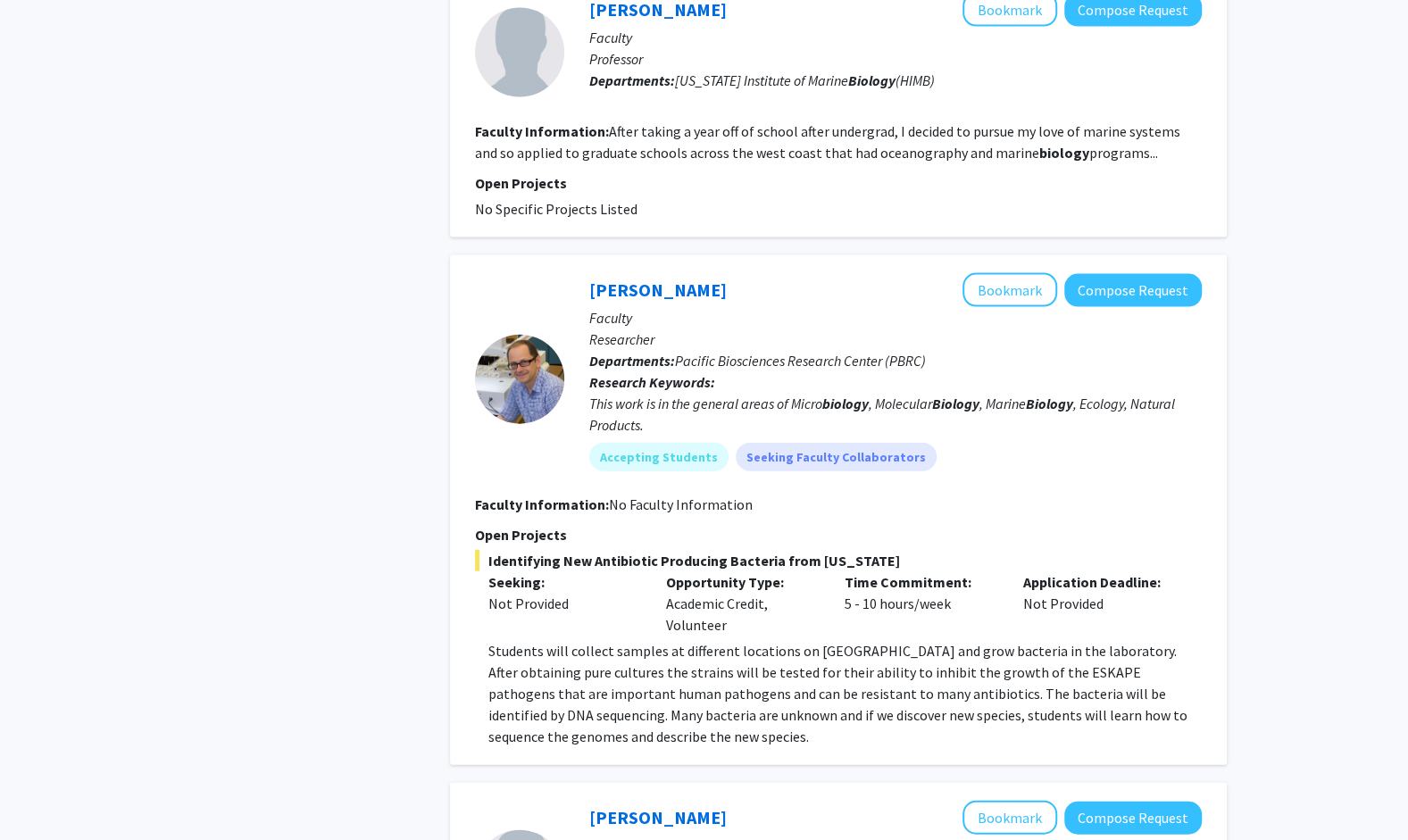 scroll, scrollTop: 2433, scrollLeft: 0, axis: vertical 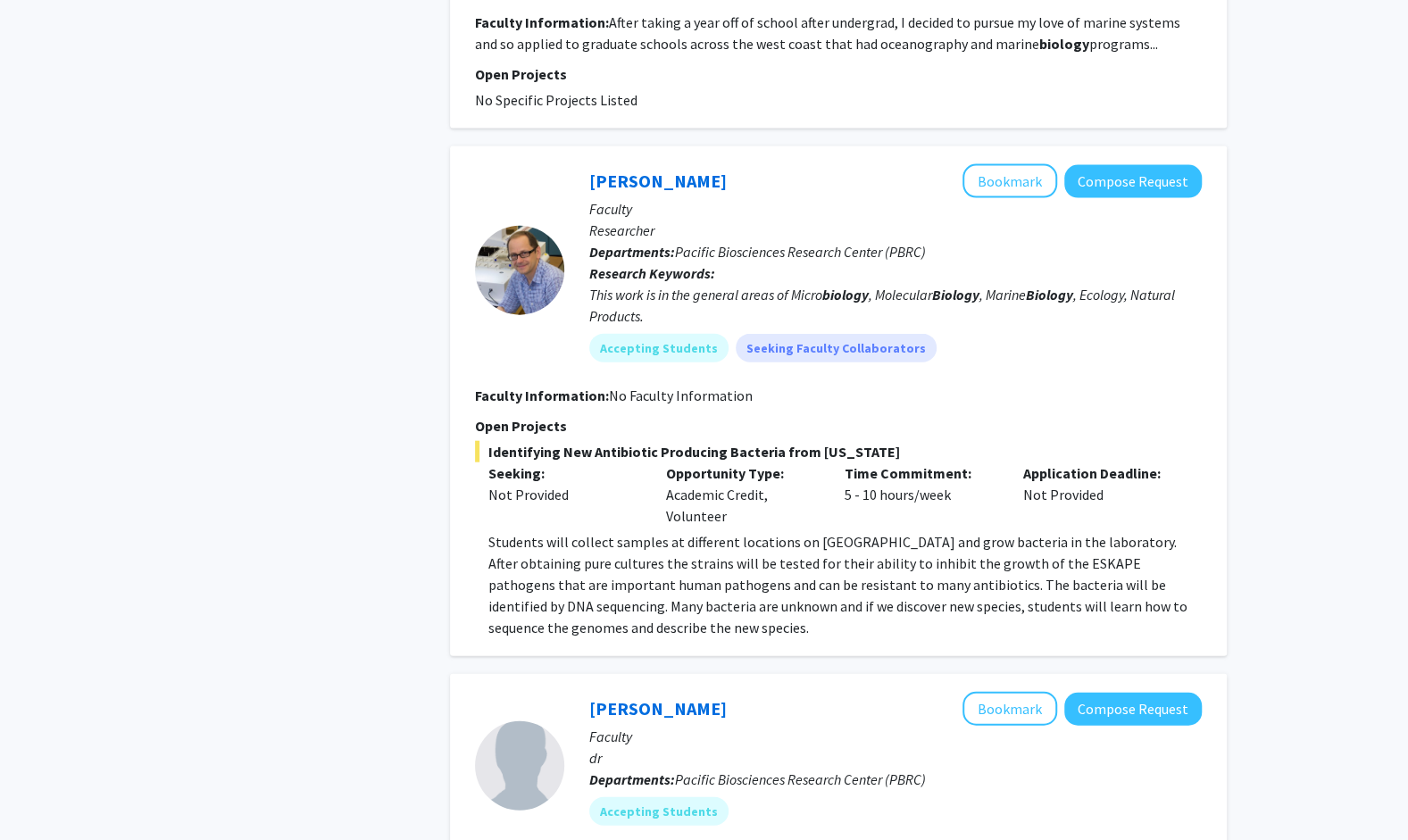 click on "[PERSON_NAME]   Bookmark
Compose Request  Faculty Researcher Departments:  Pacific Biosciences Research Center (PBRC) Research Keywords:  This work is in the general areas of Micro biology , Molecular  Biology , Marine  Biology , Ecology, Natural Products. Accepting Students  Seeking Faculty Collaborators Faculty Information:   No Faculty Information  Open Projects  Identifying New Antibiotic Producing Bacteria from [US_STATE]  Seeking: Not Provided Opportunity Type:  Academic Credit, Volunteer  Time Commitment:  5 - 10 hours/week  Application Deadline:  Not Provided" 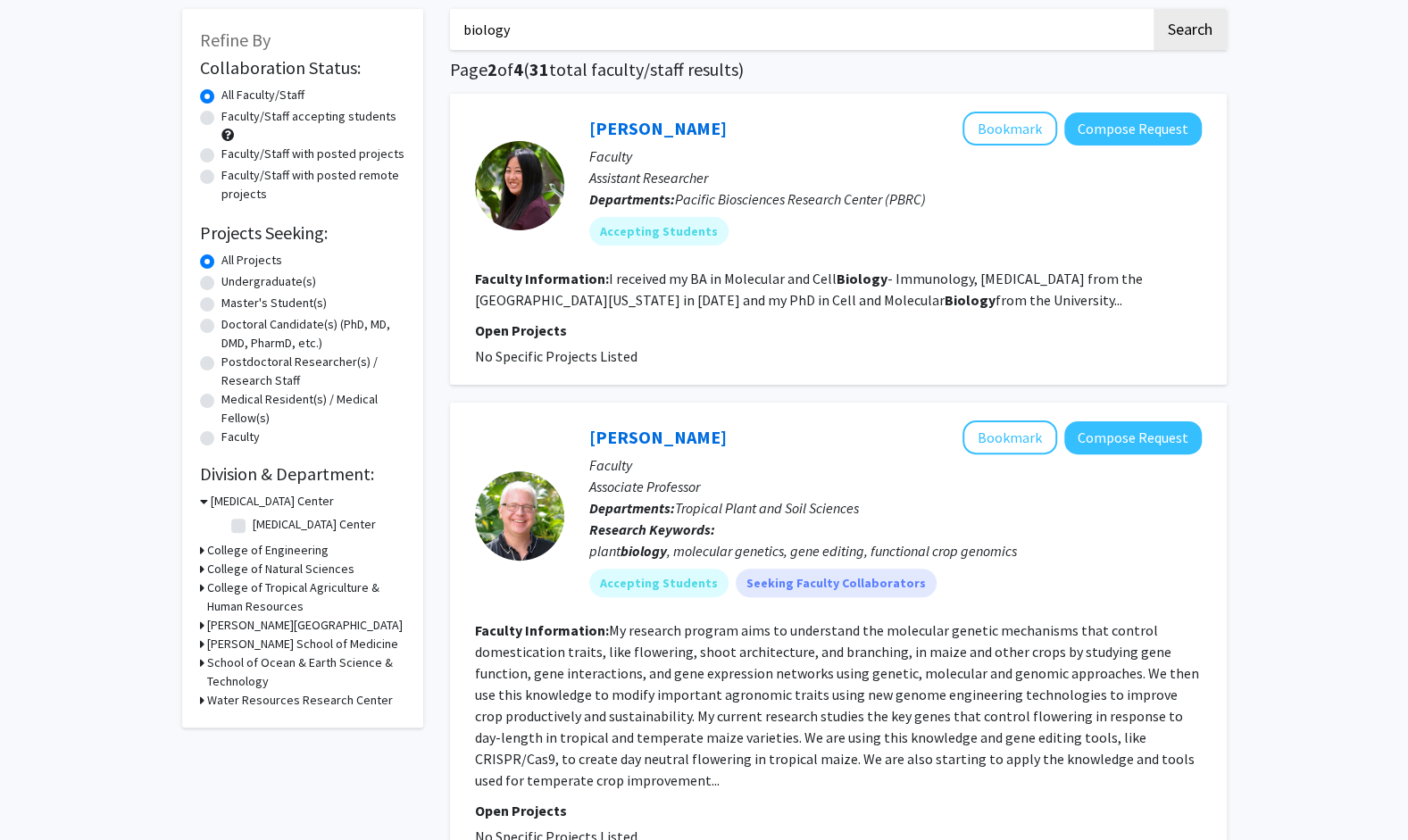 scroll, scrollTop: 0, scrollLeft: 0, axis: both 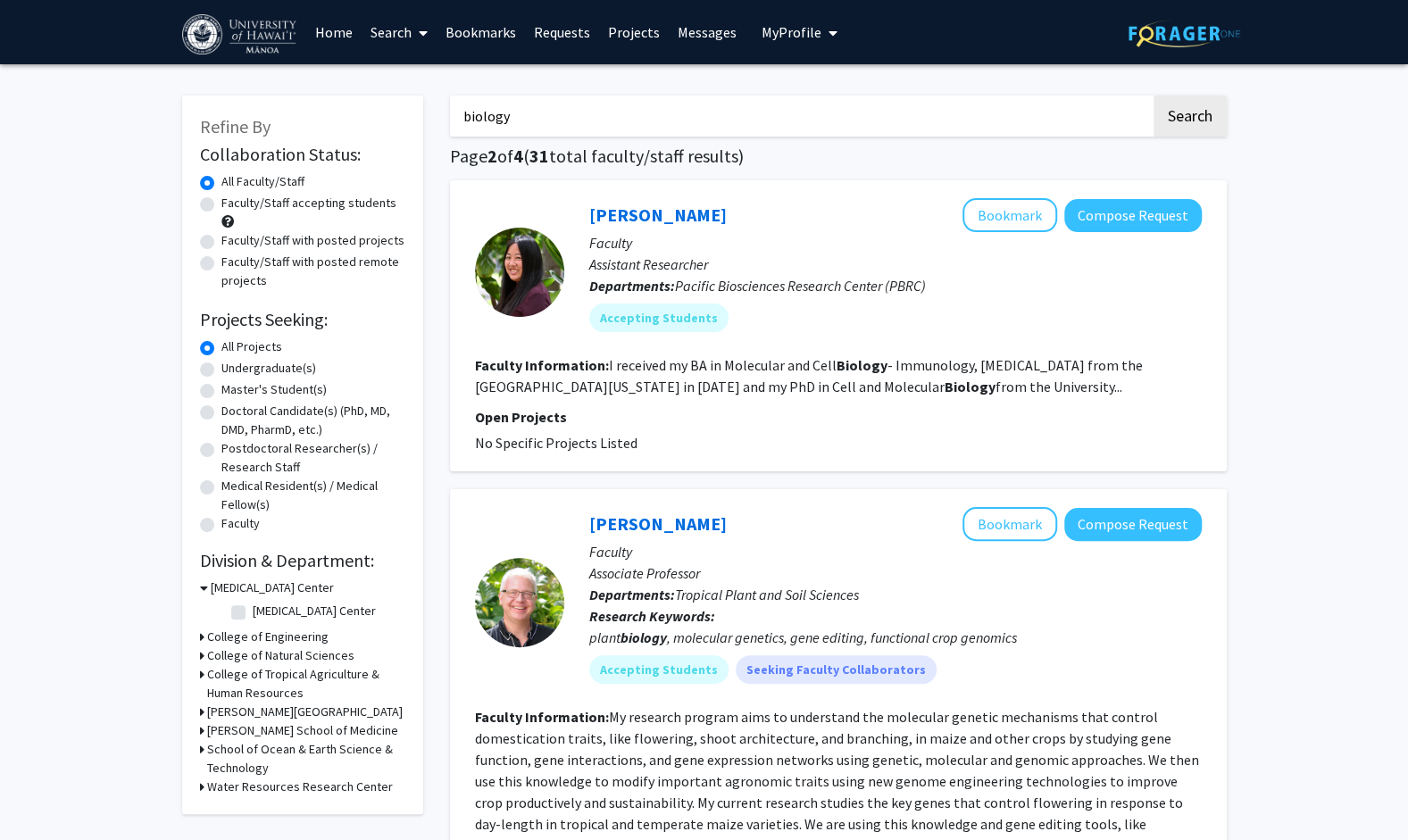 drag, startPoint x: 478, startPoint y: 114, endPoint x: 679, endPoint y: 133, distance: 201.89601 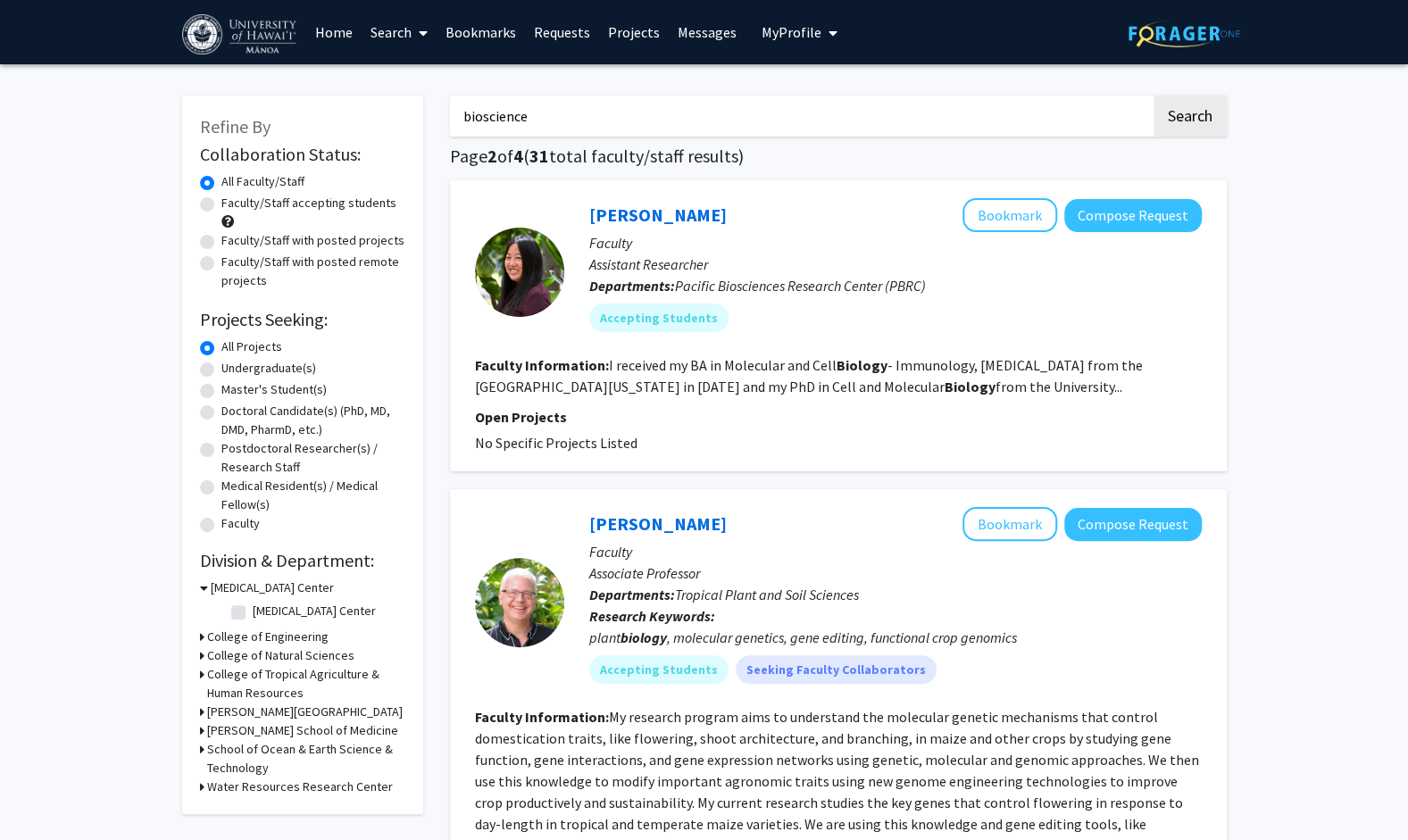 type on "bioscience" 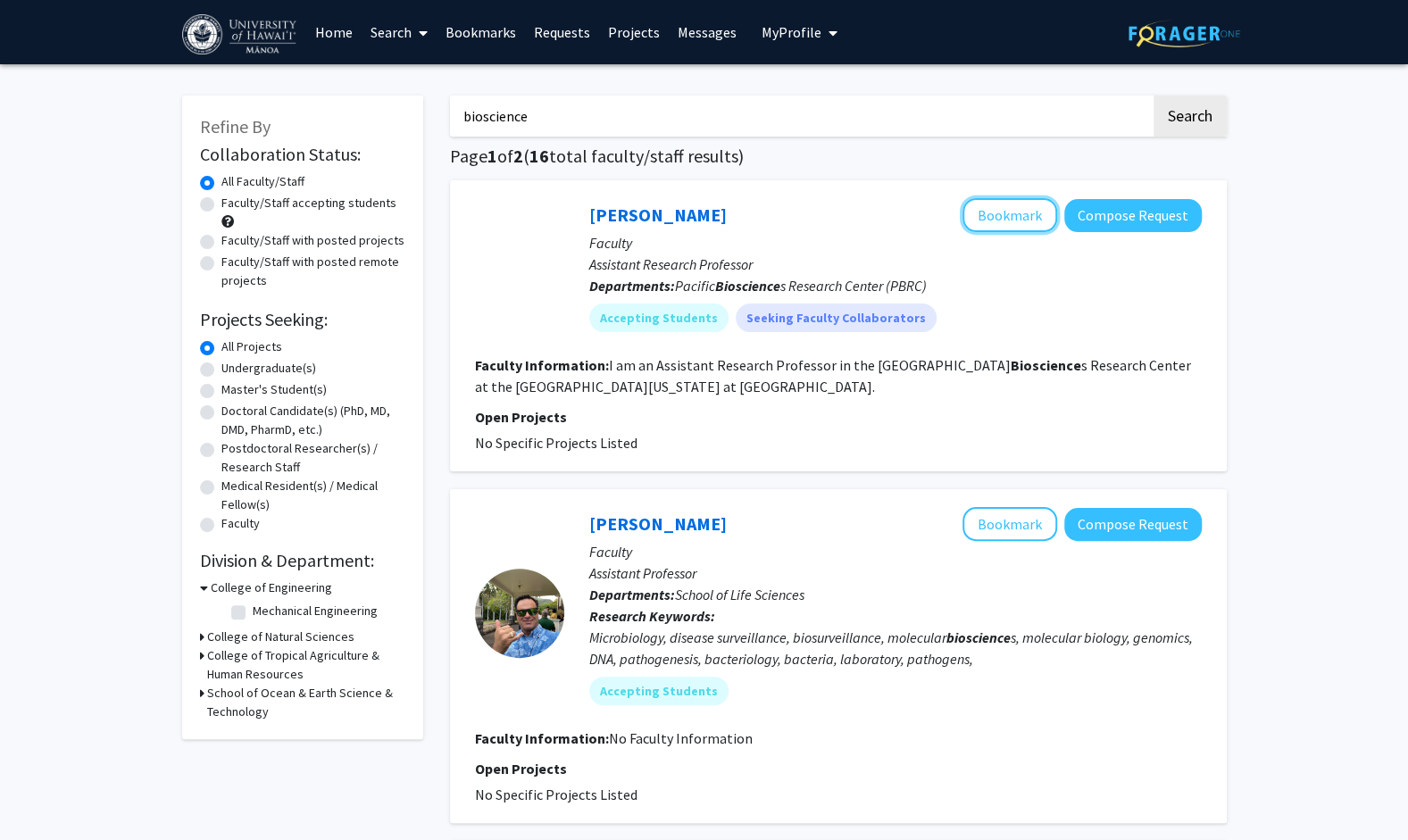 click on "Bookmark" 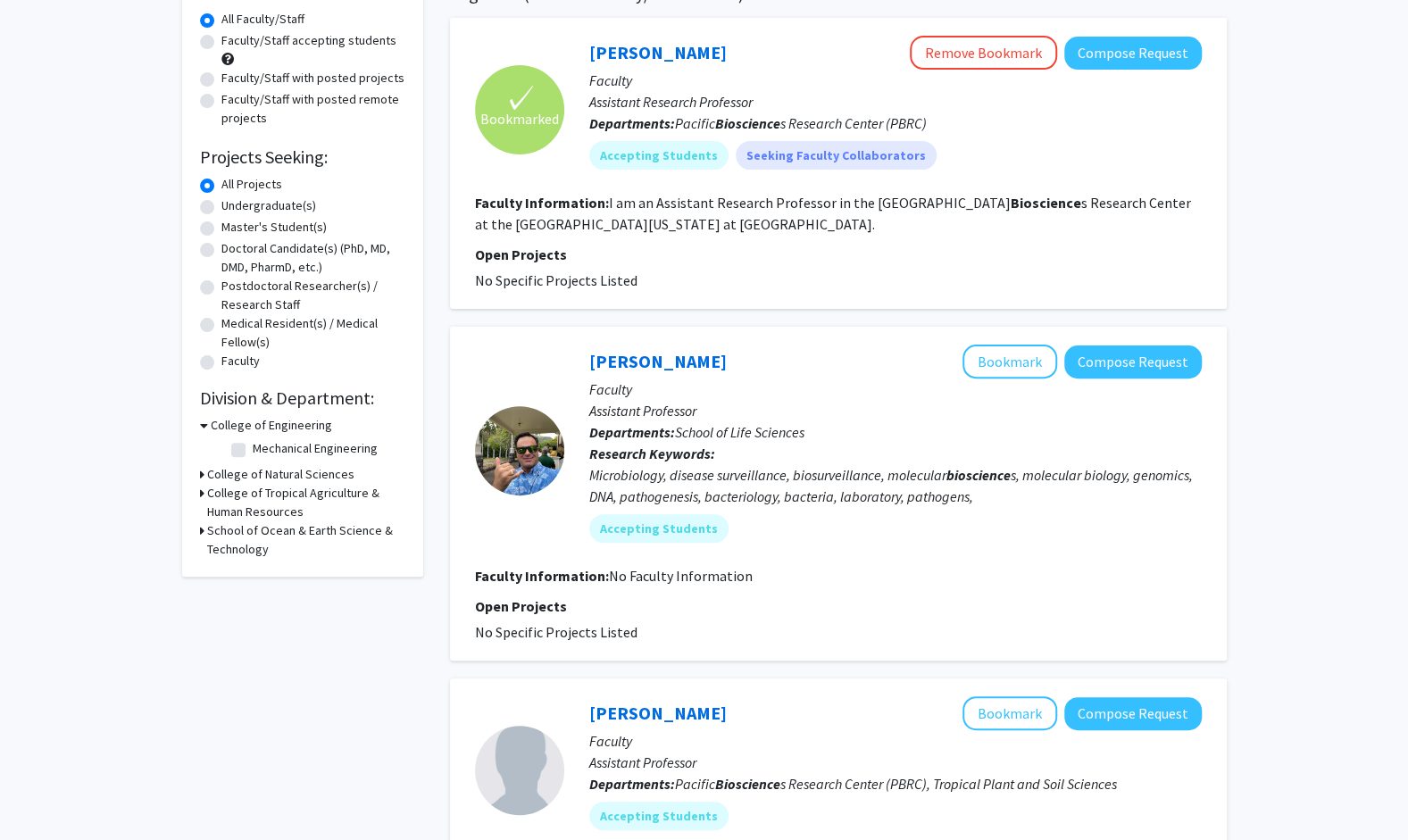 scroll, scrollTop: 0, scrollLeft: 0, axis: both 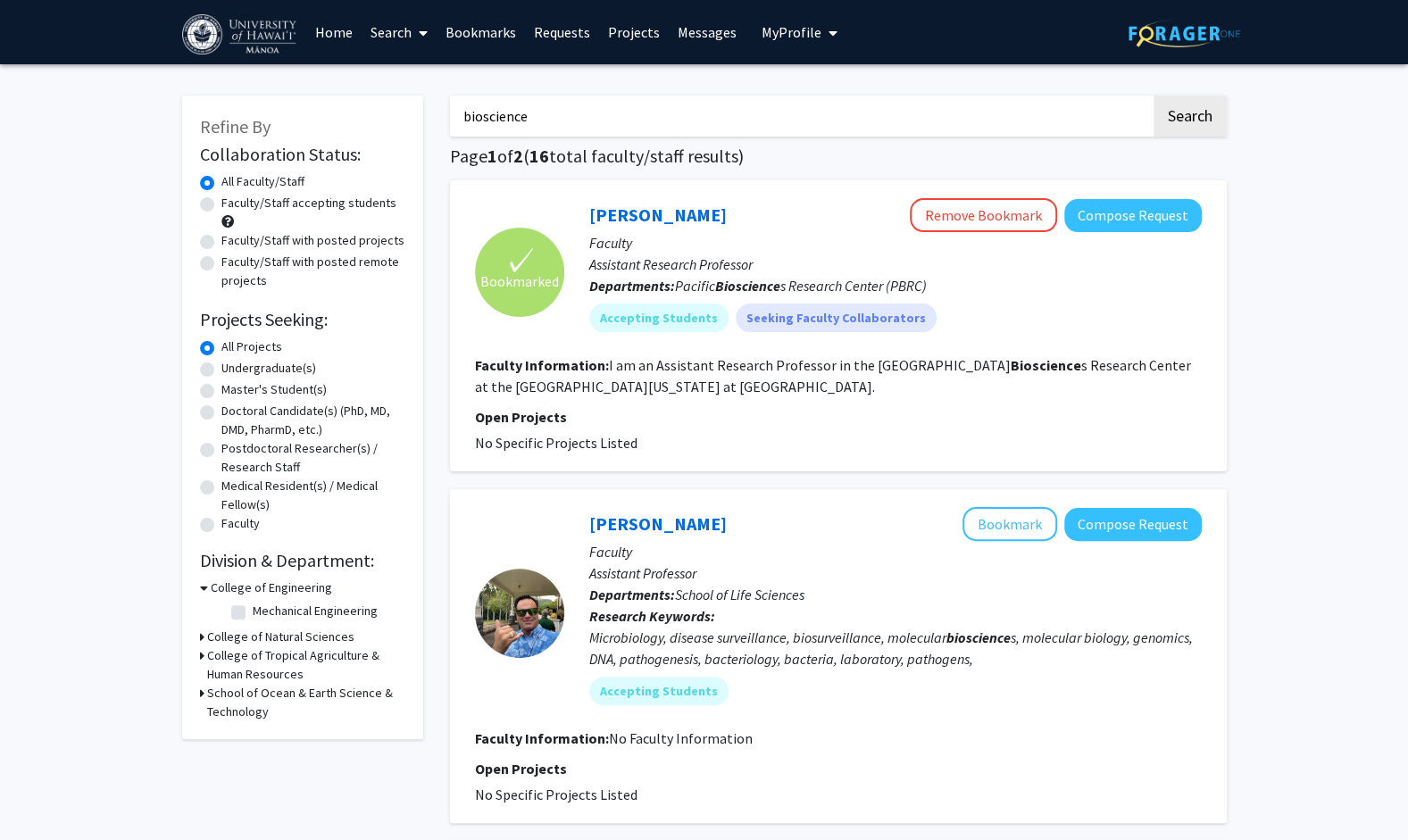 click on "[PERSON_NAME]" 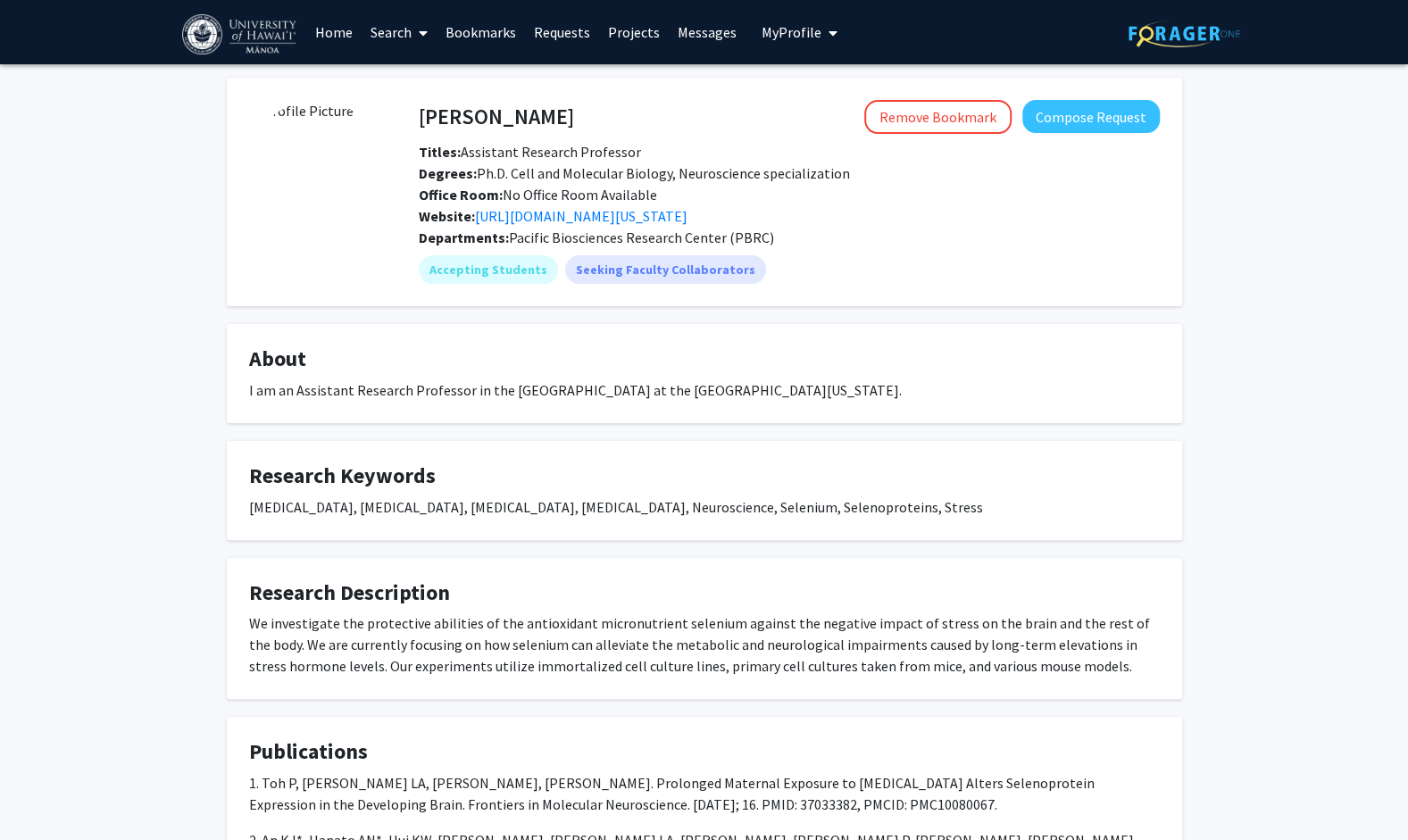 click on "[PERSON_NAME]  Remove Bookmark  Compose Request  Titles:   Assistant Research Professor  Degrees:   Ph.D. Cell and Molecular Biology, Neuroscience specialization  Office Room:   No Office Room Available  Website:  [URL][DOMAIN_NAME][US_STATE] Departments:   Pacific Biosciences Research Center (PBRC)  Accepting Students  Seeking Faculty Collaborators  About  I am an Assistant Research Professor in the Pacific Biosciences Research Center at the [GEOGRAPHIC_DATA][US_STATE] at [GEOGRAPHIC_DATA].   Research Keywords  [MEDICAL_DATA], [MEDICAL_DATA], [MEDICAL_DATA], [MEDICAL_DATA], Neuroscience, Selenium, Selenoproteins, Stress  Research Description   Publications  1.	Toh P, [PERSON_NAME] LA, [PERSON_NAME], [PERSON_NAME]. Prolonged Maternal Exposure to [MEDICAL_DATA] Alters Selenoprotein Expression in the Developing Brain. Frontiers in Molecular Neuroscience. [DATE]; 16. PMID: 37033382, PMCID: PMC10080067.
Show more Supplemental Files  Resume" 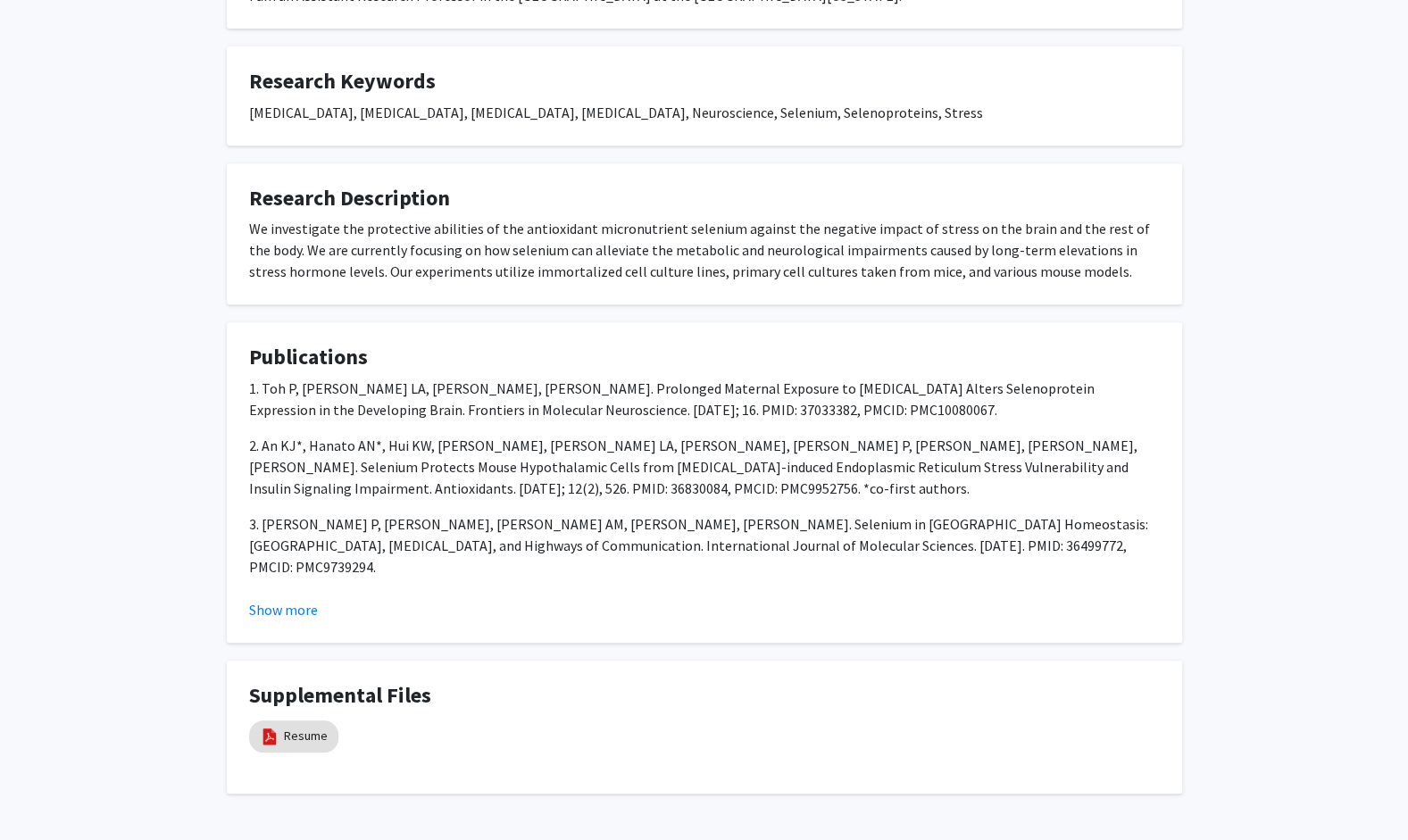 scroll, scrollTop: 389, scrollLeft: 0, axis: vertical 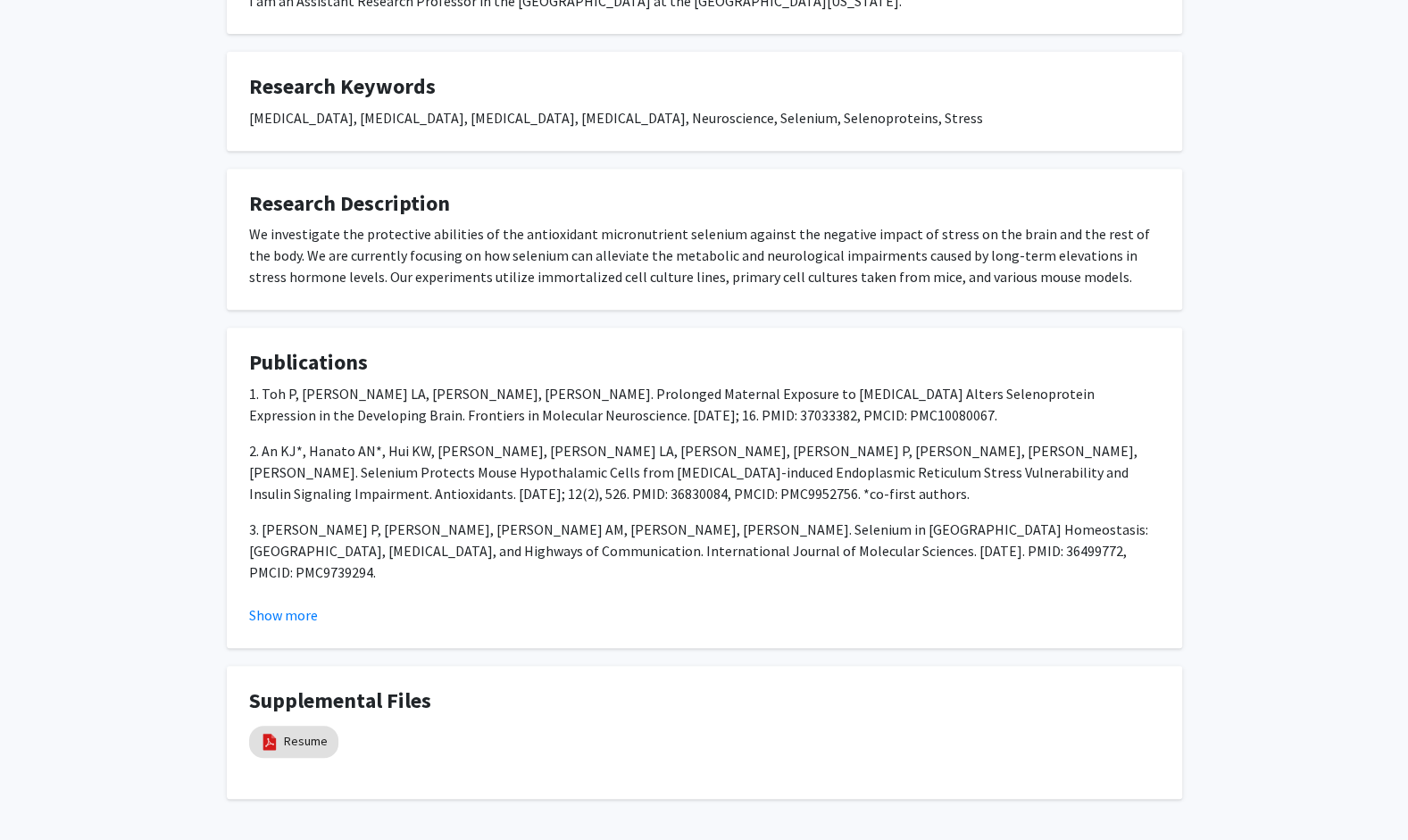 click on "[PERSON_NAME]  Remove Bookmark  Compose Request  Titles:   Assistant Research Professor  Degrees:   Ph.D. Cell and Molecular Biology, Neuroscience specialization  Office Room:   No Office Room Available  Website:  [URL][DOMAIN_NAME][US_STATE] Departments:   Pacific Biosciences Research Center (PBRC)  Accepting Students  Seeking Faculty Collaborators  About  I am an Assistant Research Professor in the Pacific Biosciences Research Center at the [GEOGRAPHIC_DATA][US_STATE] at [GEOGRAPHIC_DATA].   Research Keywords  [MEDICAL_DATA], [MEDICAL_DATA], [MEDICAL_DATA], [MEDICAL_DATA], Neuroscience, Selenium, Selenoproteins, Stress  Research Description   Publications  1.	Toh P, [PERSON_NAME] LA, [PERSON_NAME], [PERSON_NAME]. Prolonged Maternal Exposure to [MEDICAL_DATA] Alters Selenoprotein Expression in the Developing Brain. Frontiers in Molecular Neuroscience. [DATE]; 16. PMID: 37033382, PMCID: PMC10080067.
Show more Supplemental Files  Resume" 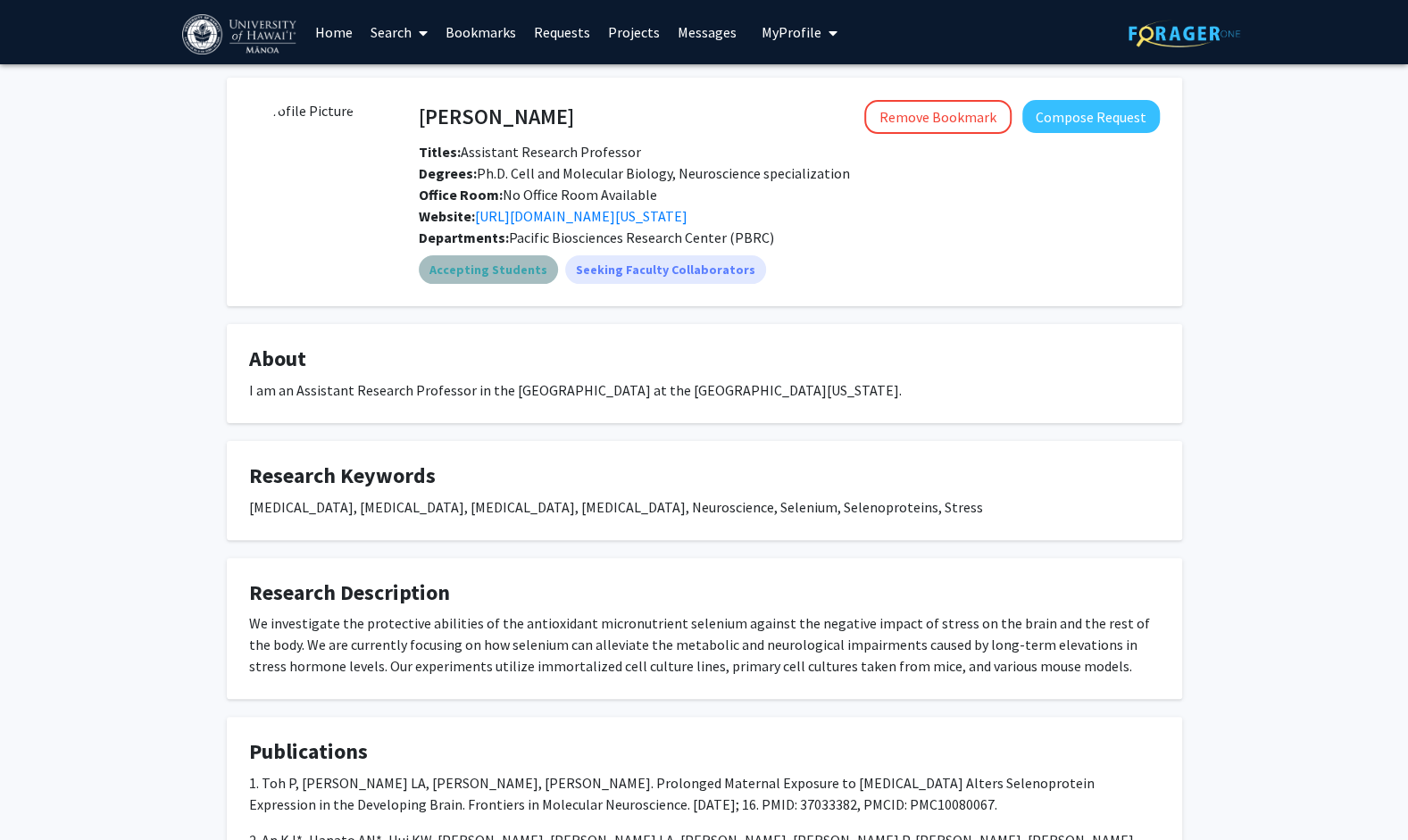 click on "Accepting Students" at bounding box center (488, 270) 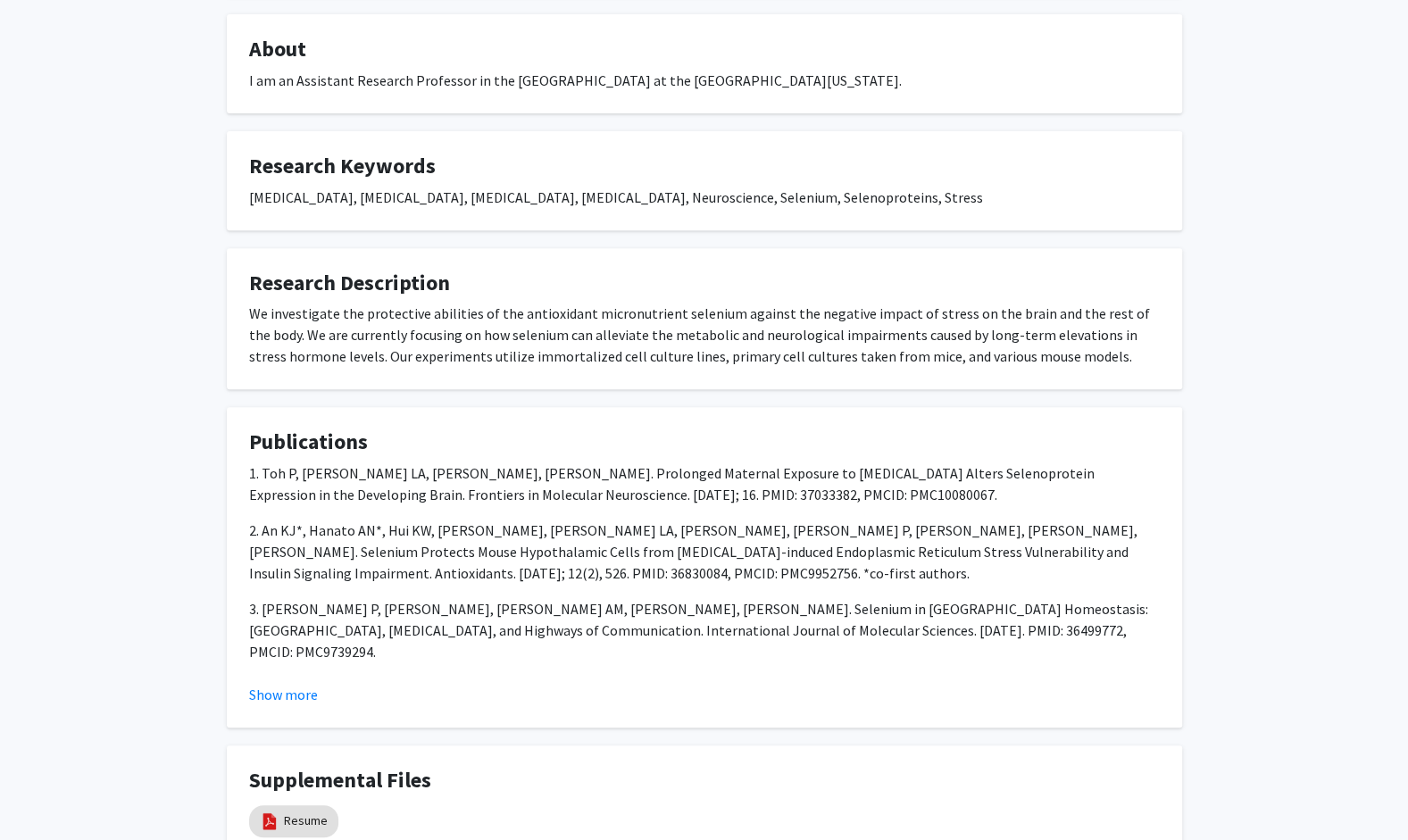 scroll, scrollTop: 459, scrollLeft: 0, axis: vertical 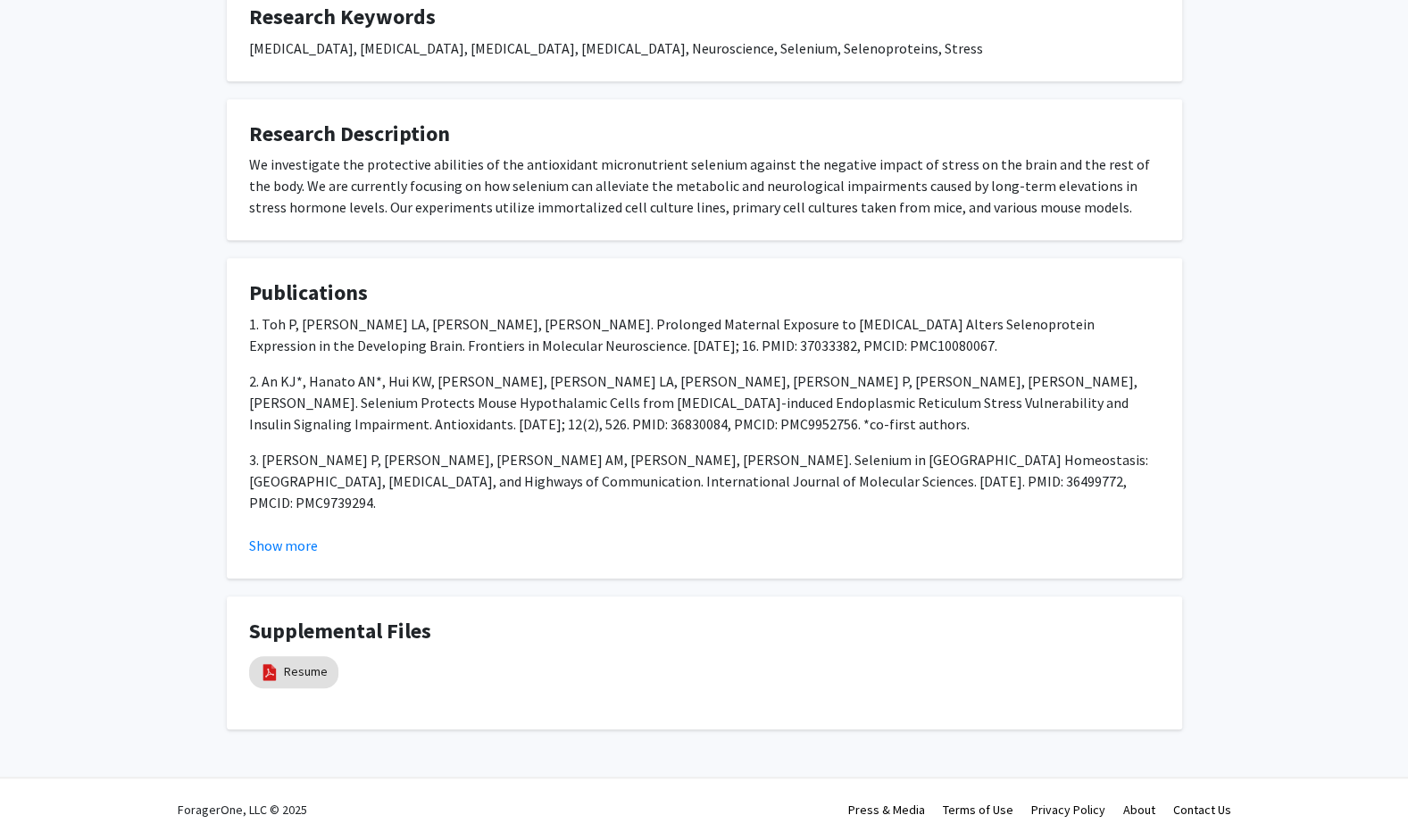click on "[PERSON_NAME]  Remove Bookmark  Compose Request  Titles:   Assistant Research Professor  Degrees:   Ph.D. Cell and Molecular Biology, Neuroscience specialization  Office Room:   No Office Room Available  Website:  [URL][DOMAIN_NAME][US_STATE] Departments:   Pacific Biosciences Research Center (PBRC)  Accepting Students  Seeking Faculty Collaborators  About  I am an Assistant Research Professor in the Pacific Biosciences Research Center at the [GEOGRAPHIC_DATA][US_STATE] at [GEOGRAPHIC_DATA].   Research Keywords  [MEDICAL_DATA], [MEDICAL_DATA], [MEDICAL_DATA], [MEDICAL_DATA], Neuroscience, Selenium, Selenoproteins, Stress  Research Description   Publications  1.	Toh P, [PERSON_NAME] LA, [PERSON_NAME], [PERSON_NAME]. Prolonged Maternal Exposure to [MEDICAL_DATA] Alters Selenoprotein Expression in the Developing Brain. Frontiers in Molecular Neuroscience. [DATE]; 16. PMID: 37033382, PMCID: PMC10080067.
Show more Supplemental Files  Resume" 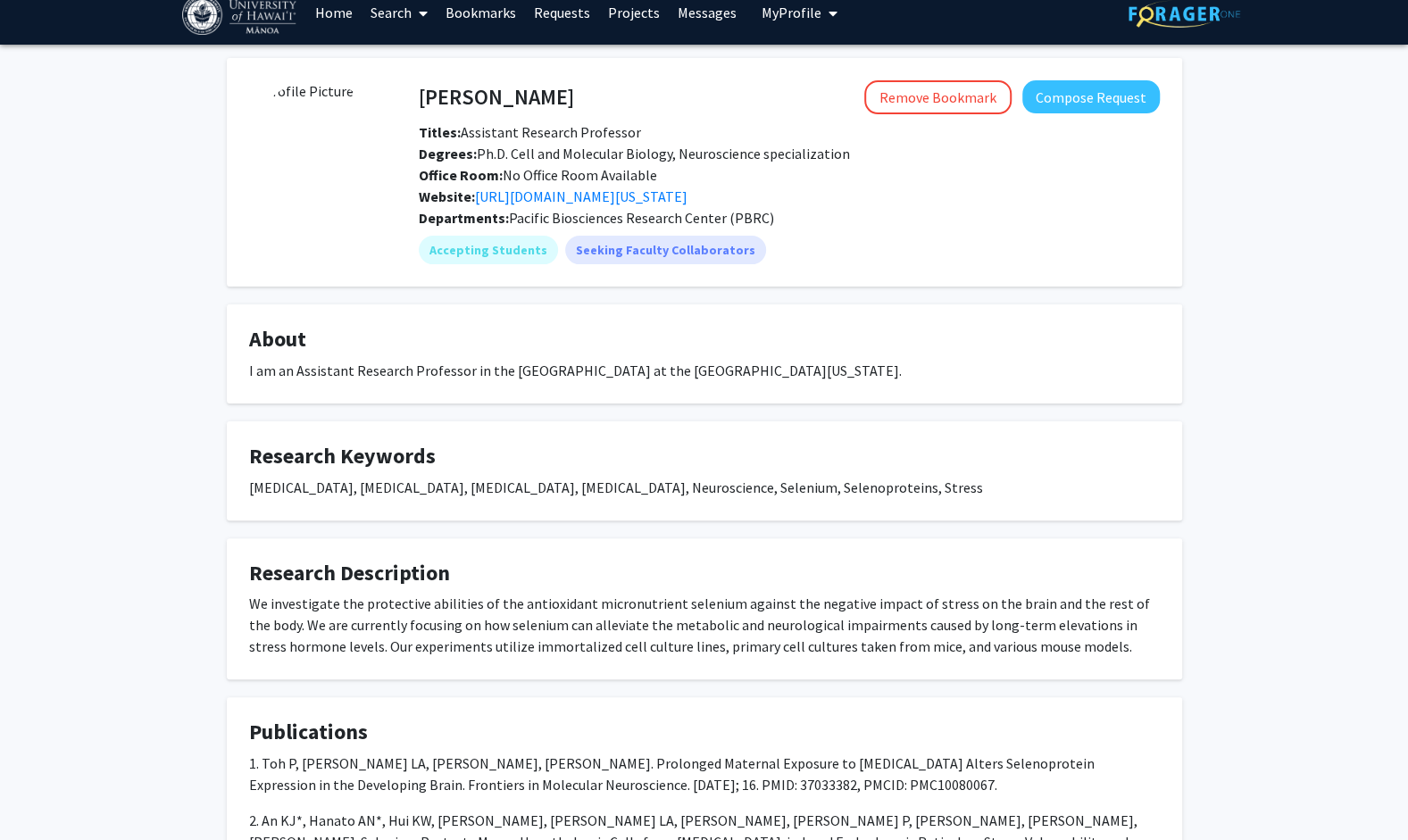 scroll, scrollTop: 0, scrollLeft: 0, axis: both 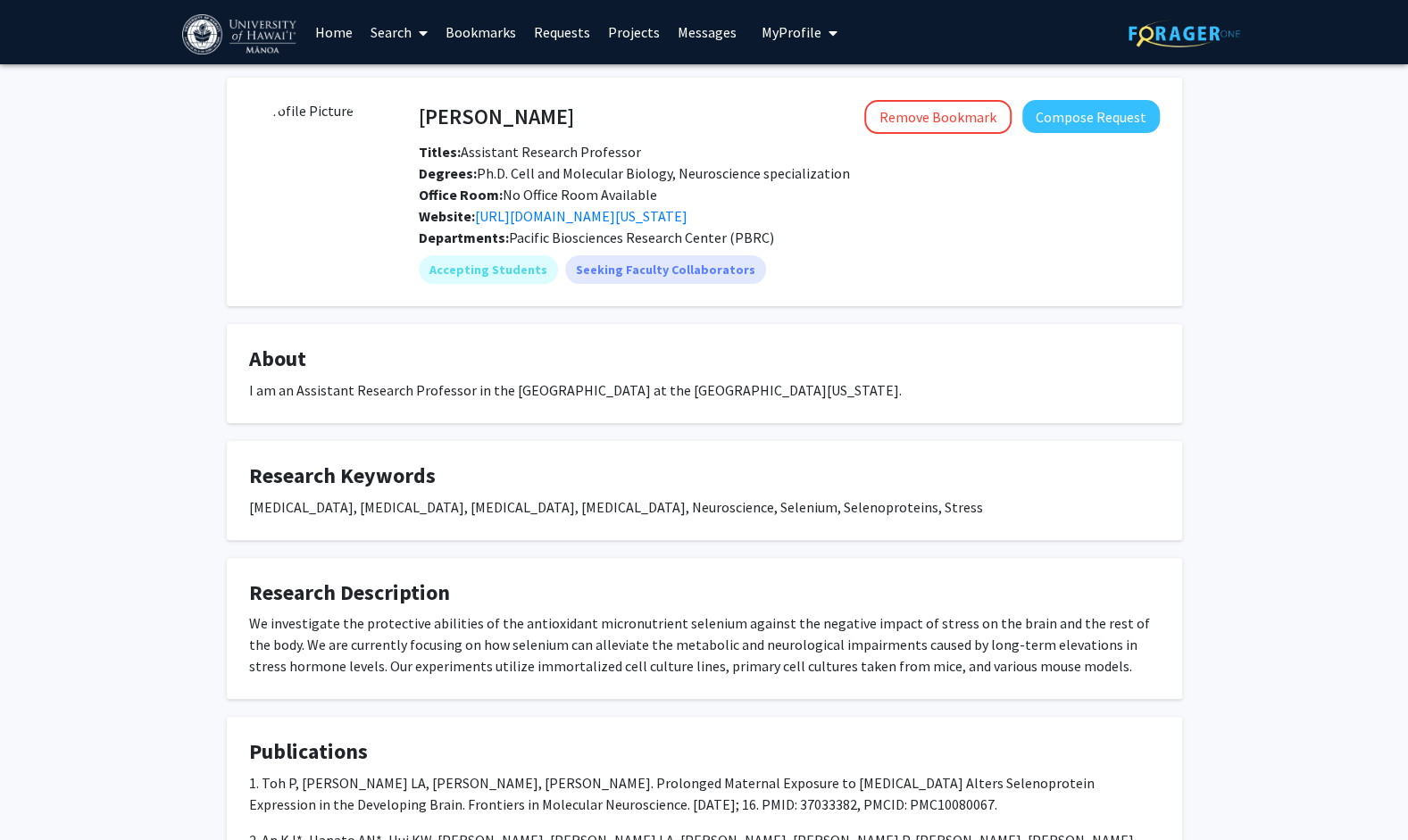 click on "[PERSON_NAME]  Remove Bookmark  Compose Request  Titles:   Assistant Research Professor  Degrees:   Ph.D. Cell and Molecular Biology, Neuroscience specialization  Office Room:   No Office Room Available  Website:  [URL][DOMAIN_NAME][US_STATE] Departments:   Pacific Biosciences Research Center (PBRC)  Accepting Students  Seeking Faculty Collaborators  About  I am an Assistant Research Professor in the Pacific Biosciences Research Center at the [GEOGRAPHIC_DATA][US_STATE] at [GEOGRAPHIC_DATA].   Research Keywords  [MEDICAL_DATA], [MEDICAL_DATA], [MEDICAL_DATA], [MEDICAL_DATA], Neuroscience, Selenium, Selenoproteins, Stress  Research Description   Publications  1.	Toh P, [PERSON_NAME] LA, [PERSON_NAME], [PERSON_NAME]. Prolonged Maternal Exposure to [MEDICAL_DATA] Alters Selenoprotein Expression in the Developing Brain. Frontiers in Molecular Neuroscience. [DATE]; 16. PMID: 37033382, PMCID: PMC10080067.
Show more Supplemental Files  Resume" 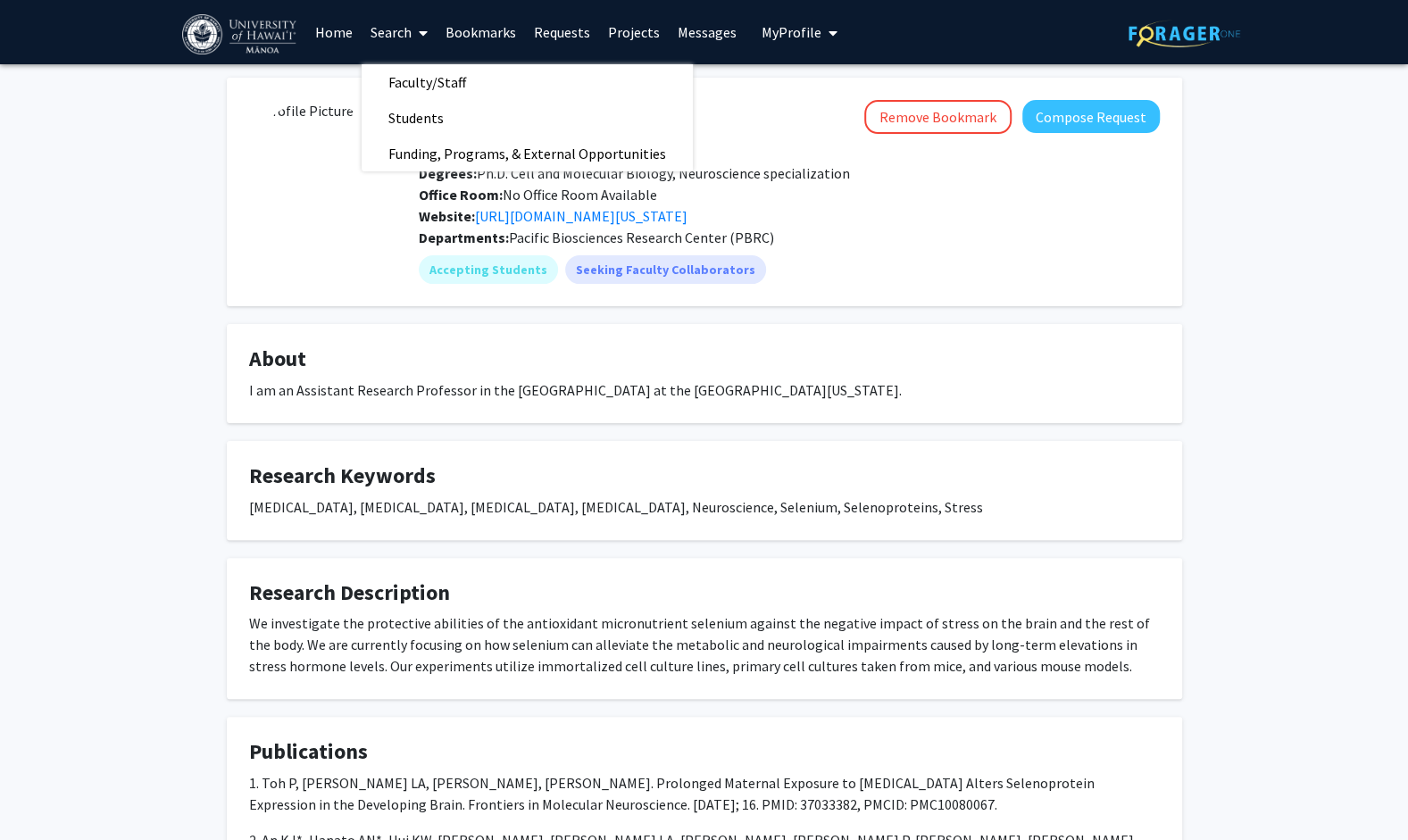 click on "My   Profile" at bounding box center [791, 32] 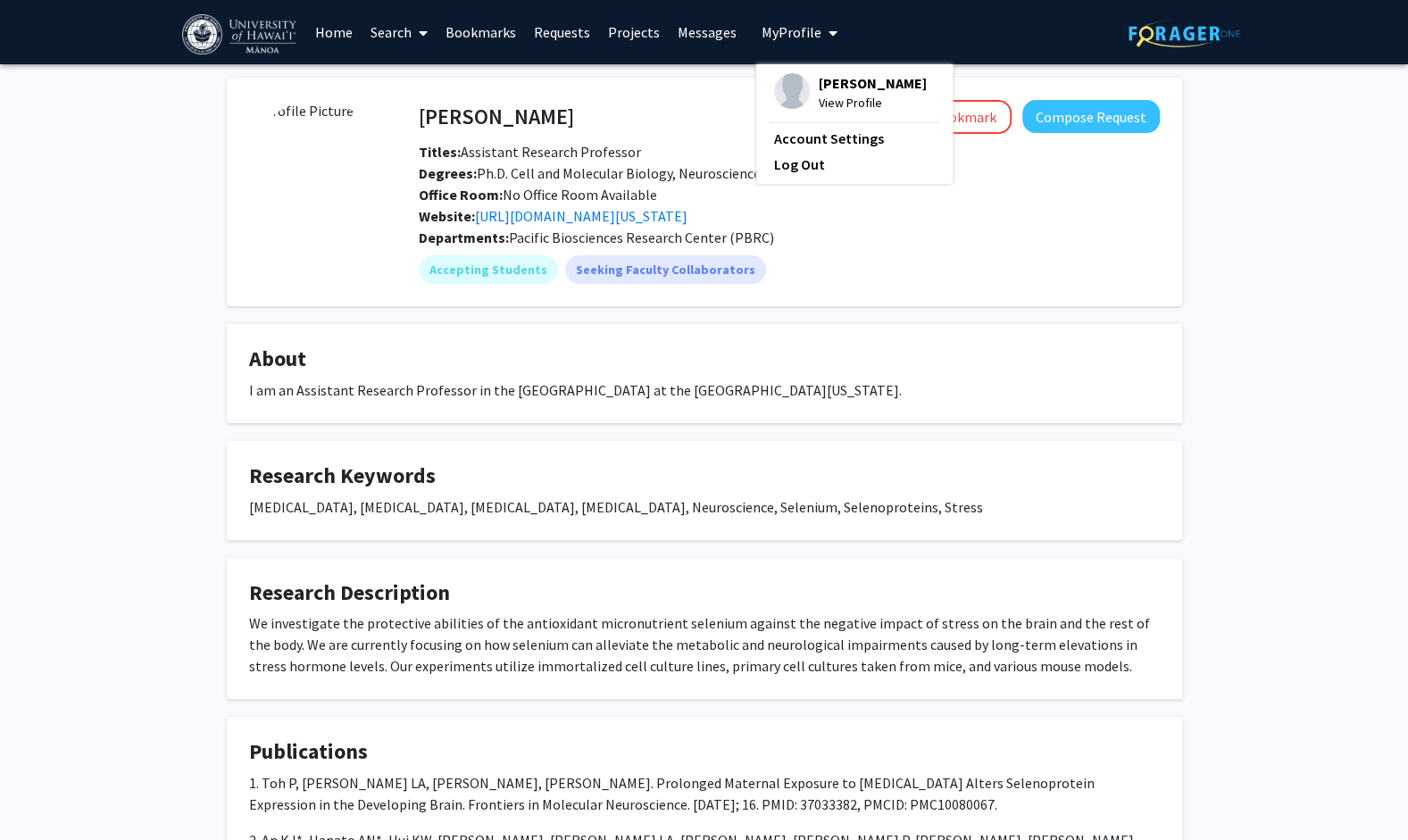 click on "Remove Bookmark  Compose Request" 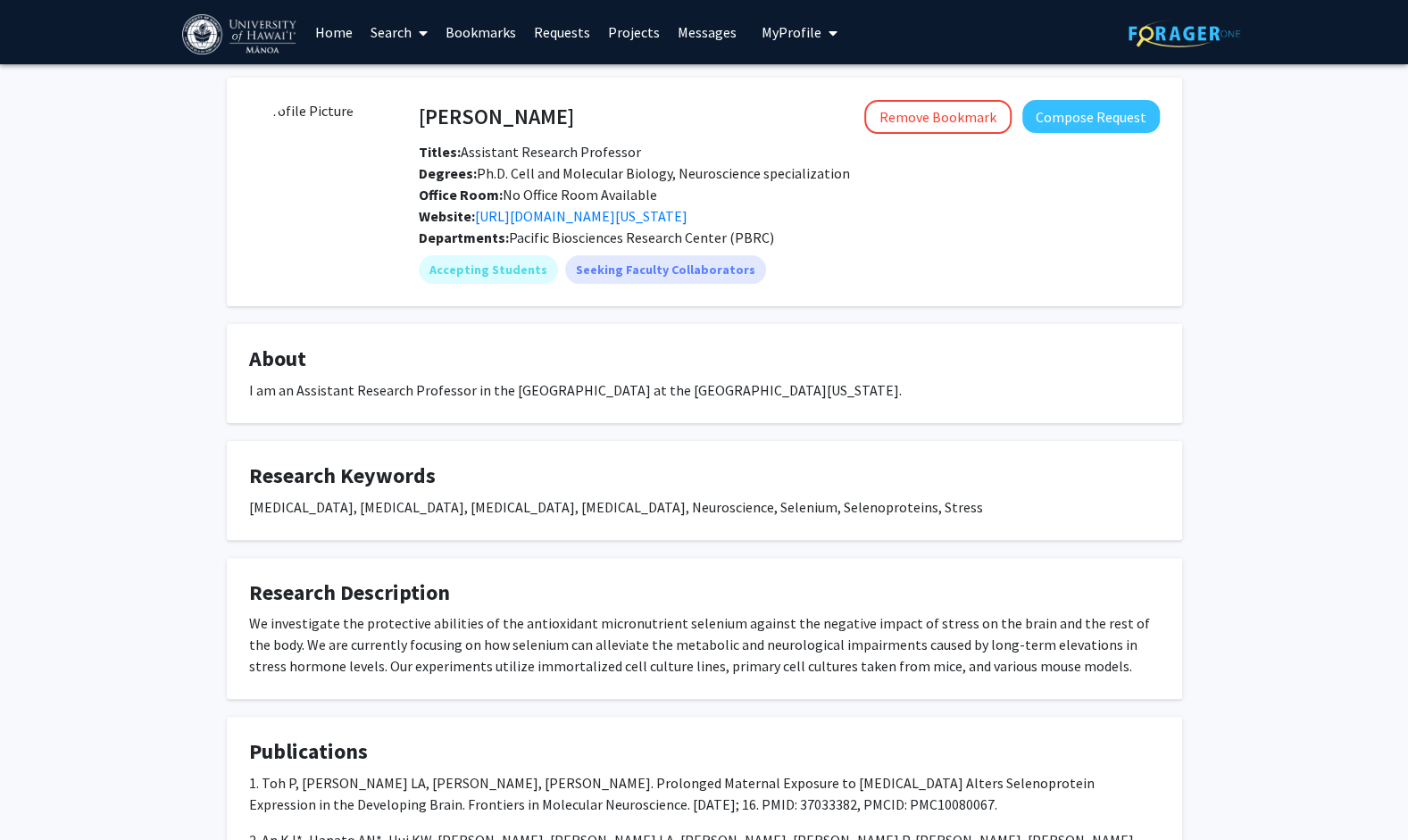click on "Projects" at bounding box center [634, 32] 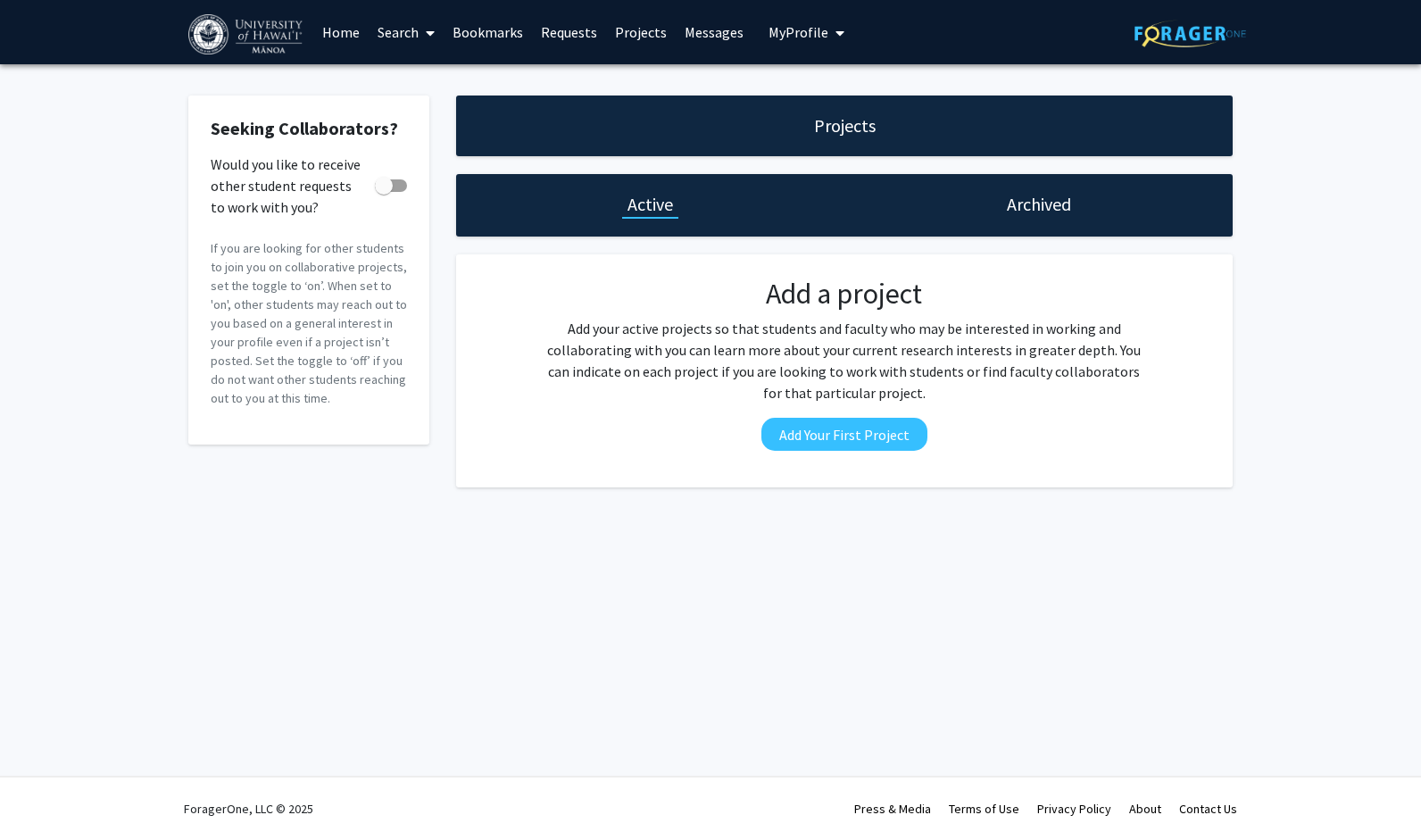 click on "Requests" at bounding box center (569, 32) 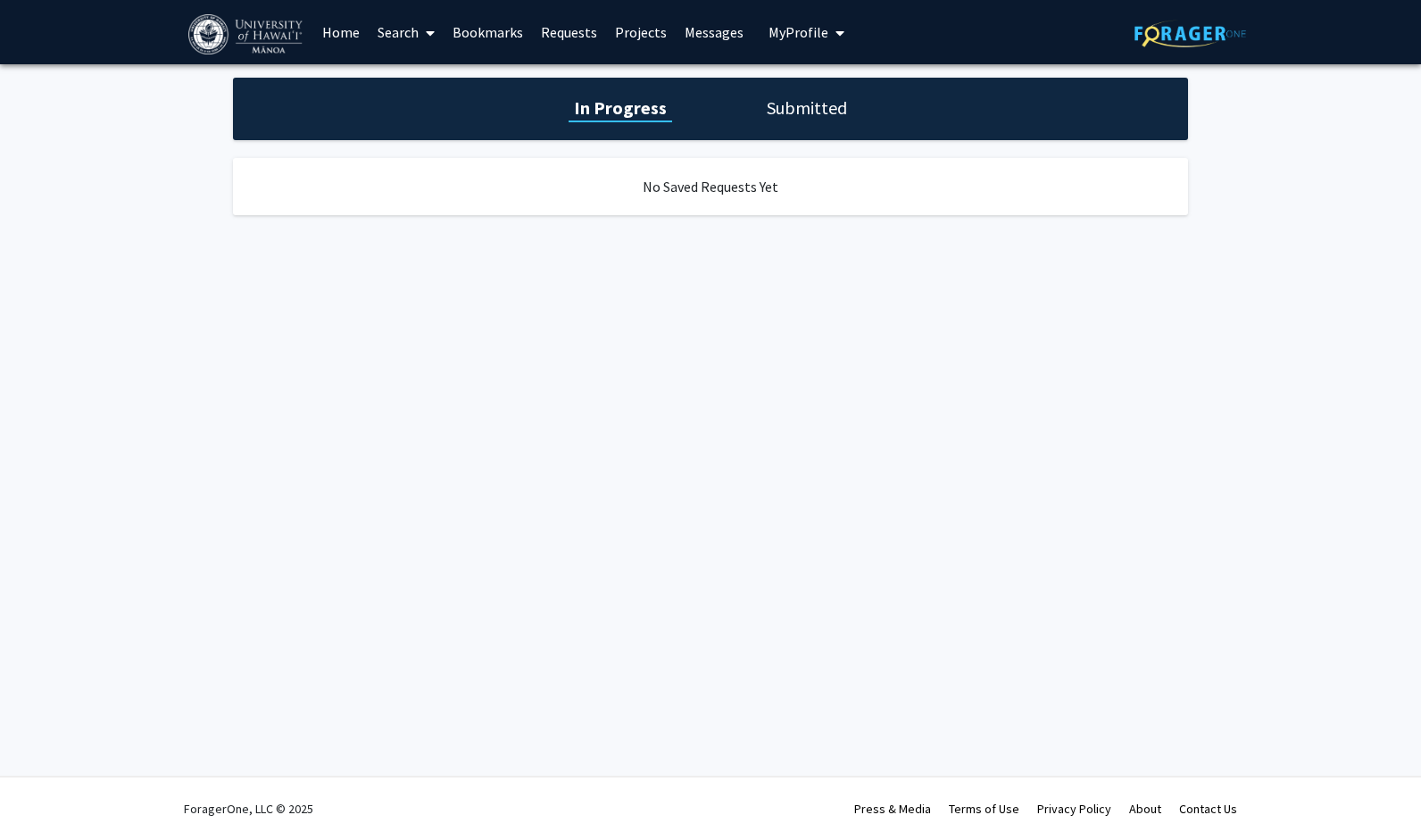 click on "Bookmarks" at bounding box center [487, 32] 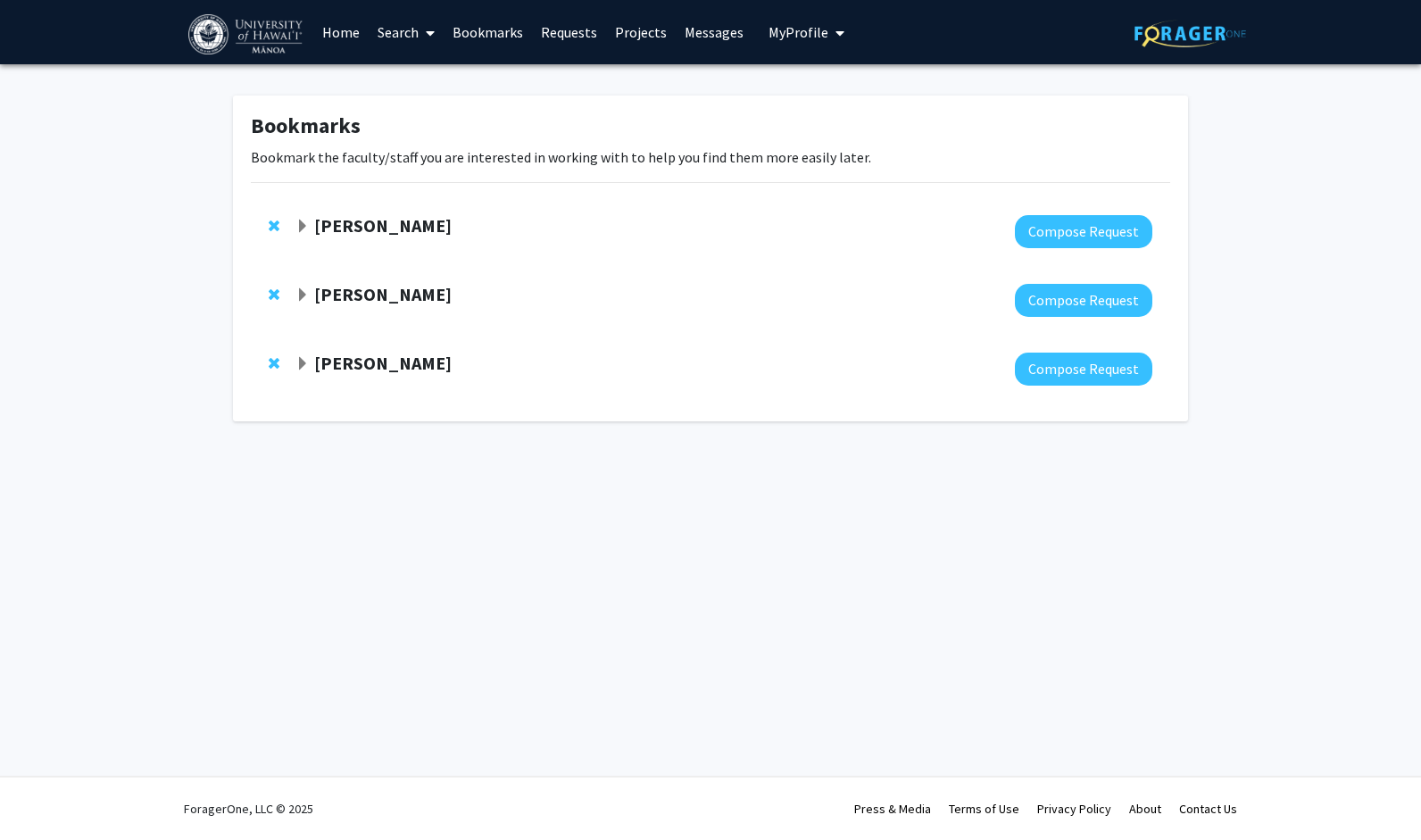click 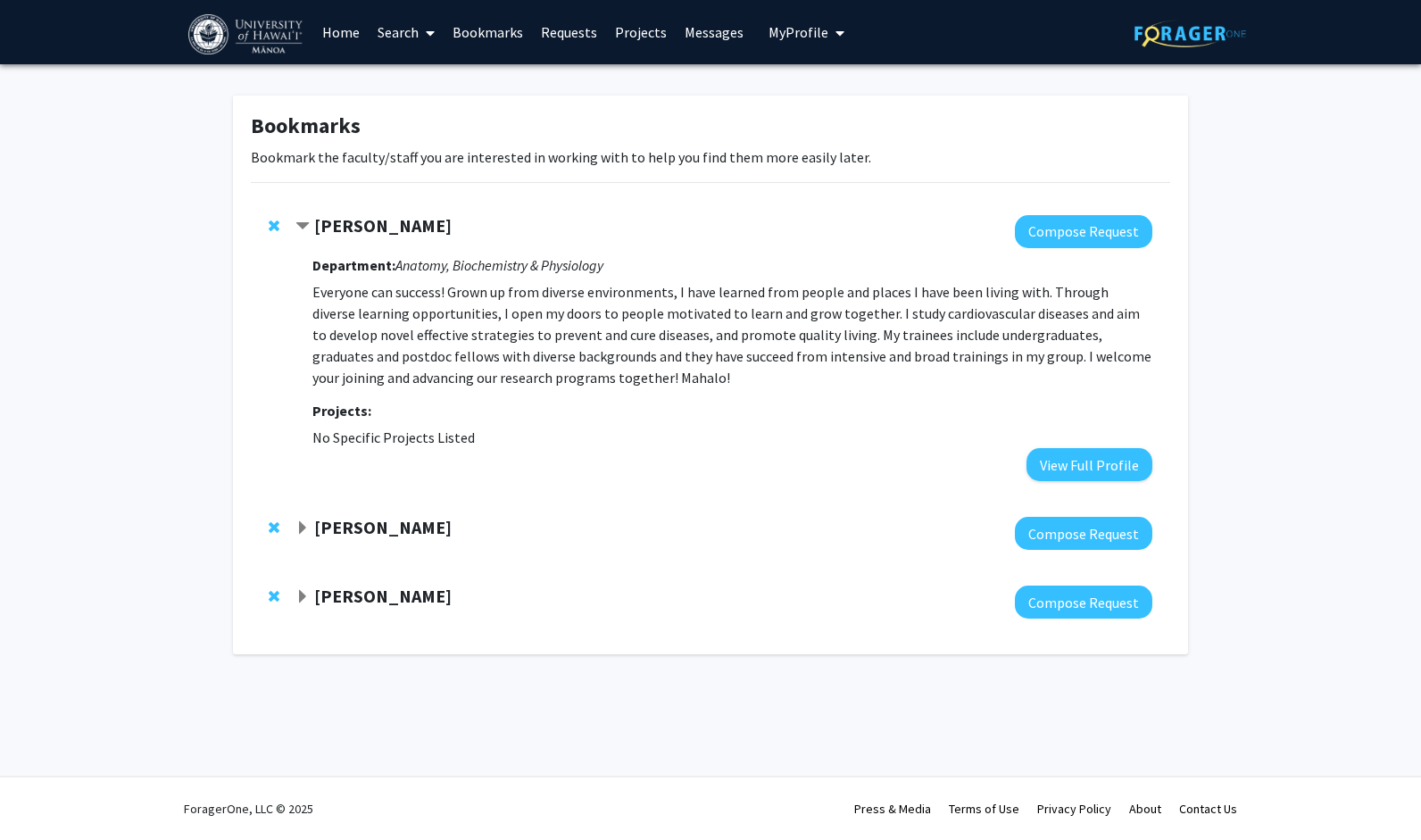 click on "[PERSON_NAME]  Compose Request" 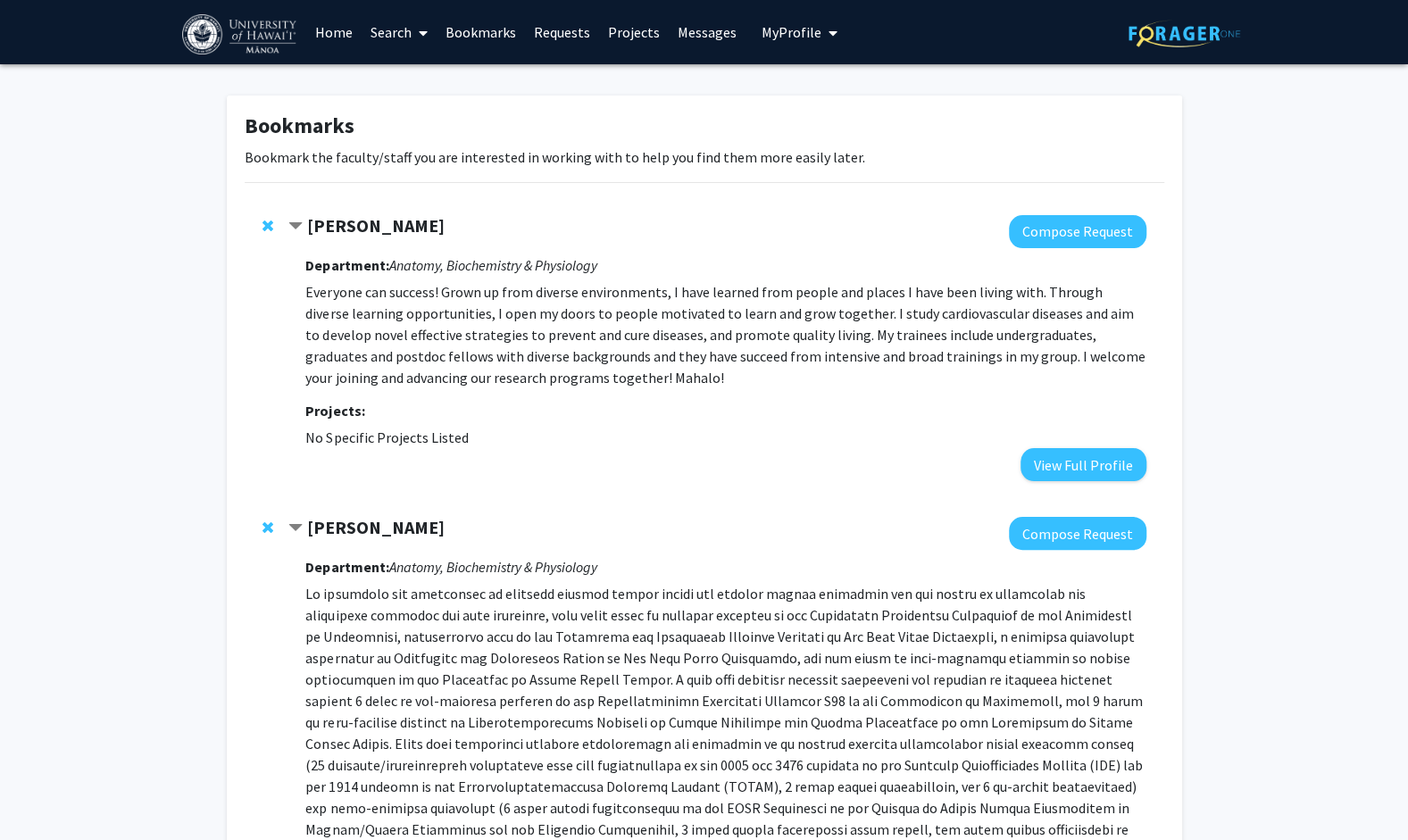 scroll, scrollTop: 370, scrollLeft: 0, axis: vertical 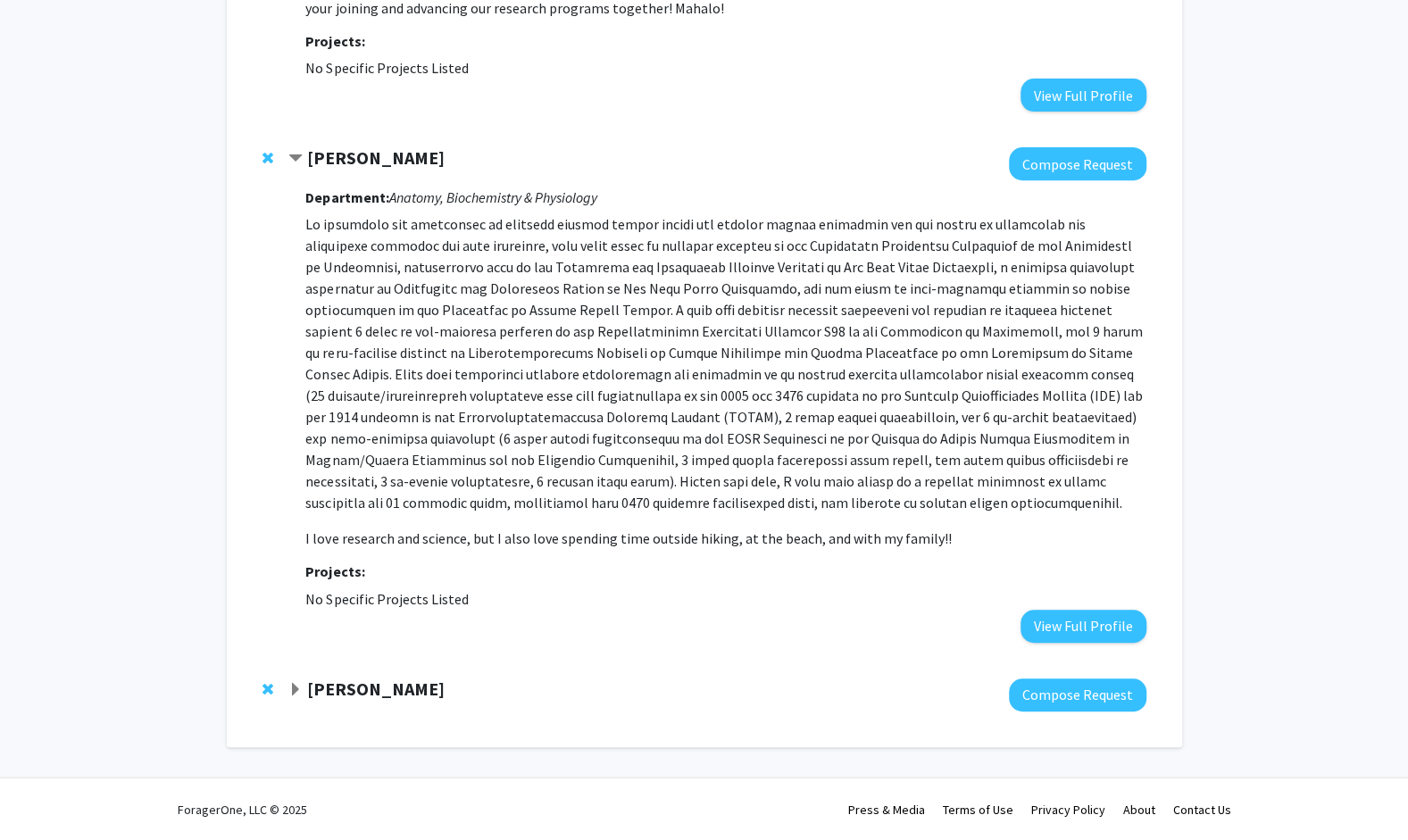 click 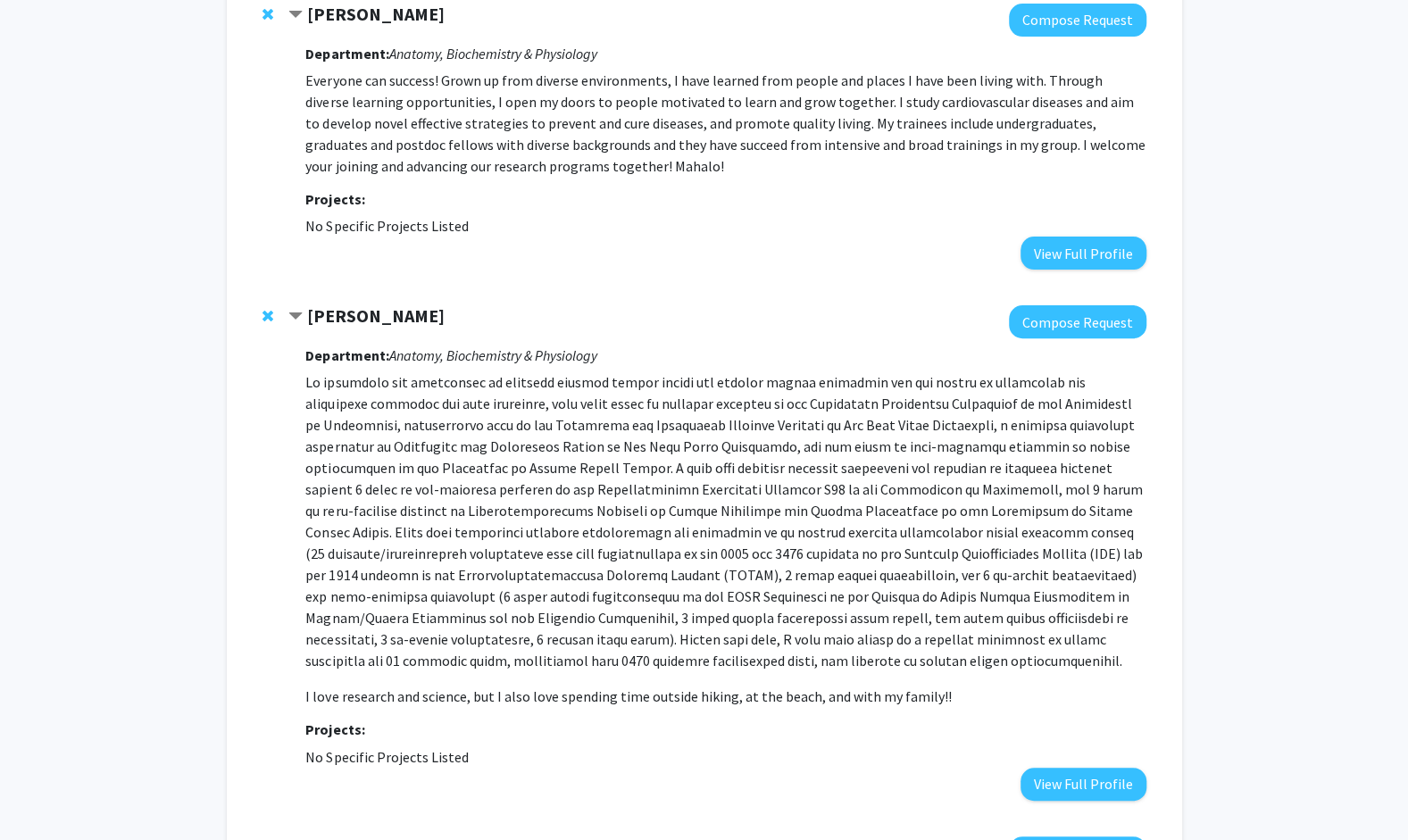 scroll, scrollTop: 211, scrollLeft: 0, axis: vertical 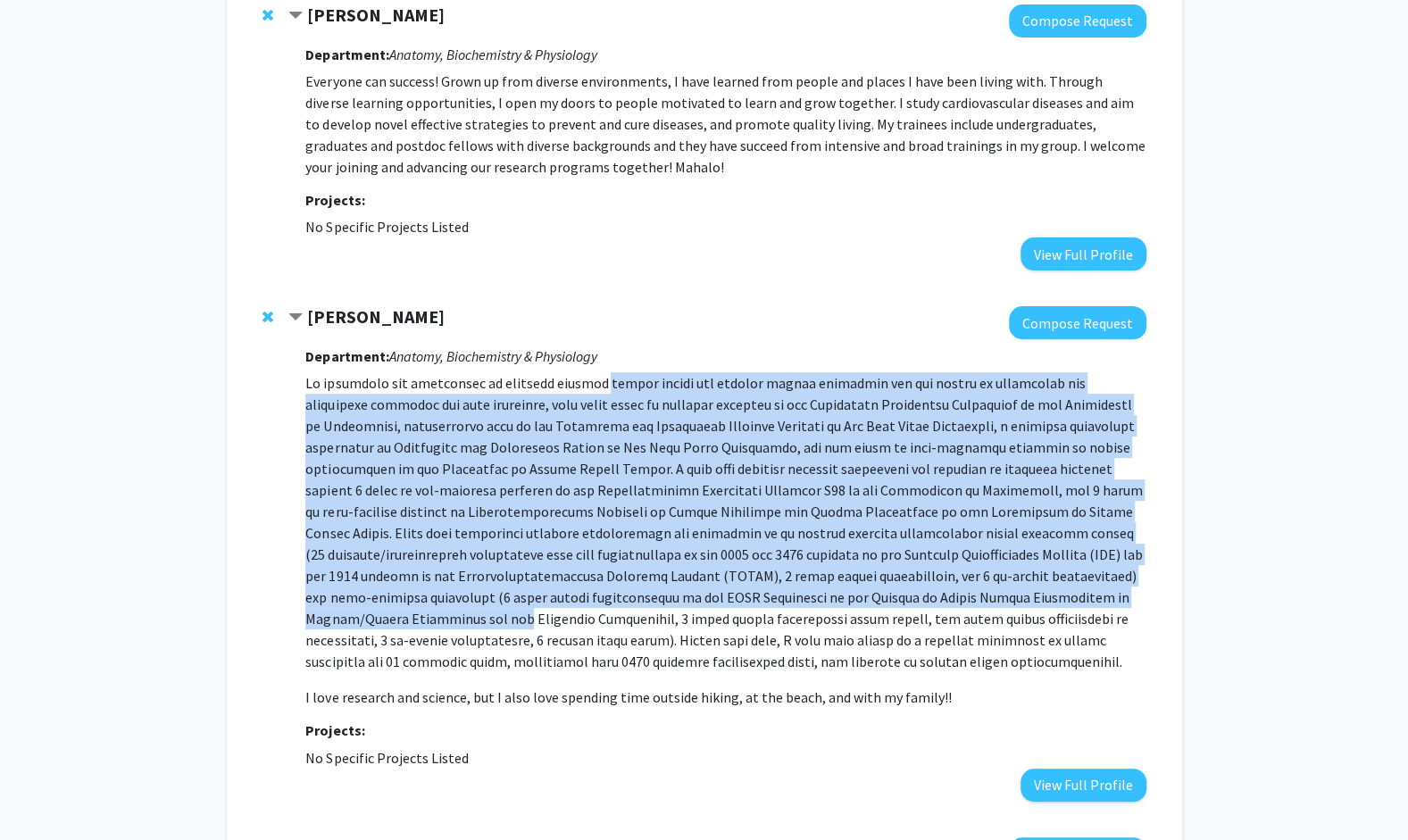 drag, startPoint x: 599, startPoint y: 382, endPoint x: 748, endPoint y: 598, distance: 262.4062 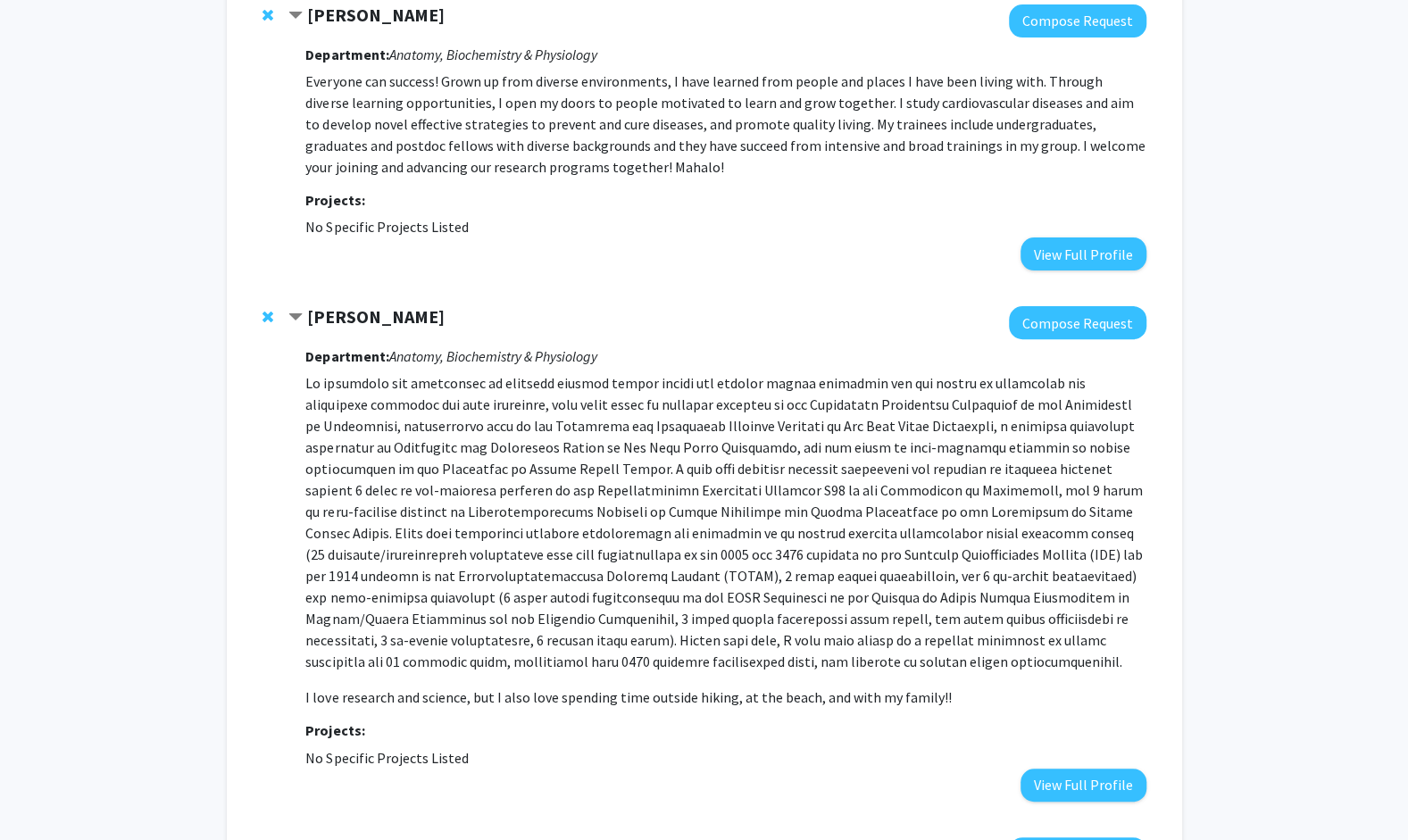 drag, startPoint x: 748, startPoint y: 598, endPoint x: 778, endPoint y: 677, distance: 84.50444 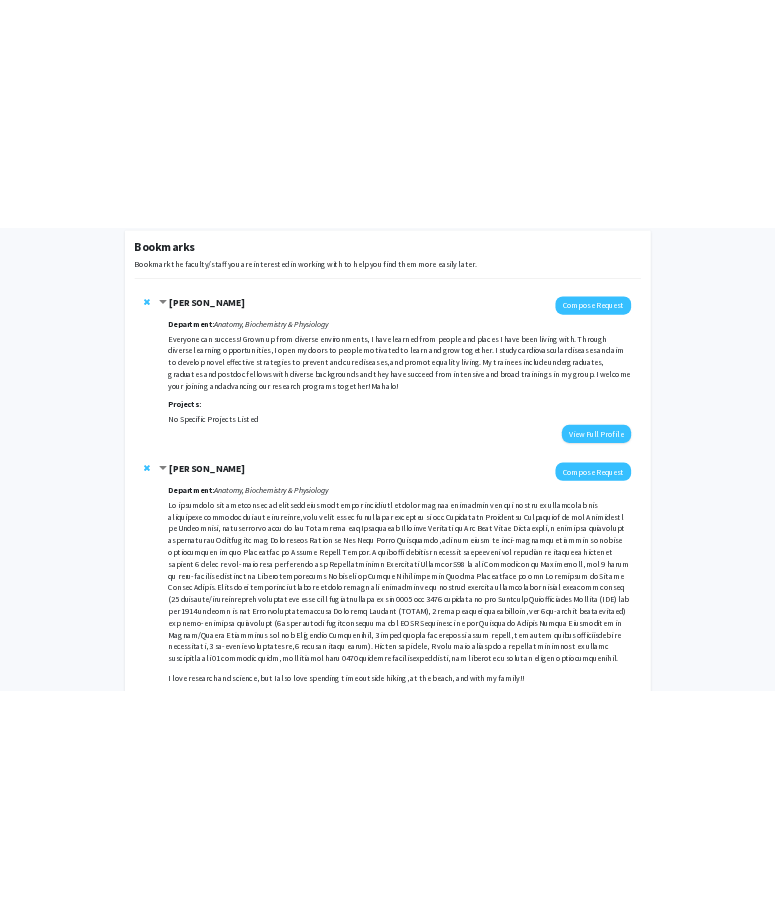 scroll, scrollTop: 0, scrollLeft: 0, axis: both 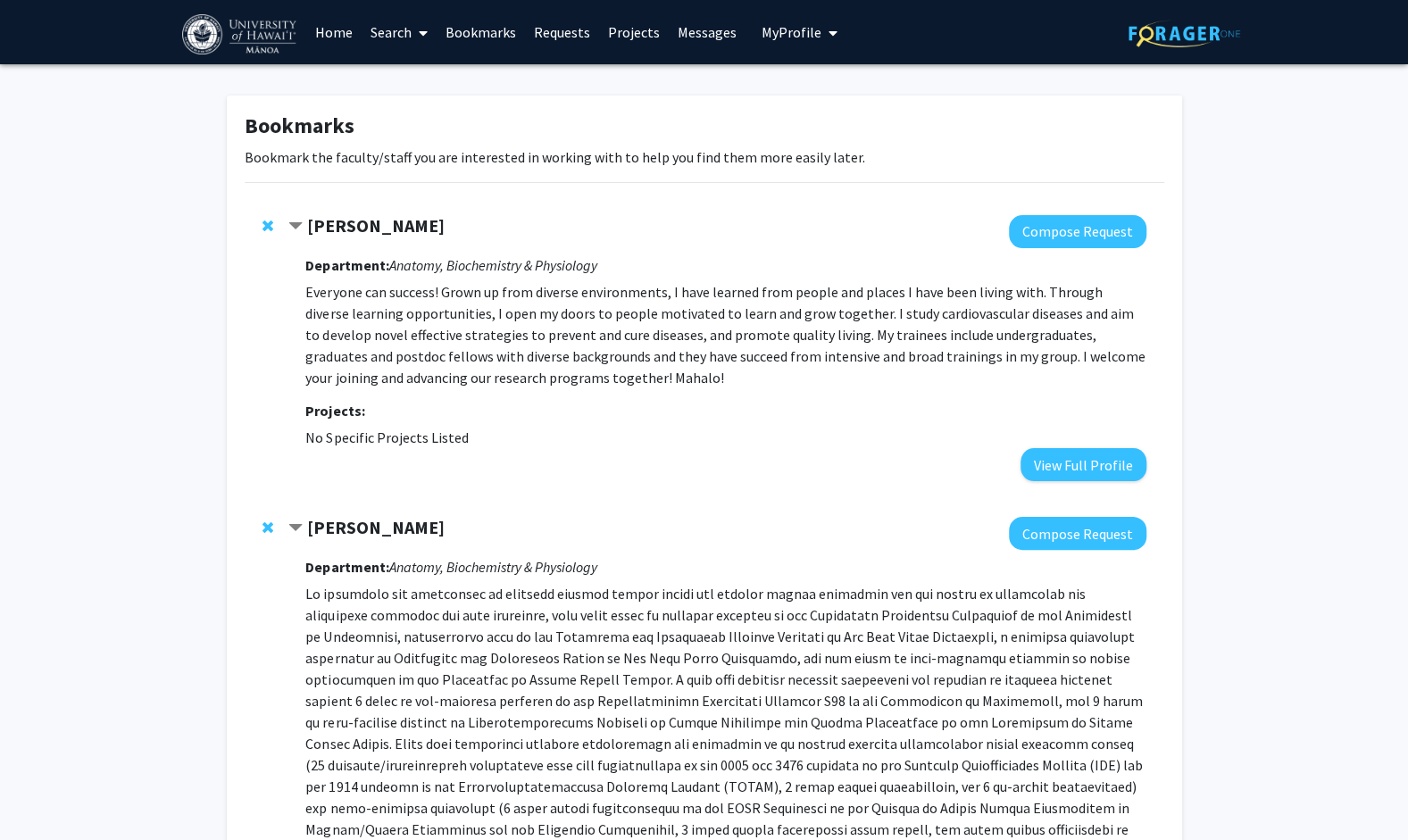 click on "[PERSON_NAME]  Compose Request  Department:  Anatomy, Biochemistry & Physiology  Everyone can success! Grown up from diverse environments, I have learned from people and places I have been living with. Through diverse learning opportunities, I open my doors to people motivated to learn and grow together. I study cardiovascular diseases and aim to develop novel effective strategies to prevent and cure diseases, and promote quality living. My trainees include undergraduates, graduates and postdoc fellows with diverse  backgrounds and they have succeed from intensive and broad trainings in my group. I welcome your joining and advancing our research programs together! Mahalo! Projects:  No Specific Projects Listed   View Full Profile" 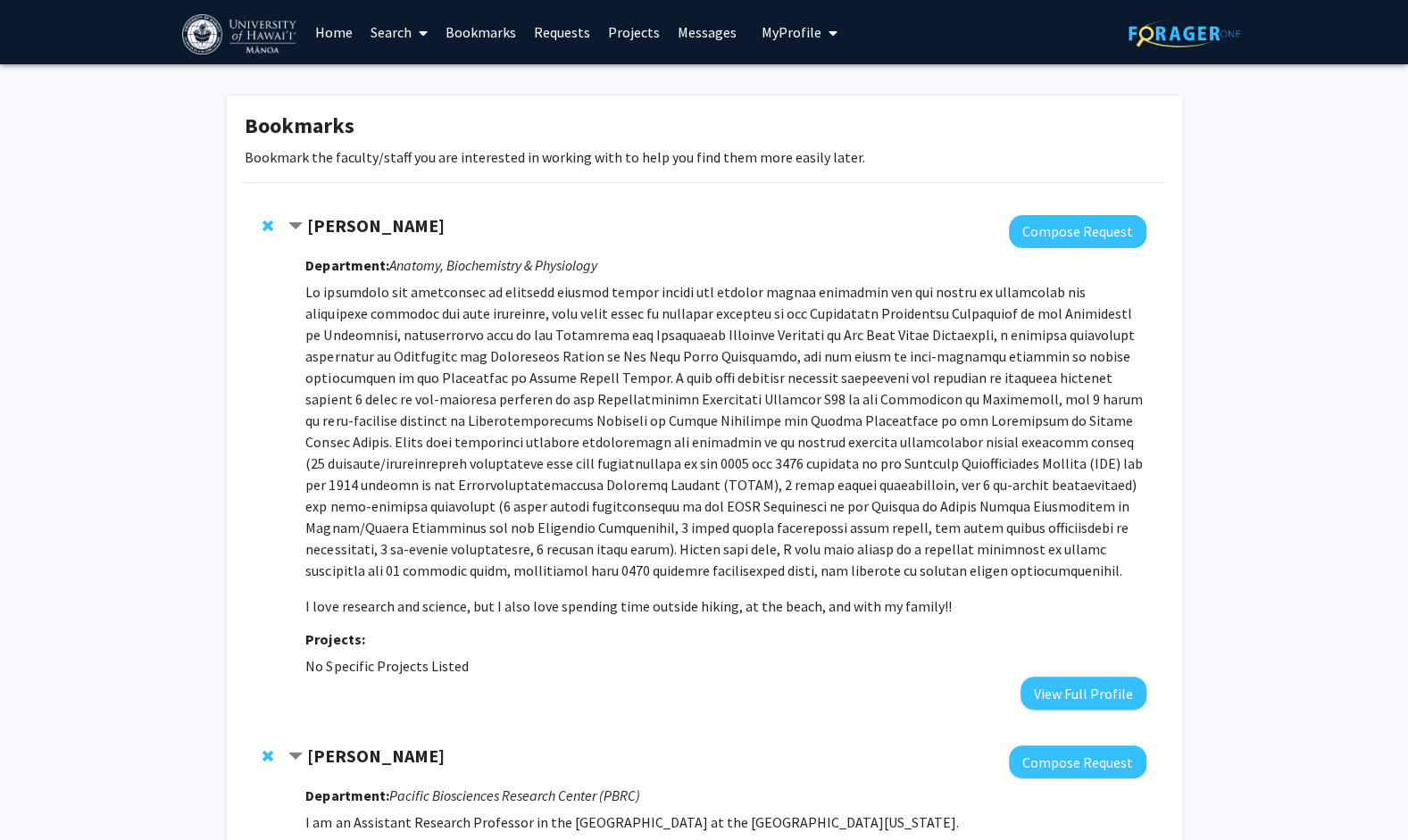 click on "Search" at bounding box center (399, 32) 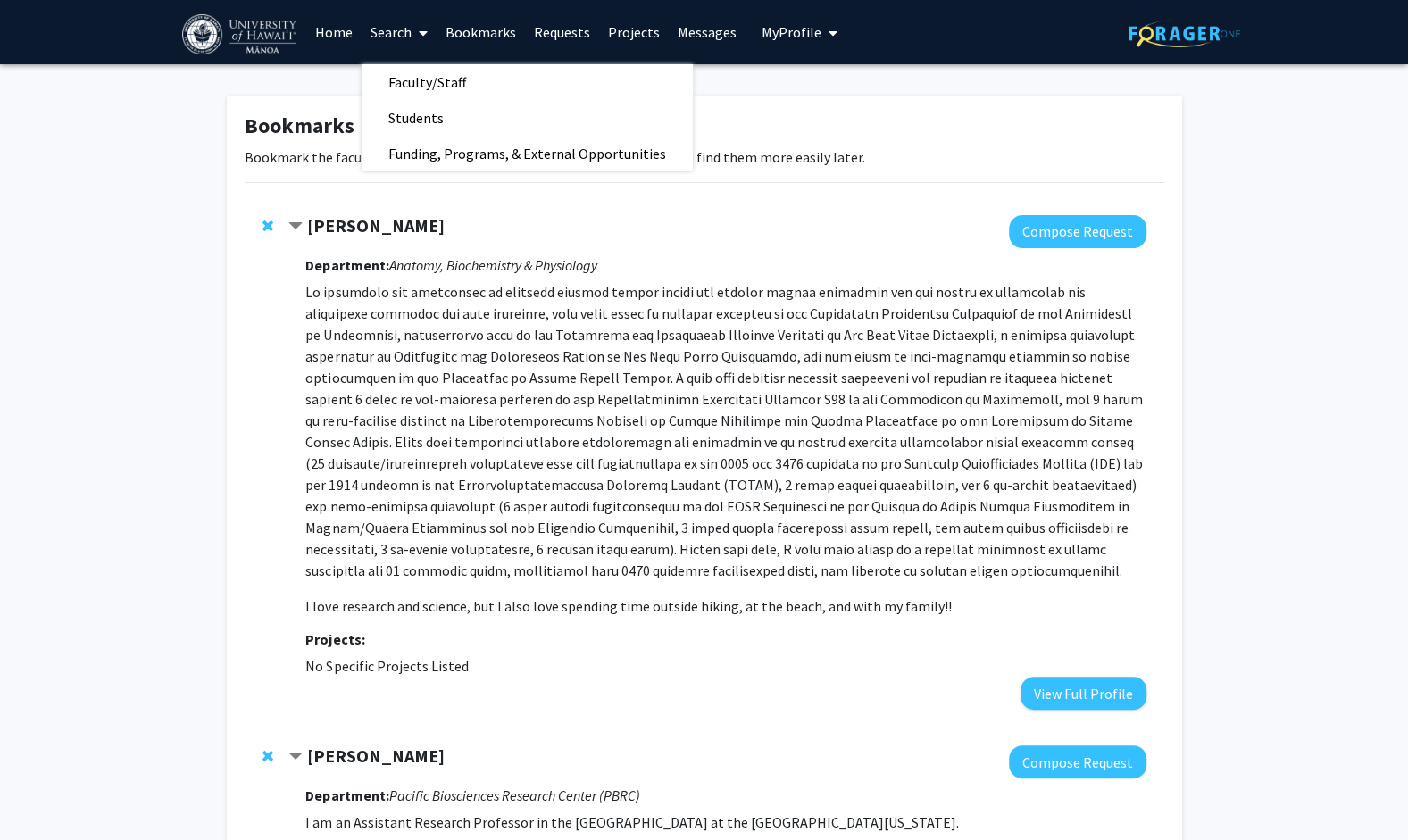 click at bounding box center (420, 33) 